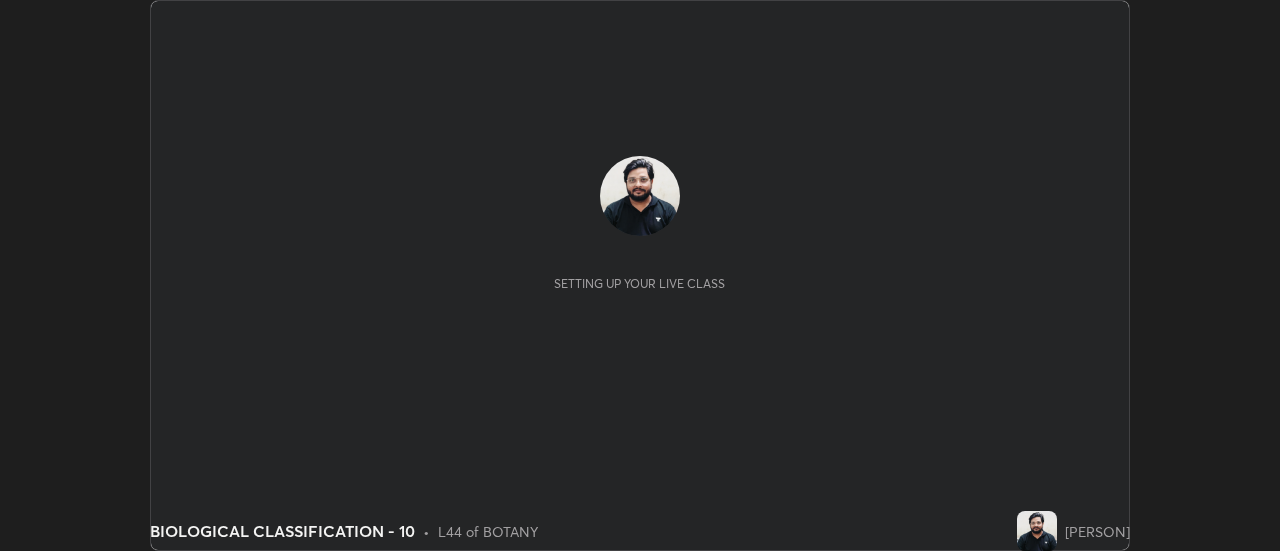 scroll, scrollTop: 0, scrollLeft: 0, axis: both 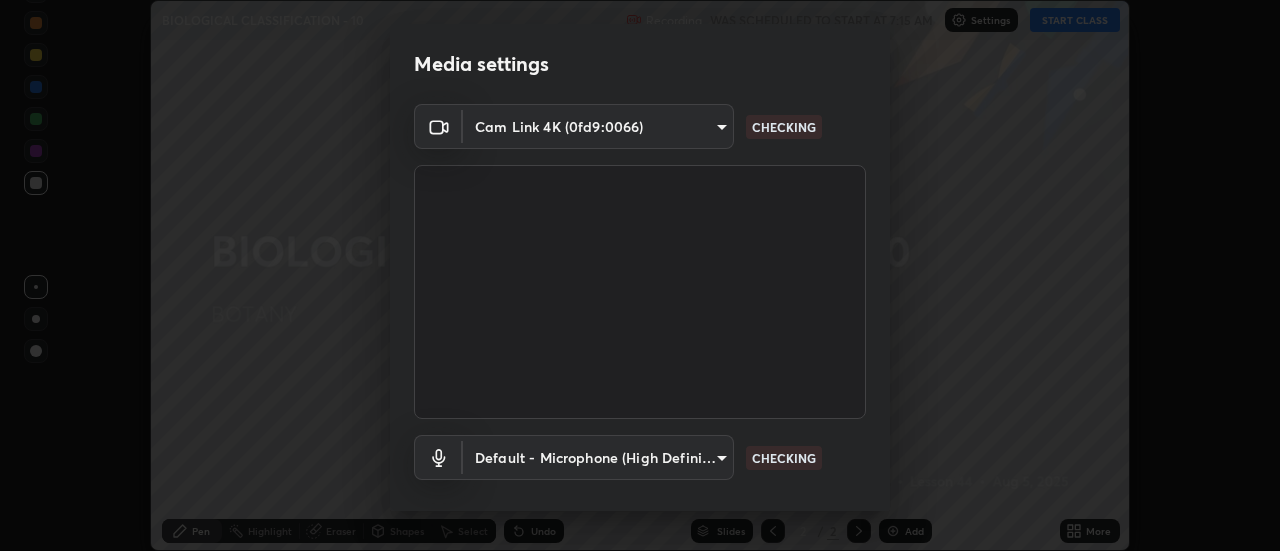 click on "Media settings Cam Link 4K (0fd9:0066) [HASH] CHECKING Default - Microphone (High Definition Audio Device) default CHECKING 1 / 5 Next" at bounding box center (640, 275) 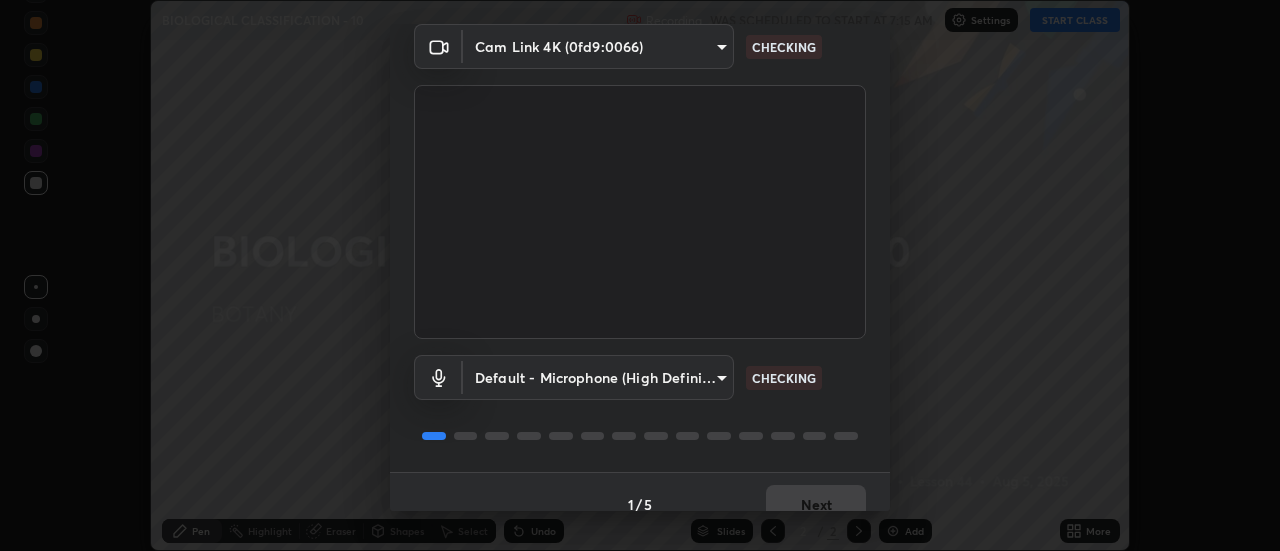 scroll, scrollTop: 105, scrollLeft: 0, axis: vertical 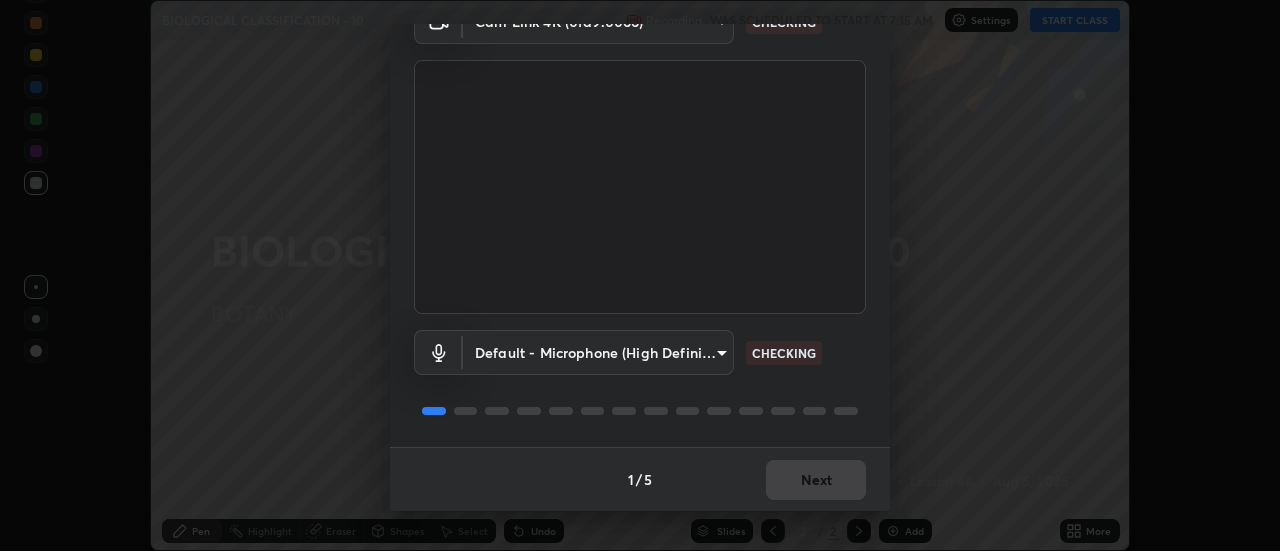 click on "1 / 5 Next" at bounding box center [640, 479] 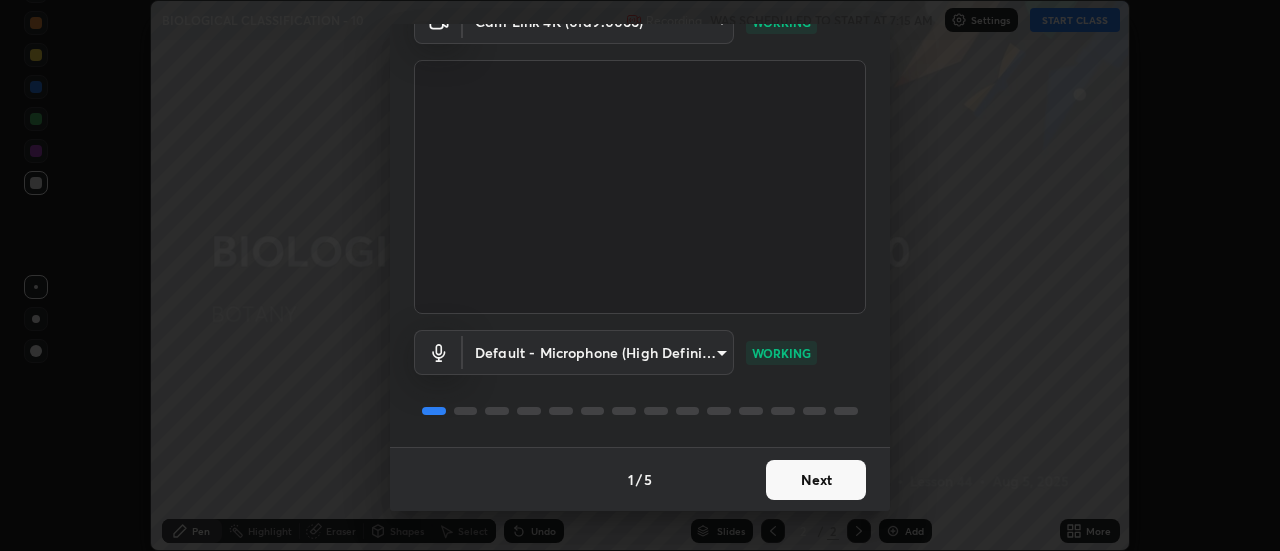 click on "Next" at bounding box center (816, 480) 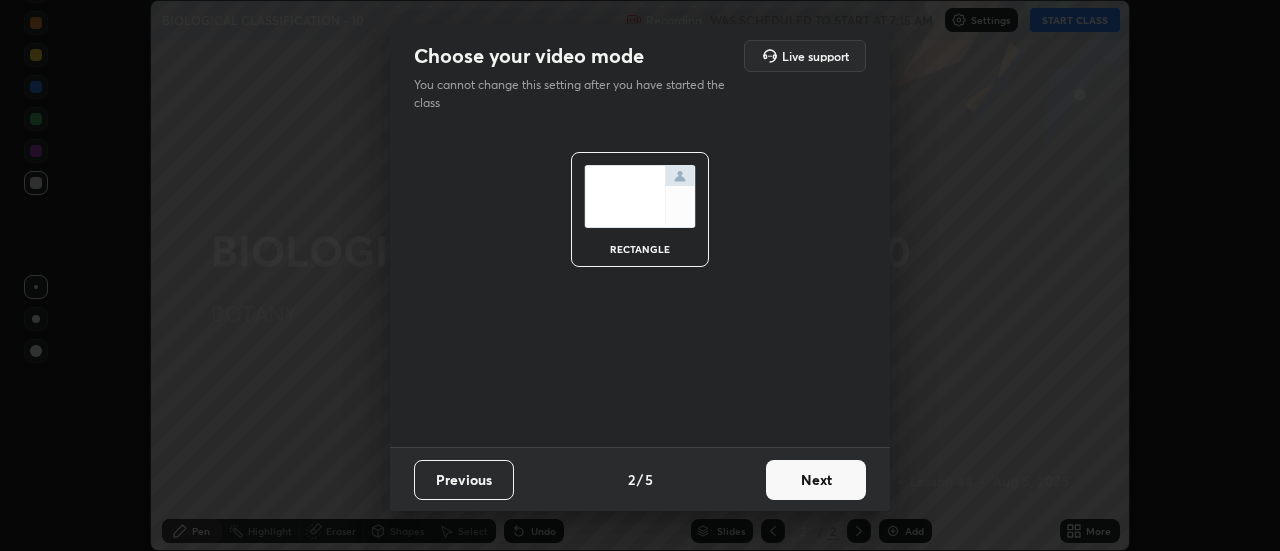 click on "Next" at bounding box center [816, 480] 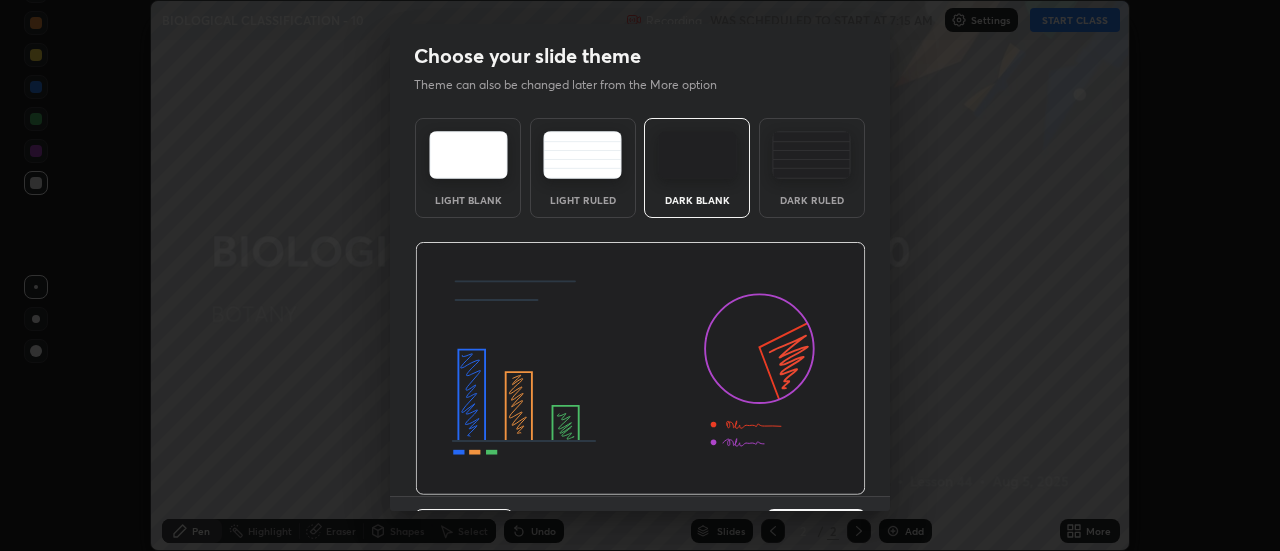 scroll, scrollTop: 49, scrollLeft: 0, axis: vertical 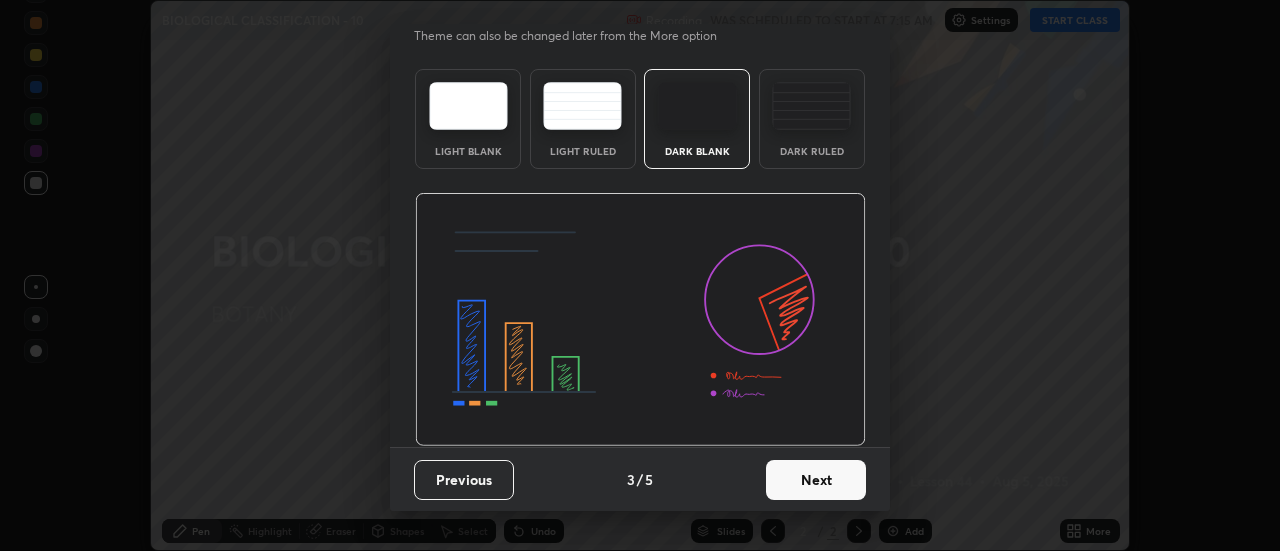 click on "Next" at bounding box center (816, 480) 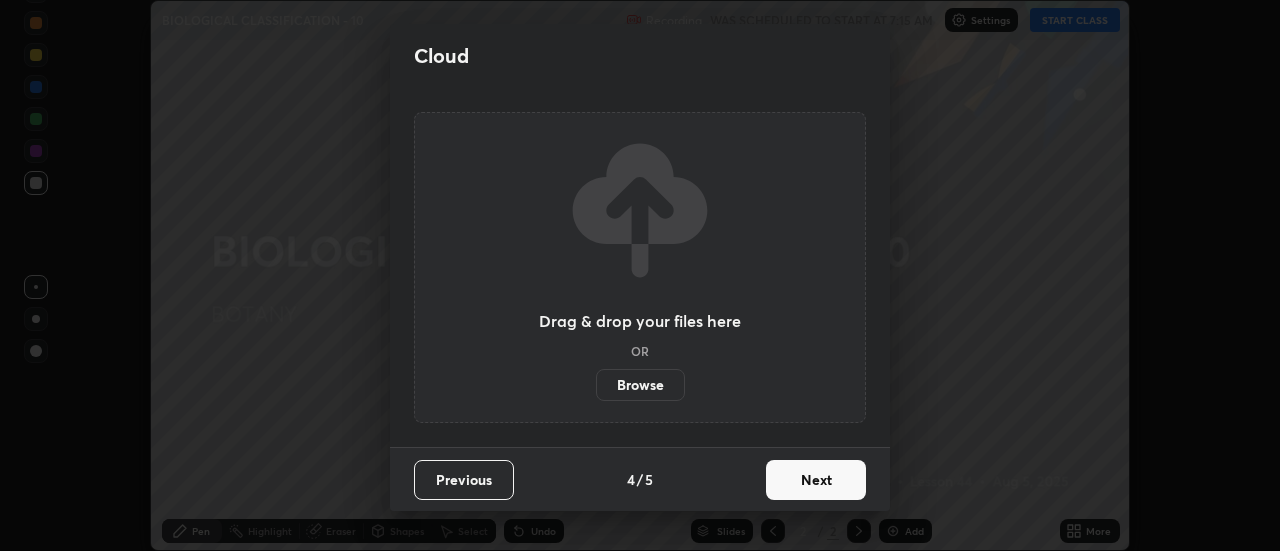 click on "Next" at bounding box center (816, 480) 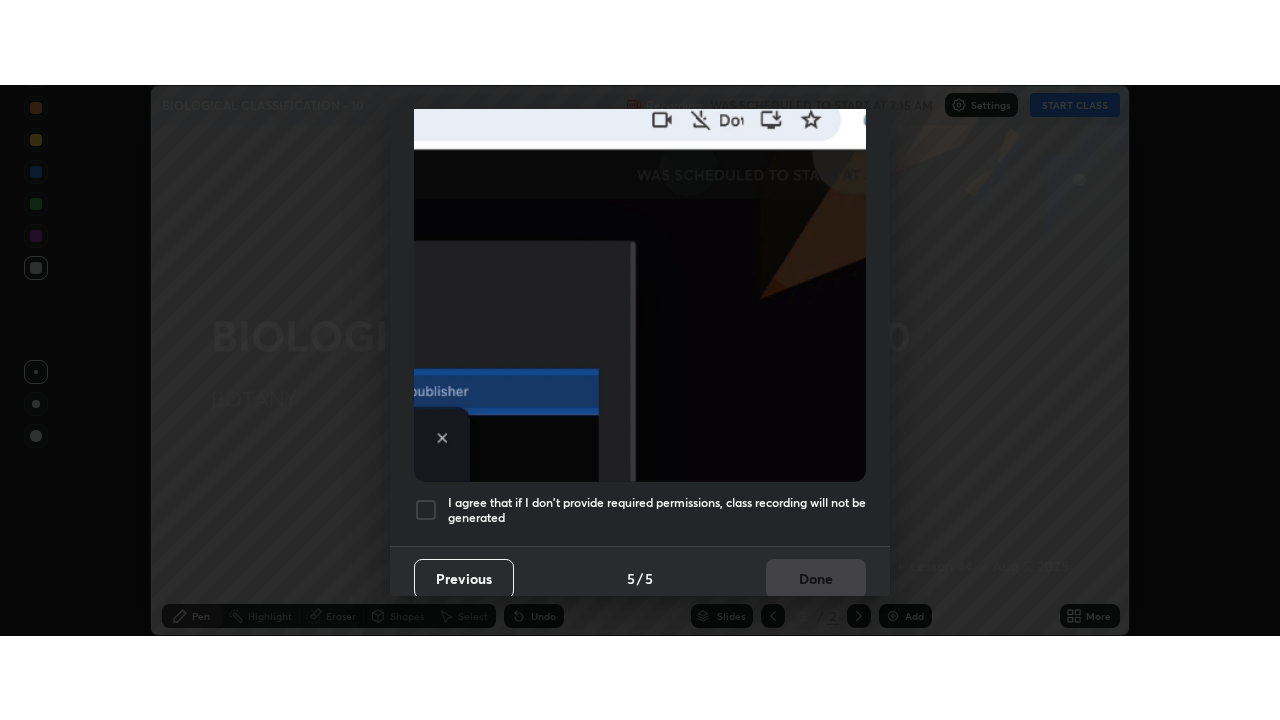 scroll, scrollTop: 513, scrollLeft: 0, axis: vertical 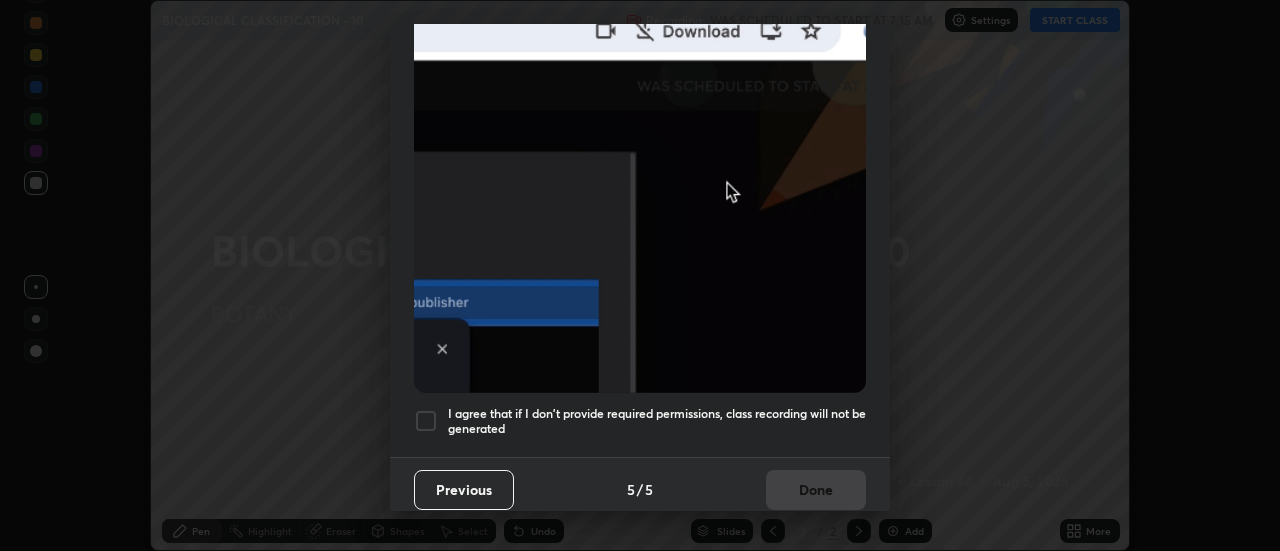 click at bounding box center (426, 421) 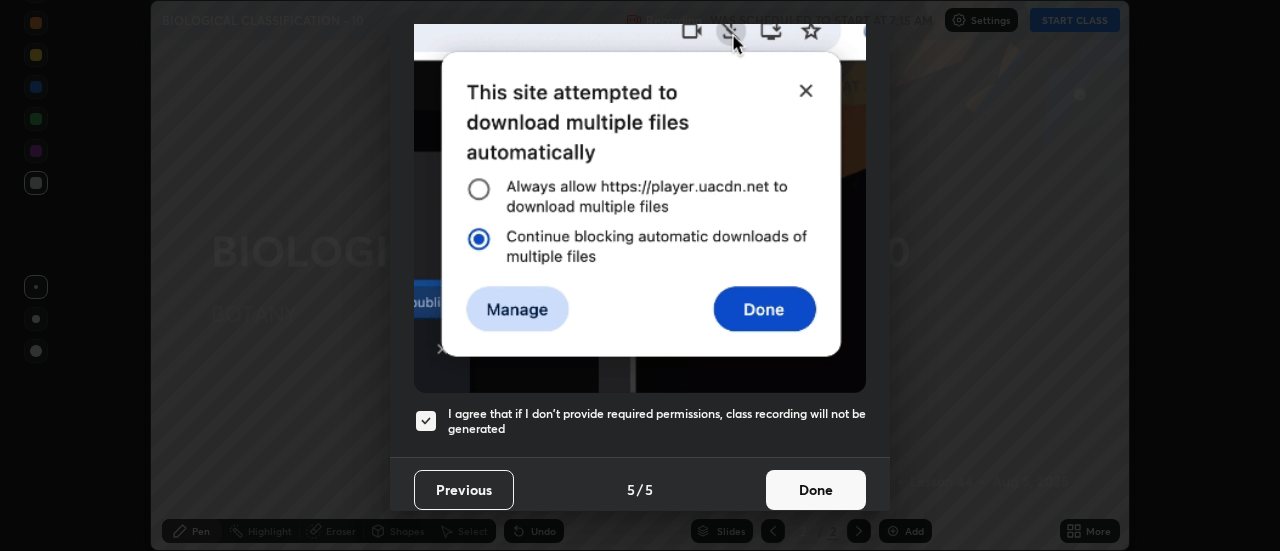 click on "Done" at bounding box center (816, 490) 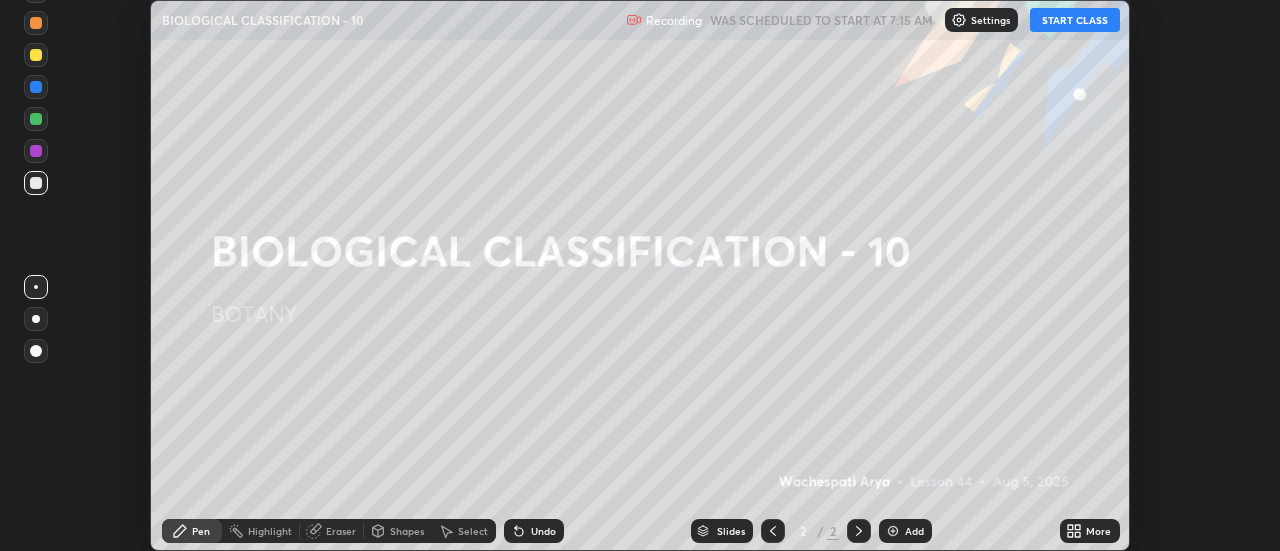 click 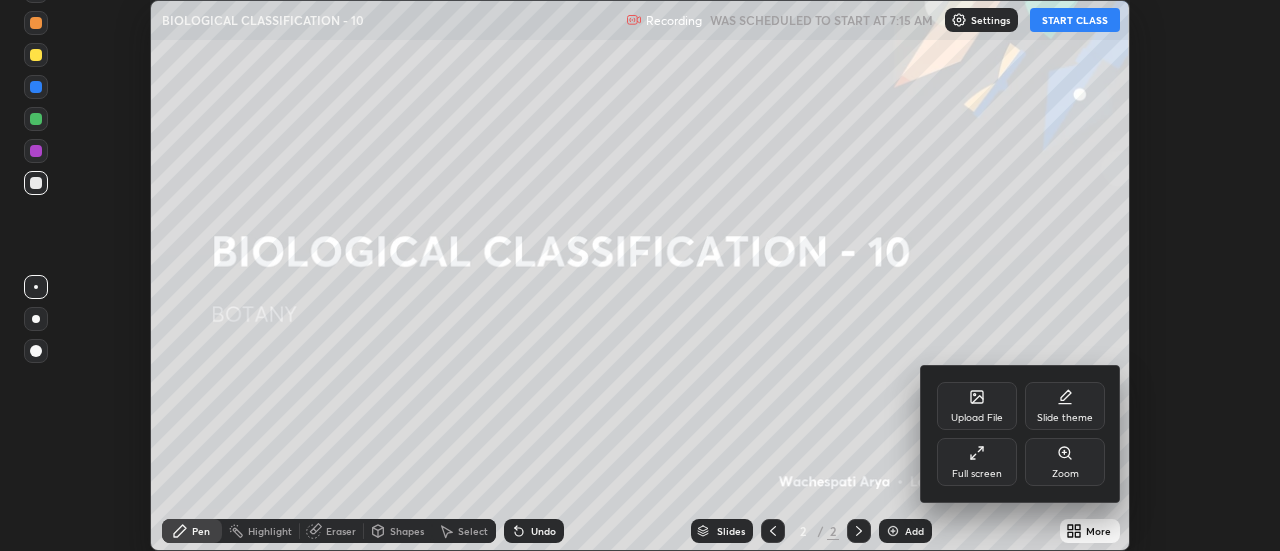 click on "Full screen" at bounding box center [977, 462] 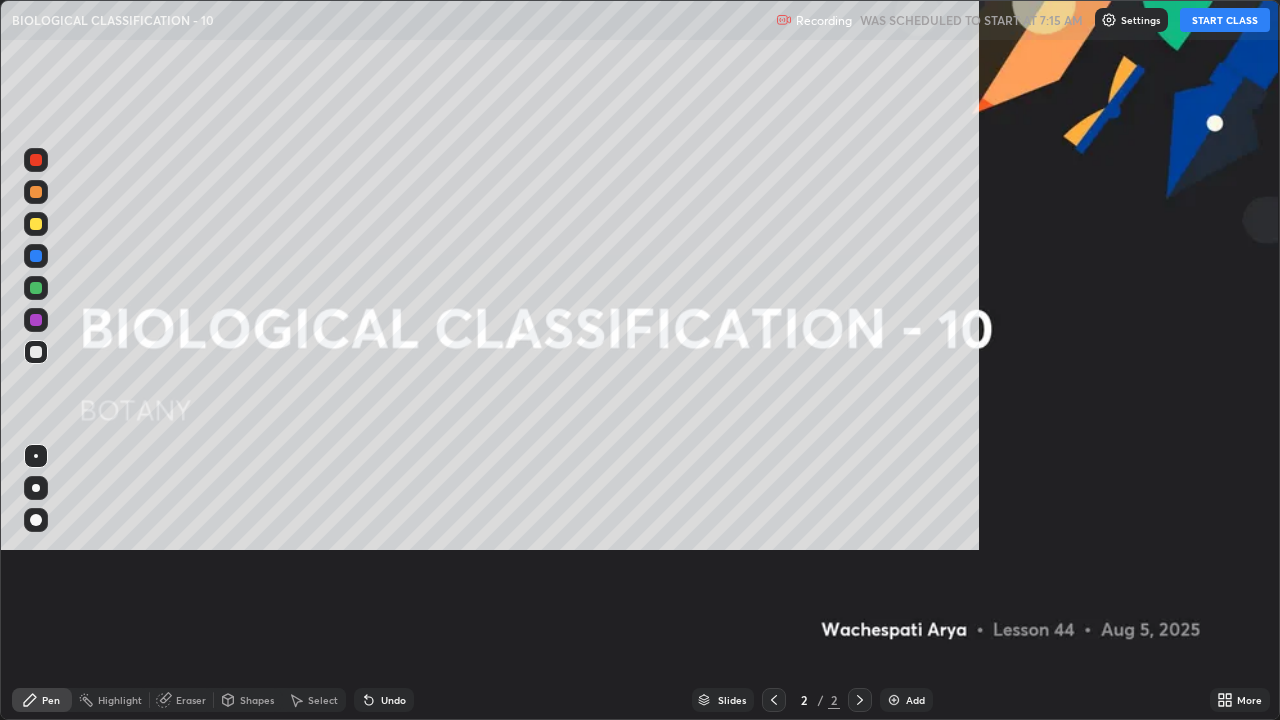 scroll, scrollTop: 99280, scrollLeft: 98720, axis: both 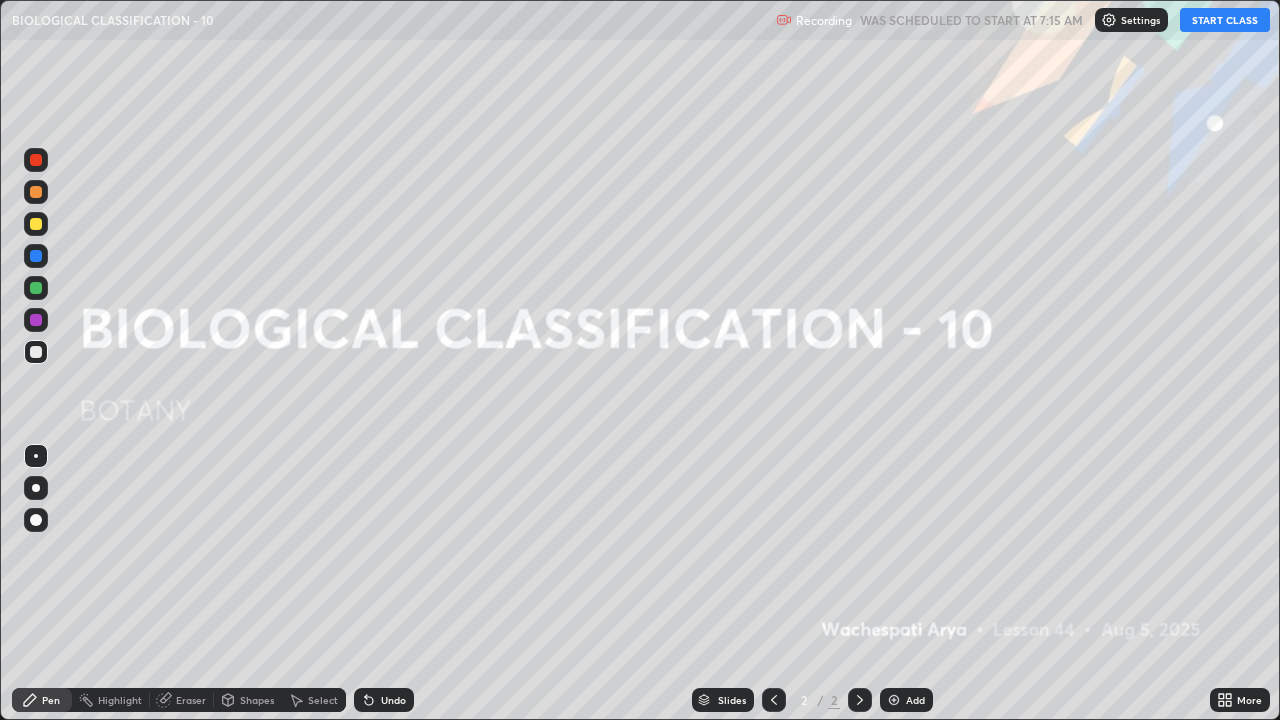 click on "START CLASS" at bounding box center (1225, 20) 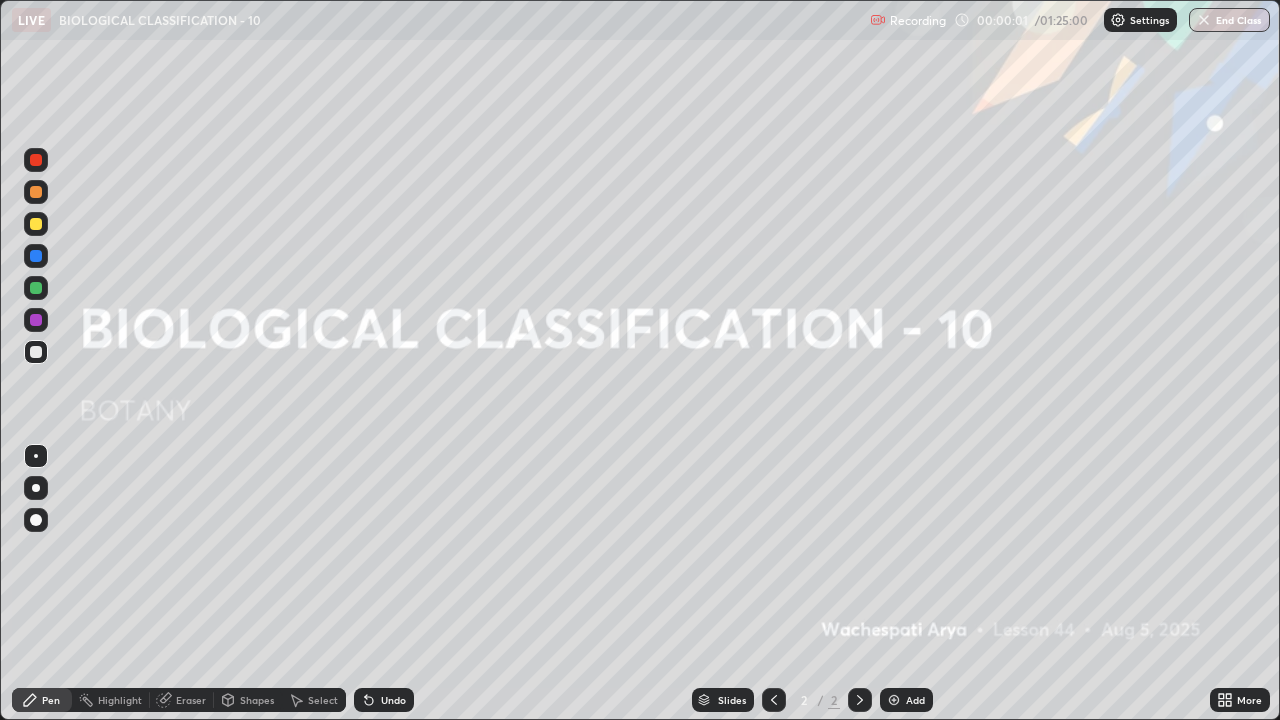 click on "Add" at bounding box center (915, 700) 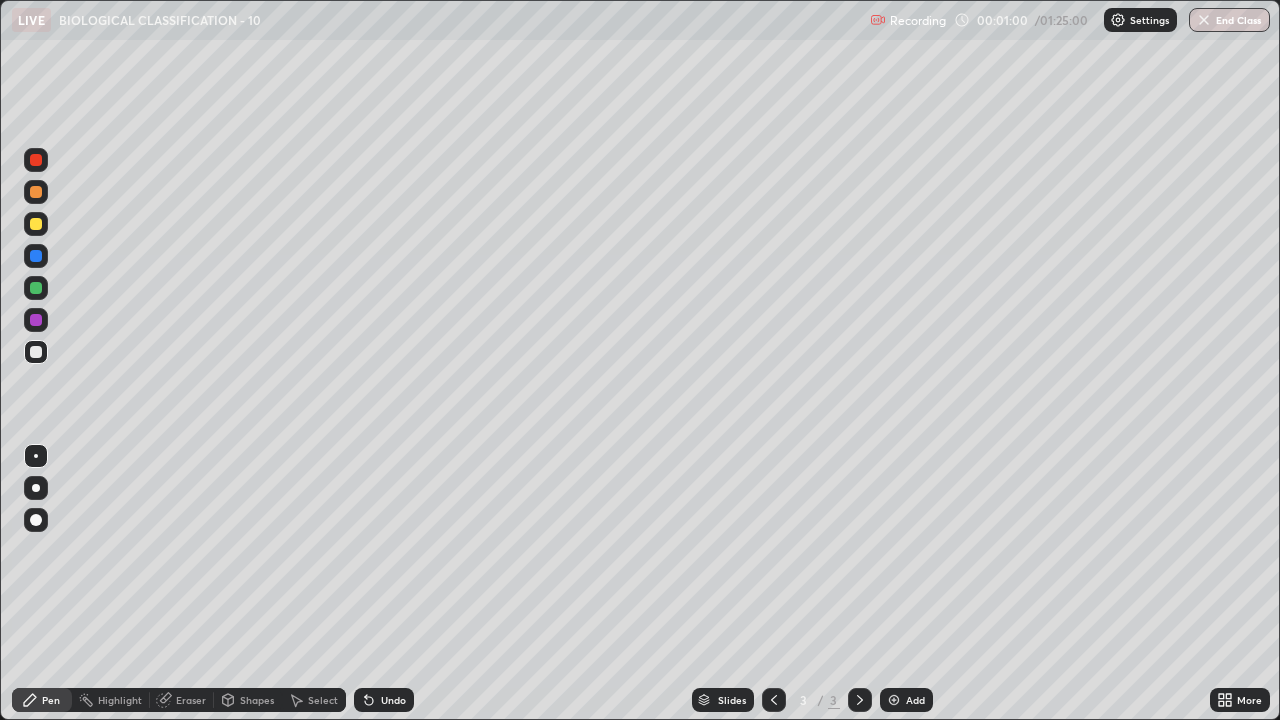 click at bounding box center [36, 192] 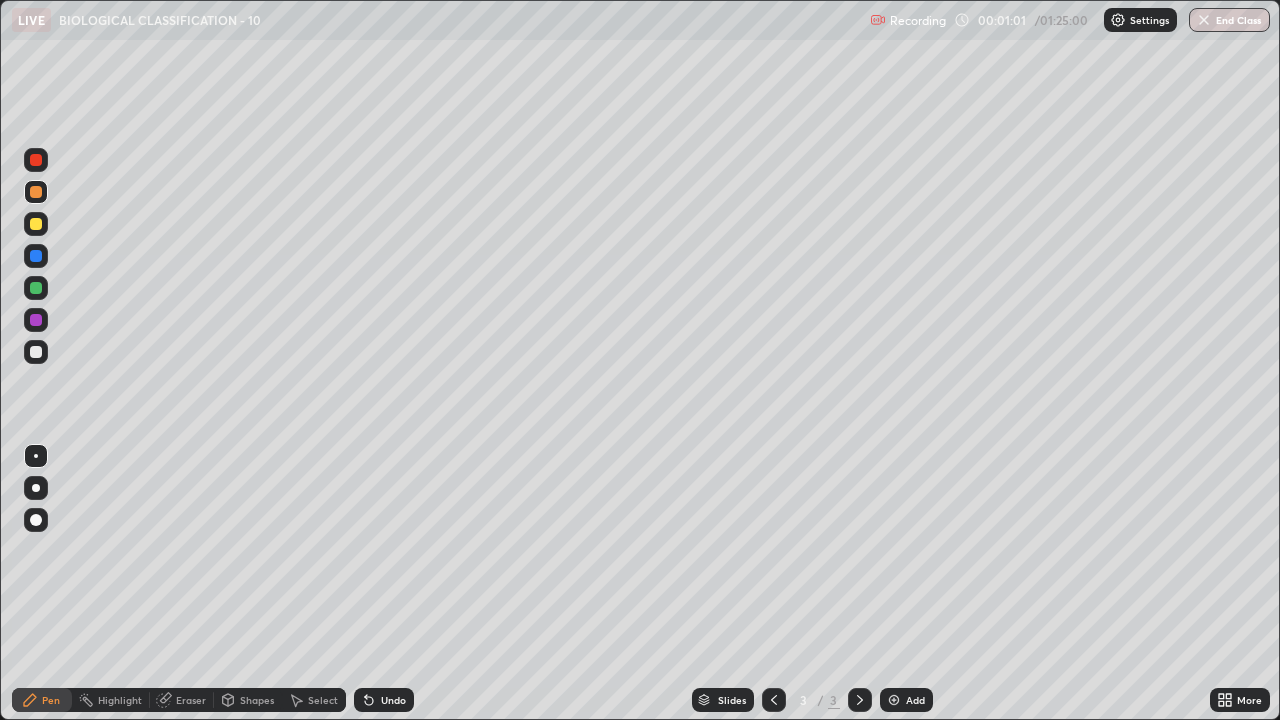 click at bounding box center [36, 488] 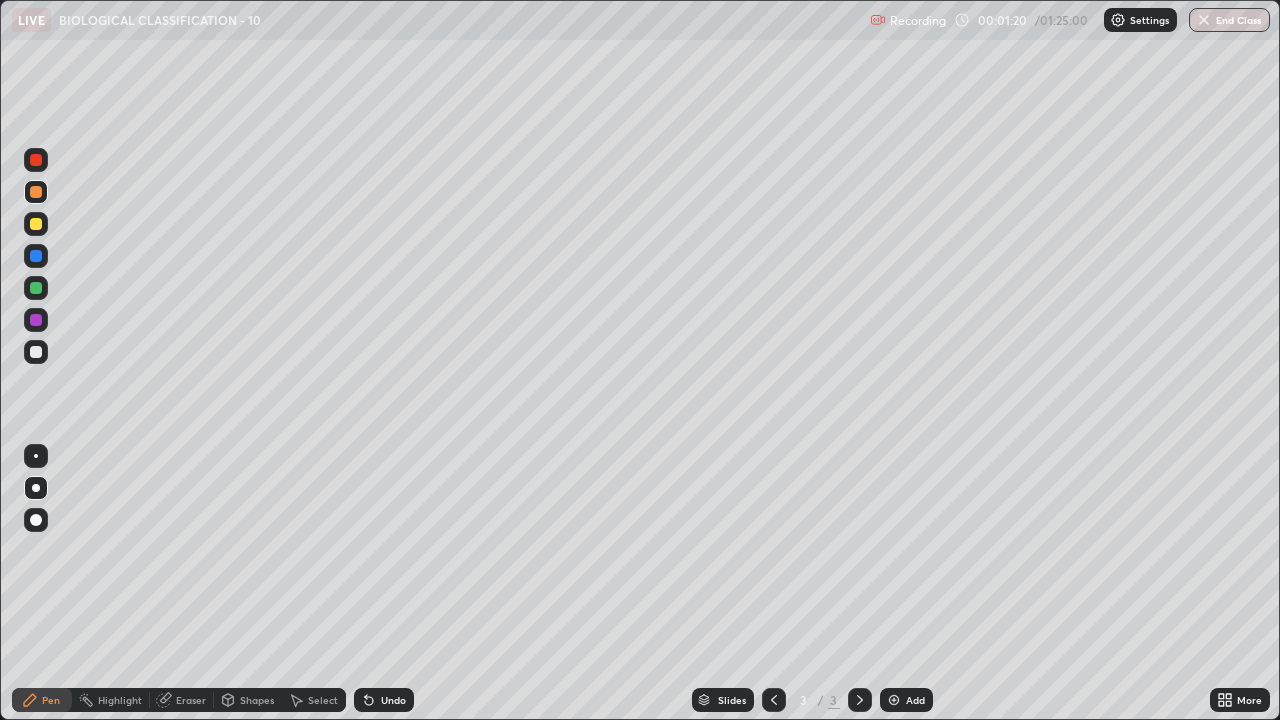 click at bounding box center [36, 352] 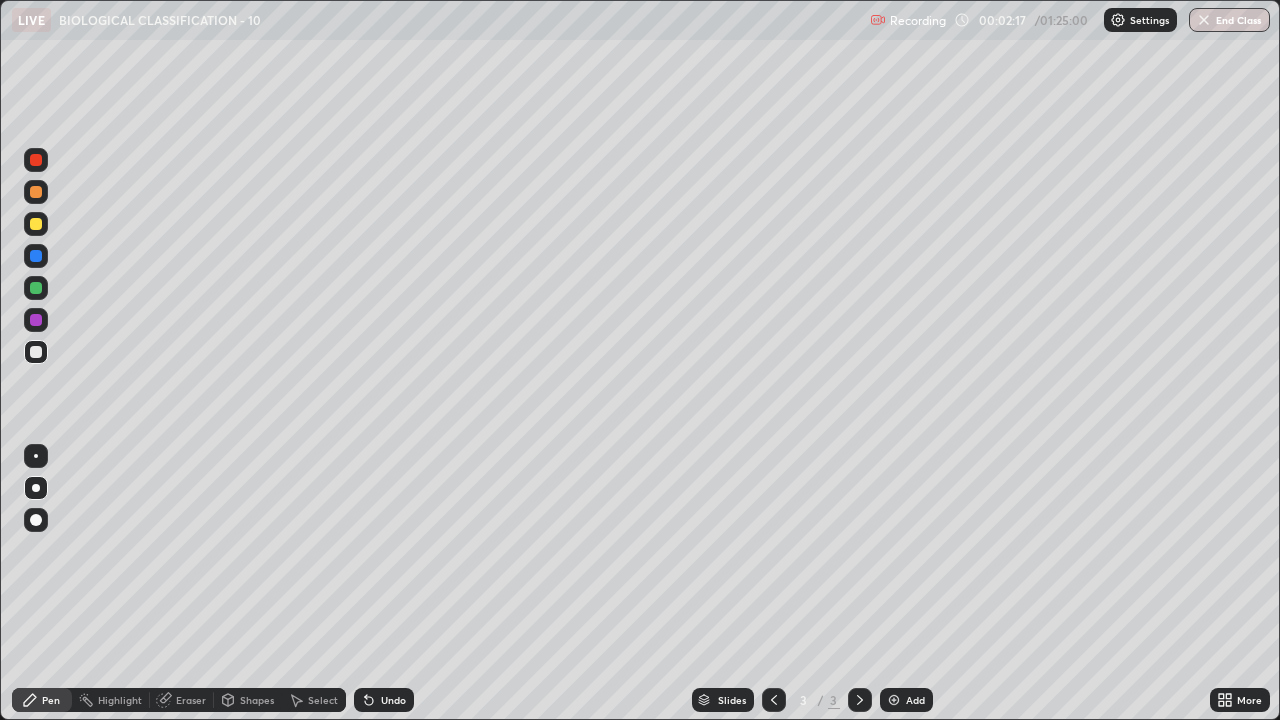click at bounding box center (36, 224) 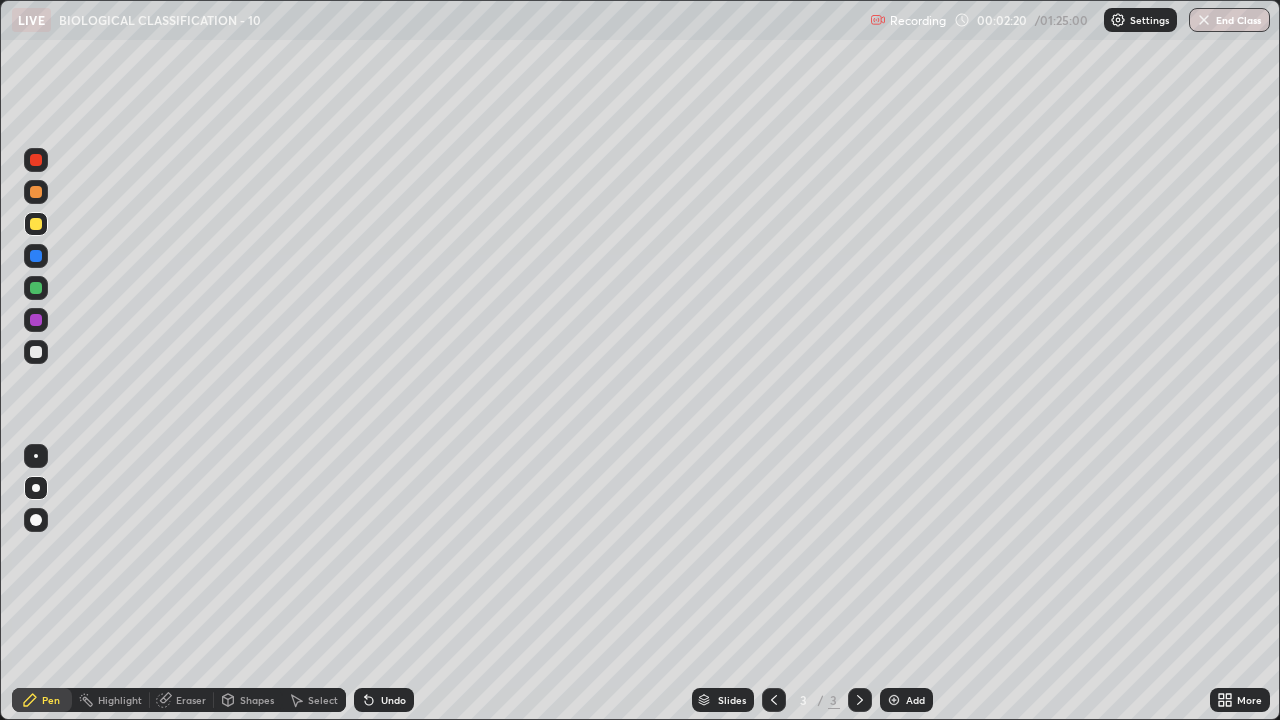 click on "Undo" at bounding box center [384, 700] 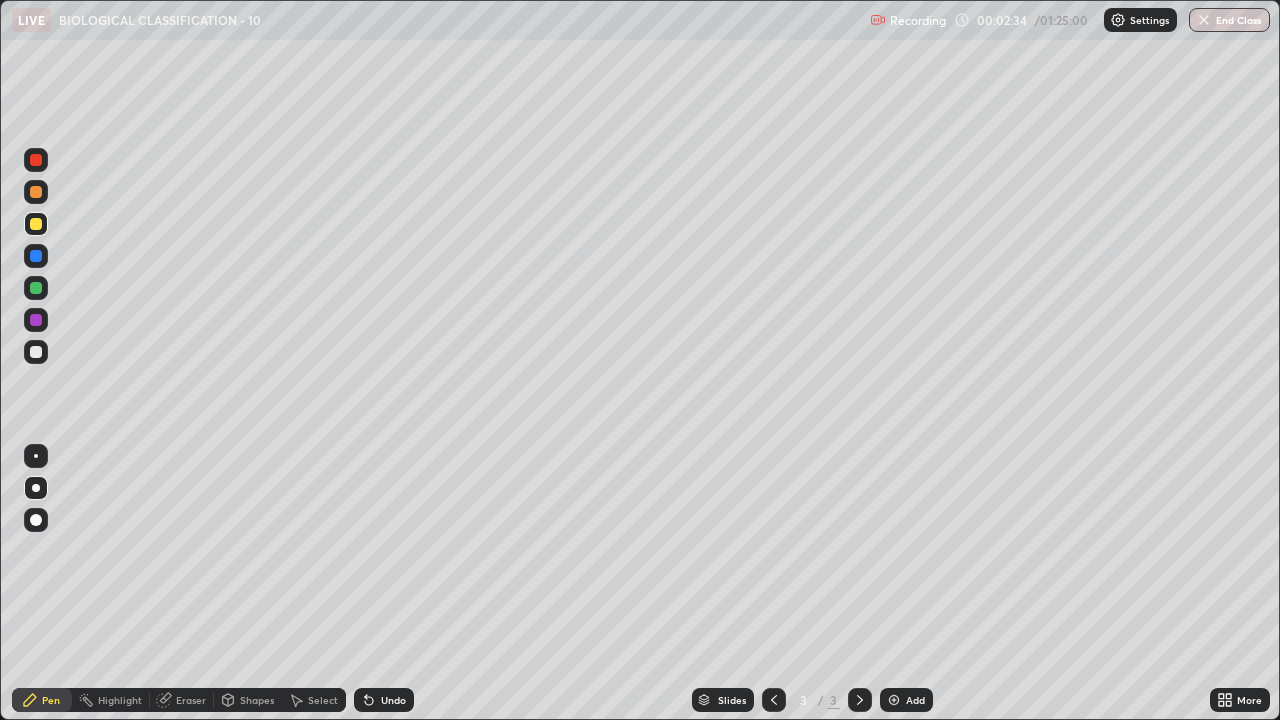 click on "Undo" at bounding box center [393, 700] 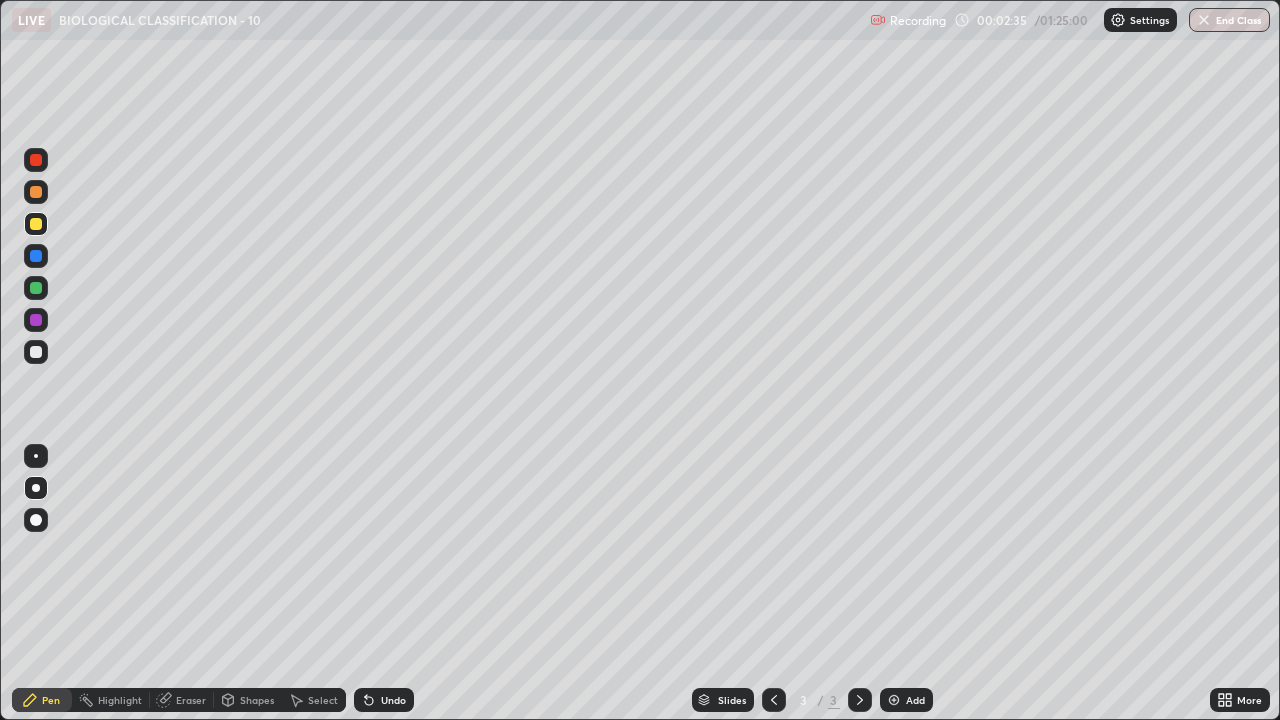click on "Undo" at bounding box center [393, 700] 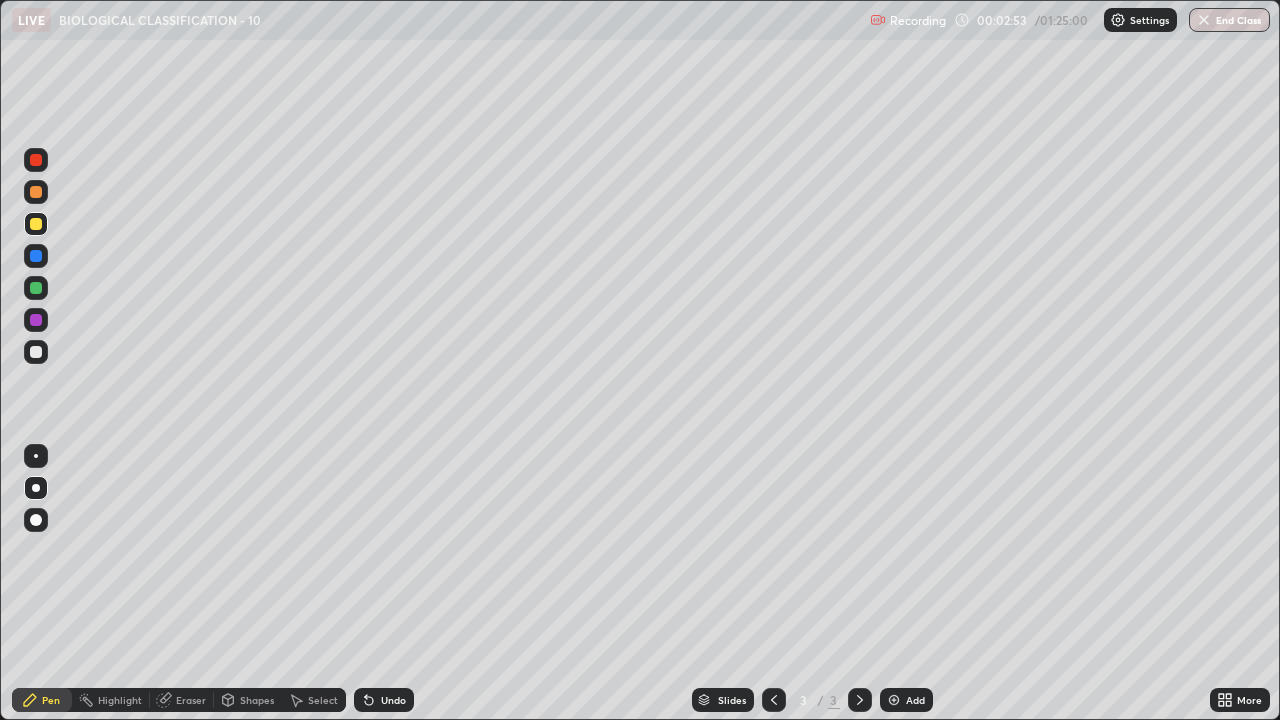 click at bounding box center [36, 352] 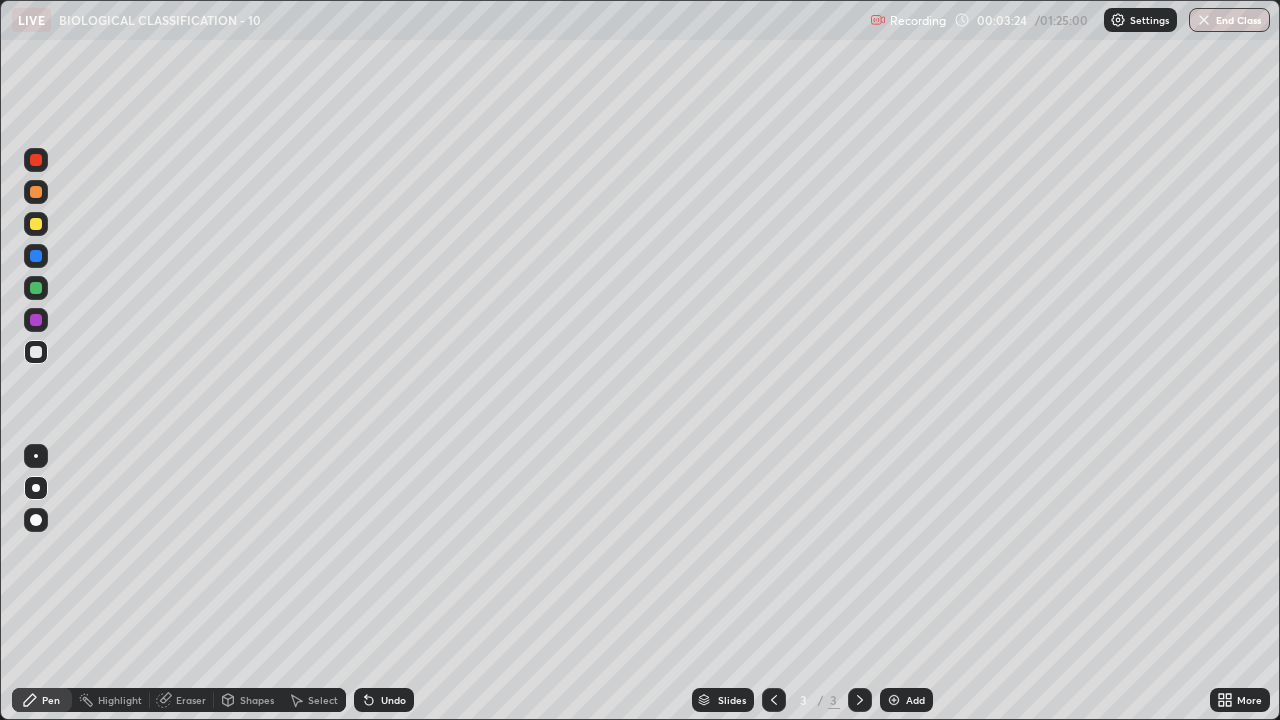 click at bounding box center (36, 352) 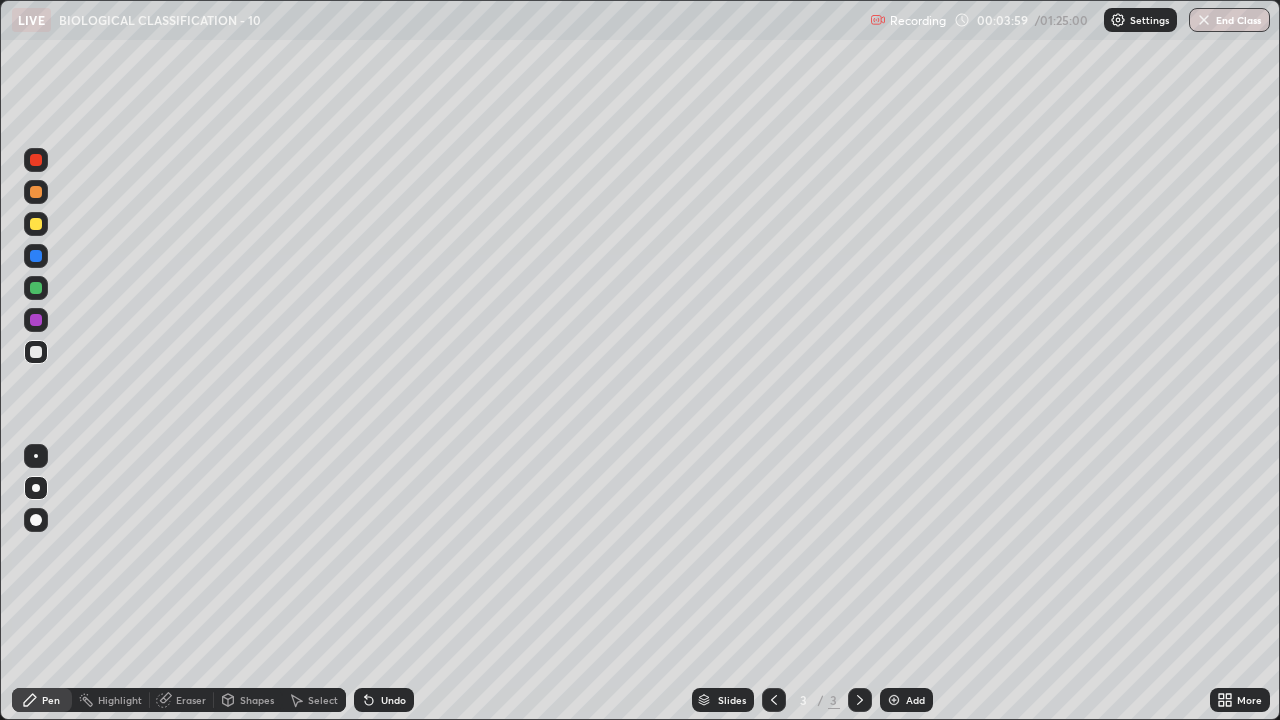 click at bounding box center [36, 192] 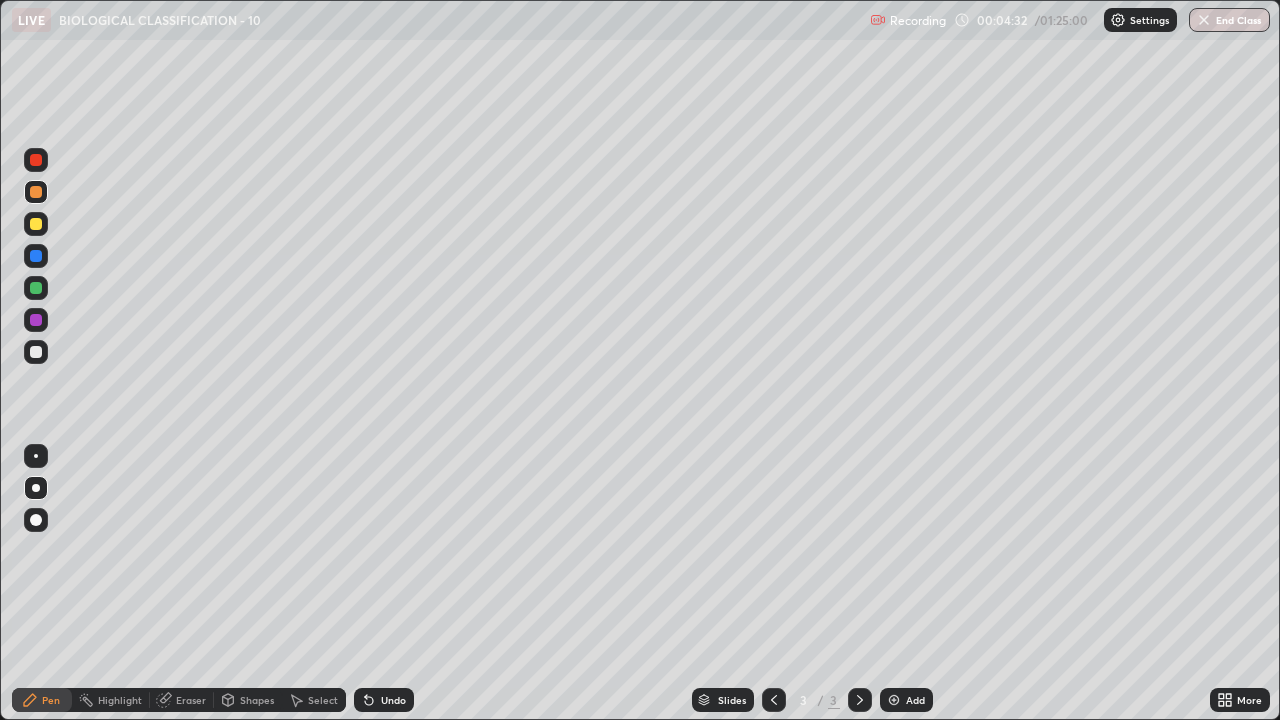 click at bounding box center [36, 320] 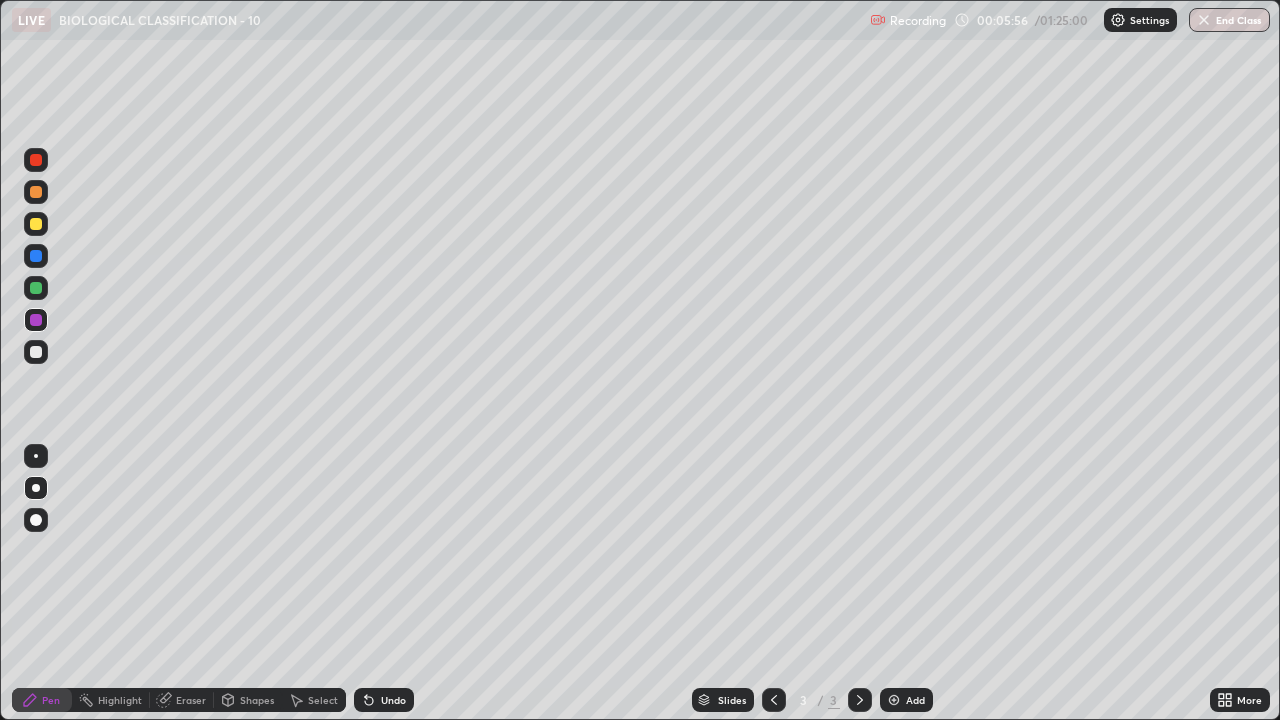 click at bounding box center (36, 352) 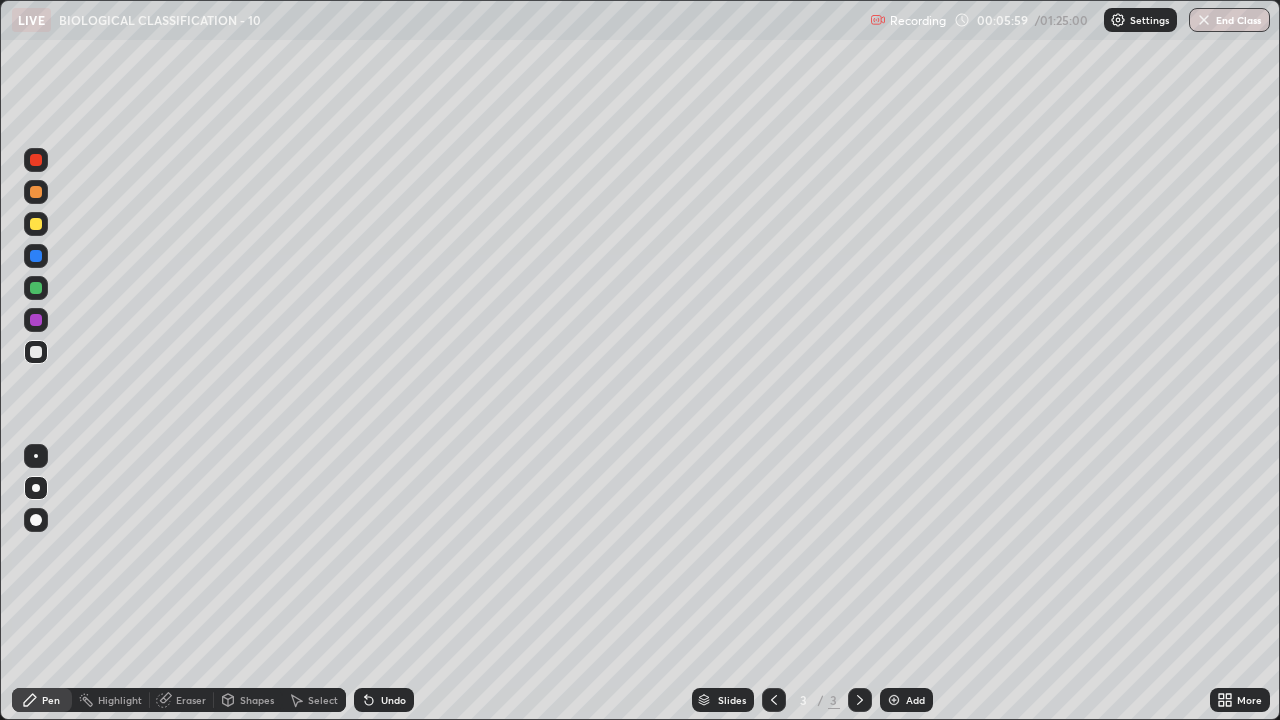click at bounding box center (36, 192) 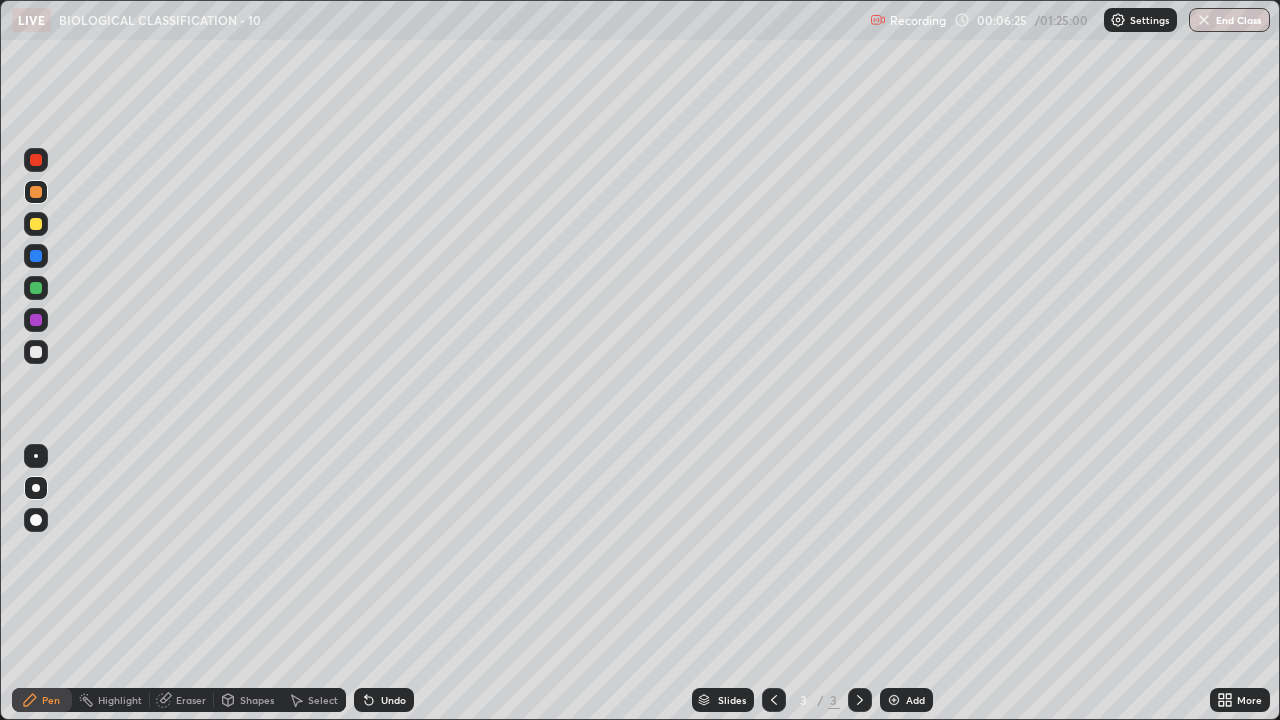 click at bounding box center (36, 320) 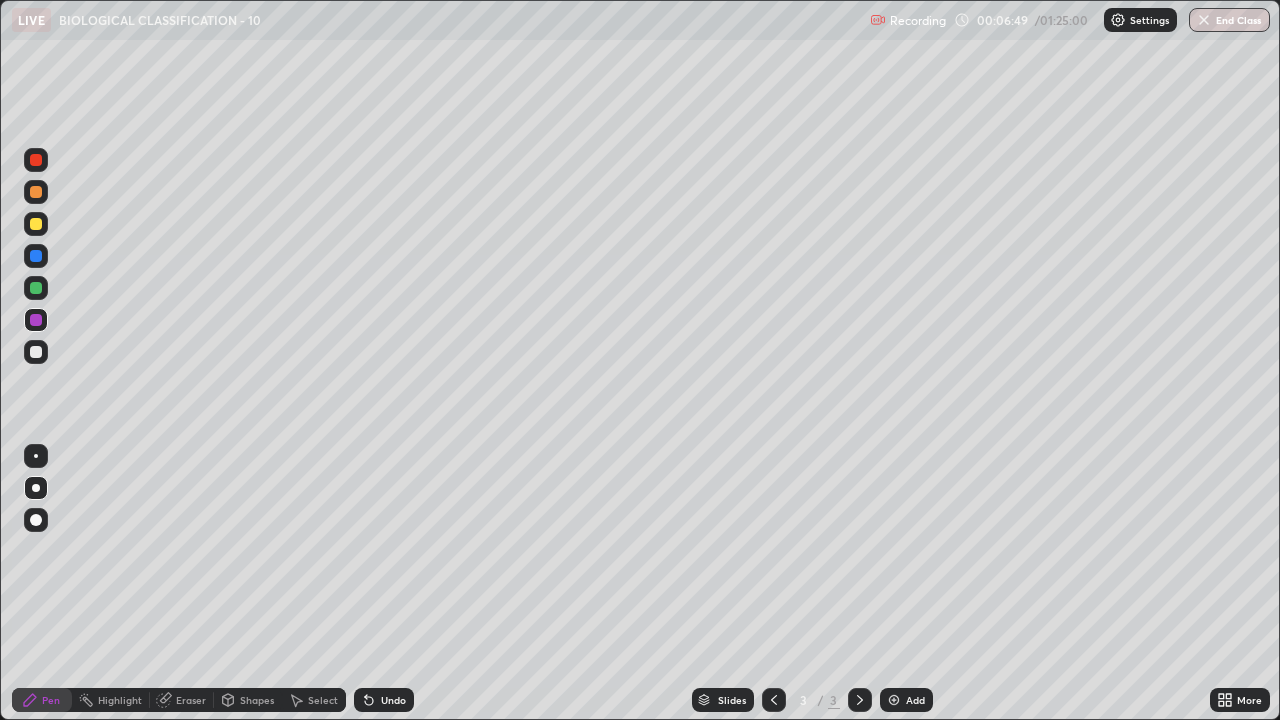 click at bounding box center [36, 352] 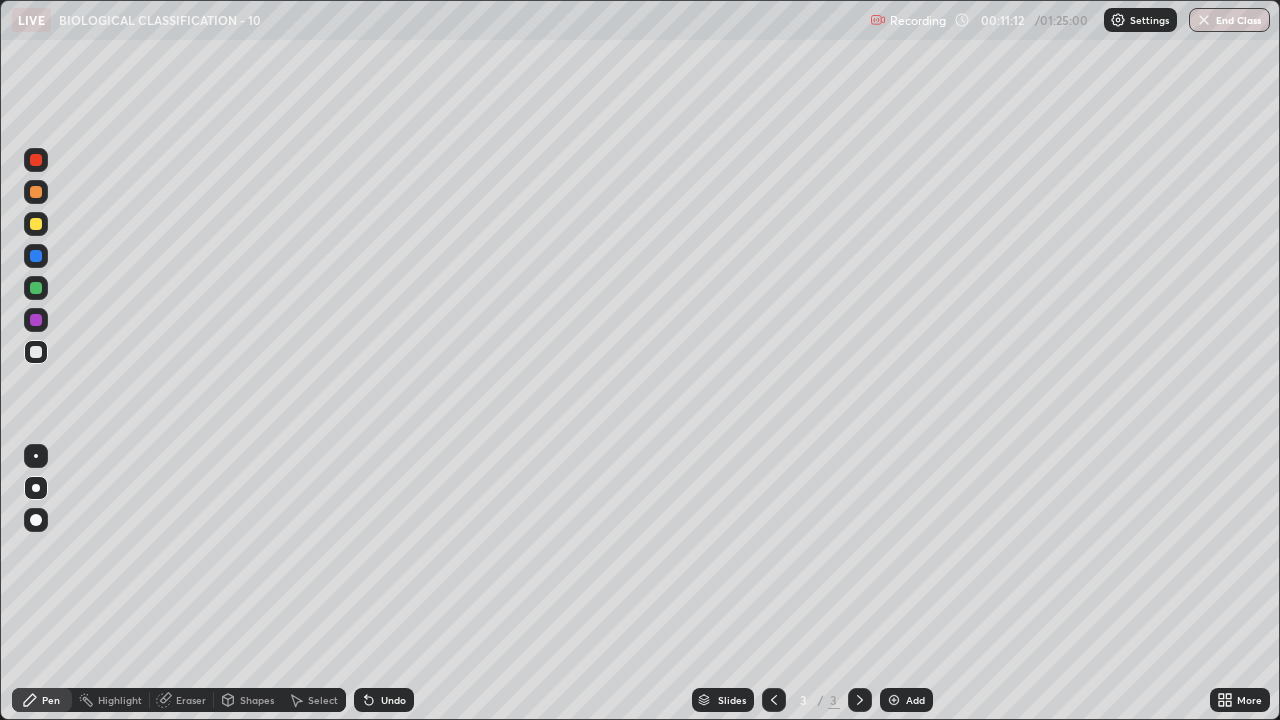 click at bounding box center [36, 256] 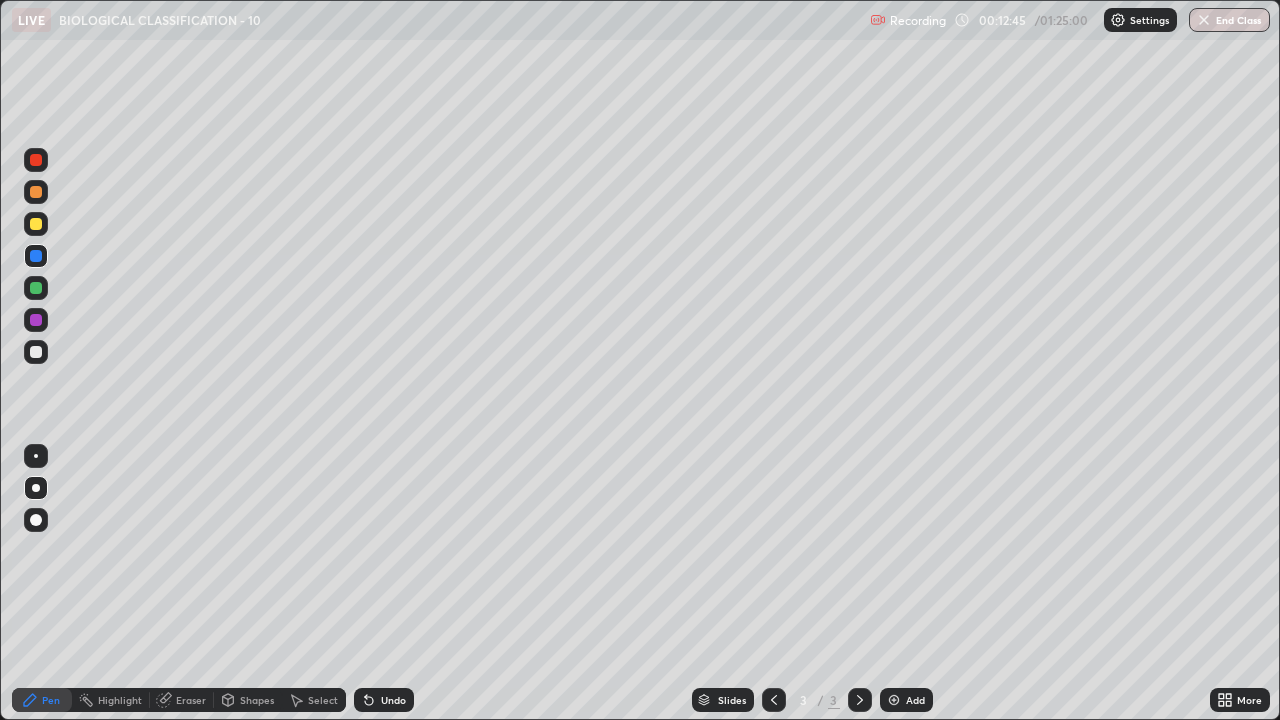 click at bounding box center [36, 488] 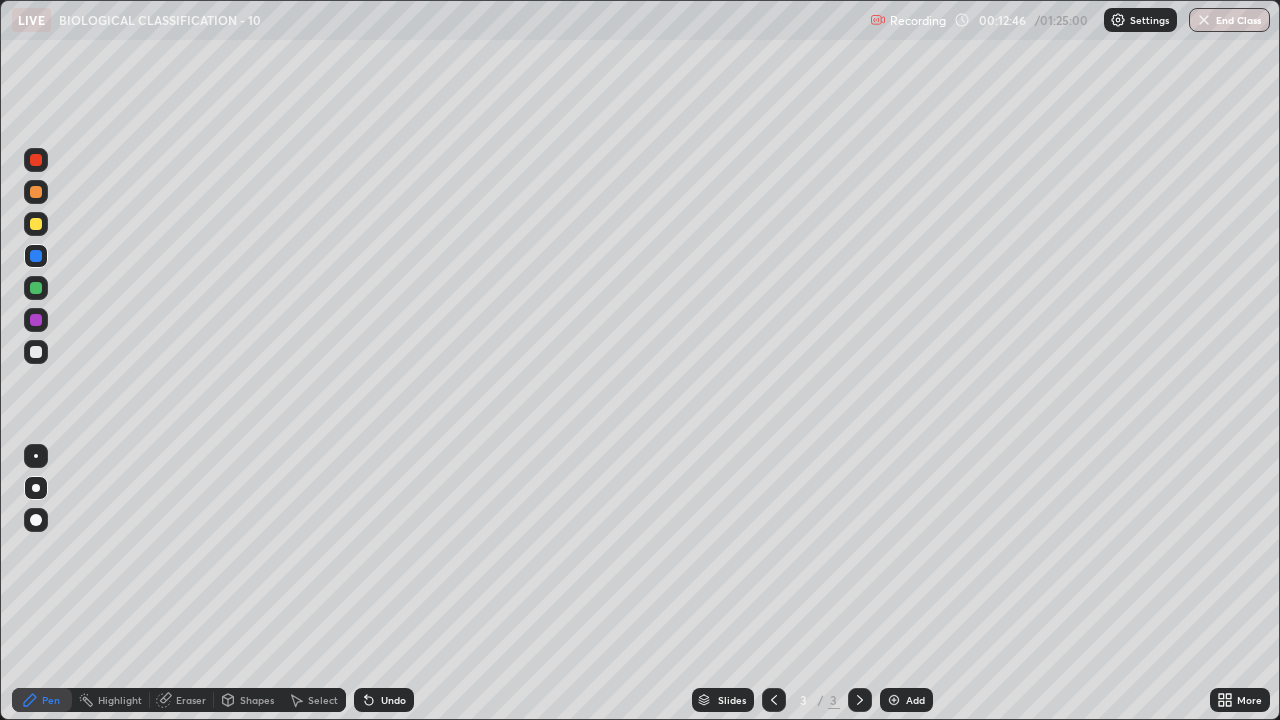 click at bounding box center [36, 288] 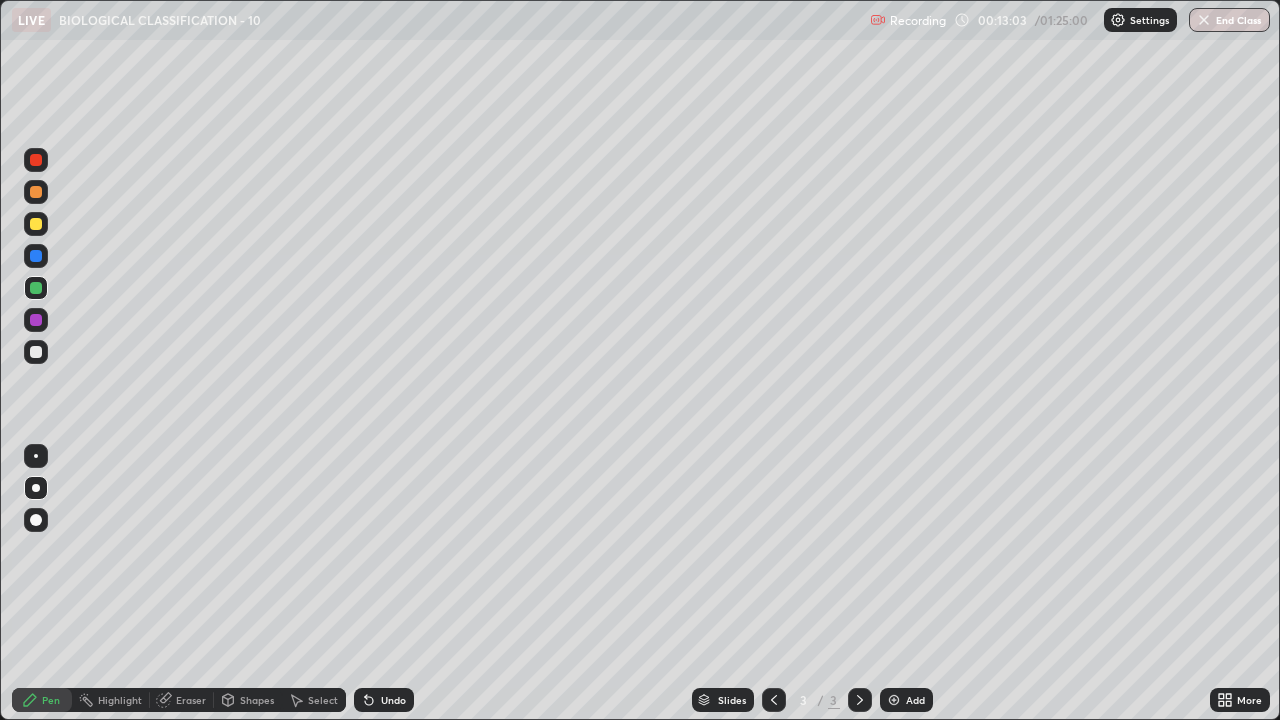click at bounding box center (36, 192) 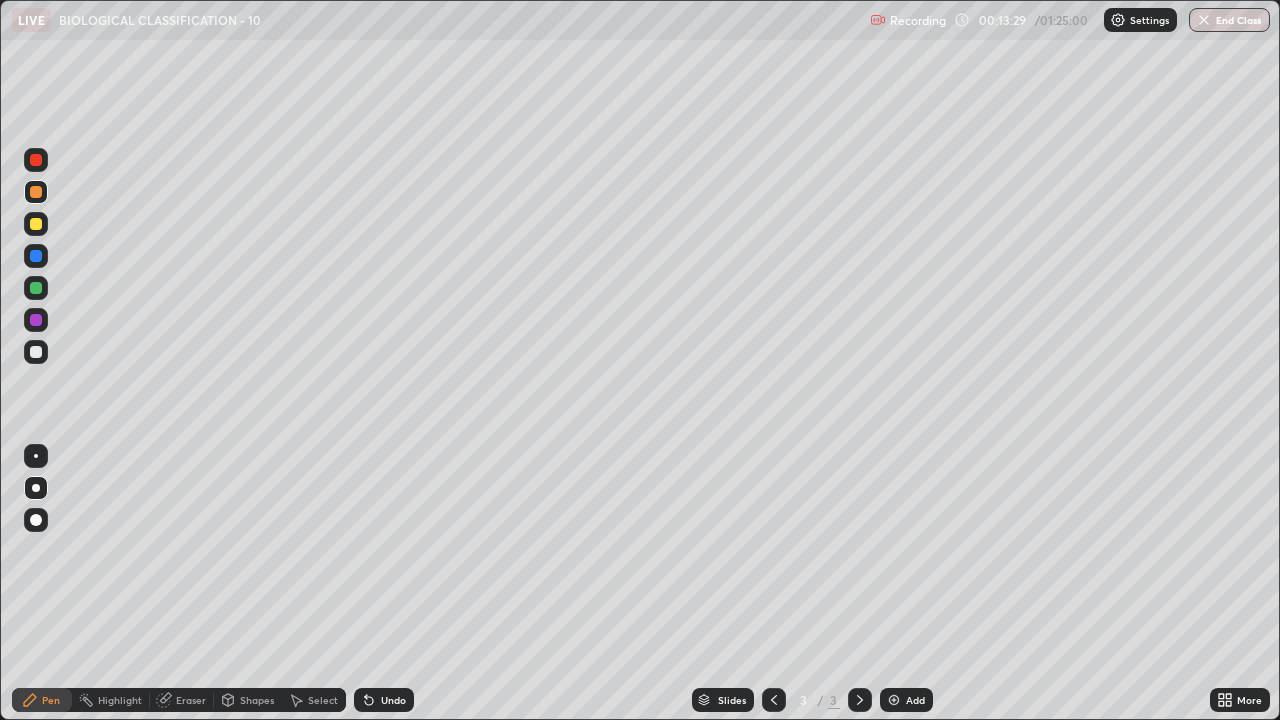 click at bounding box center (36, 320) 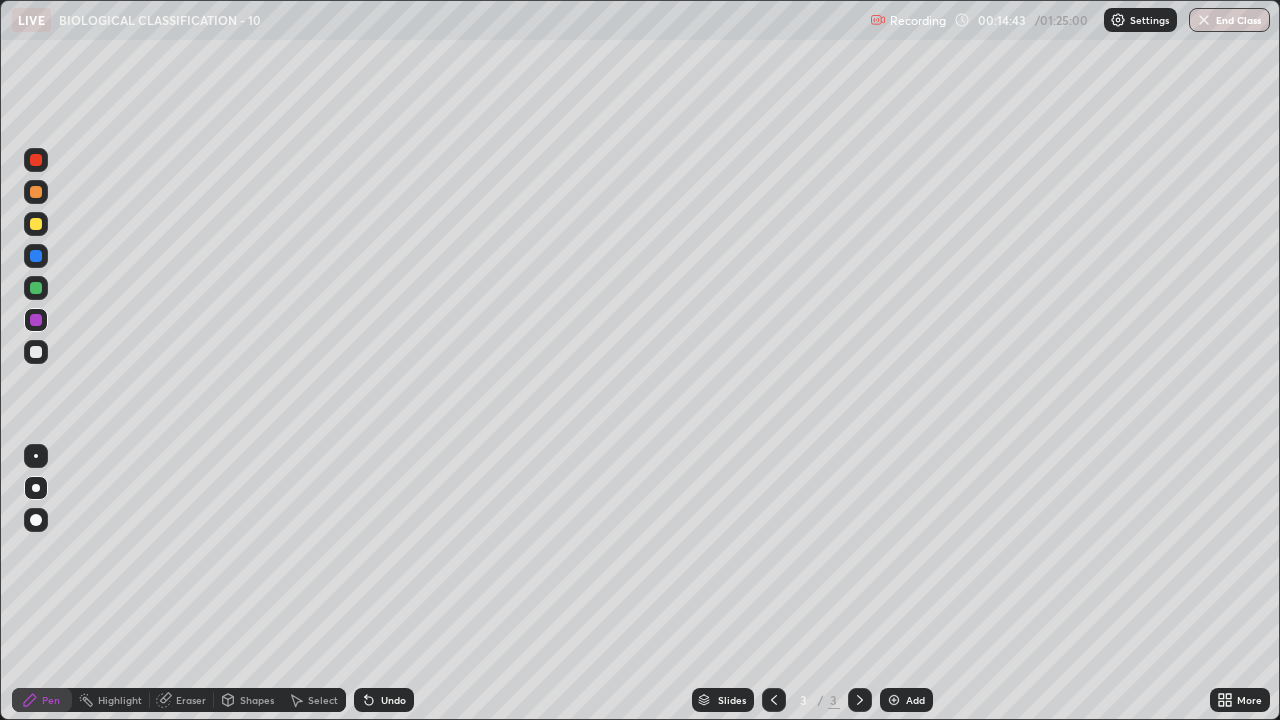 click on "Add" at bounding box center (915, 700) 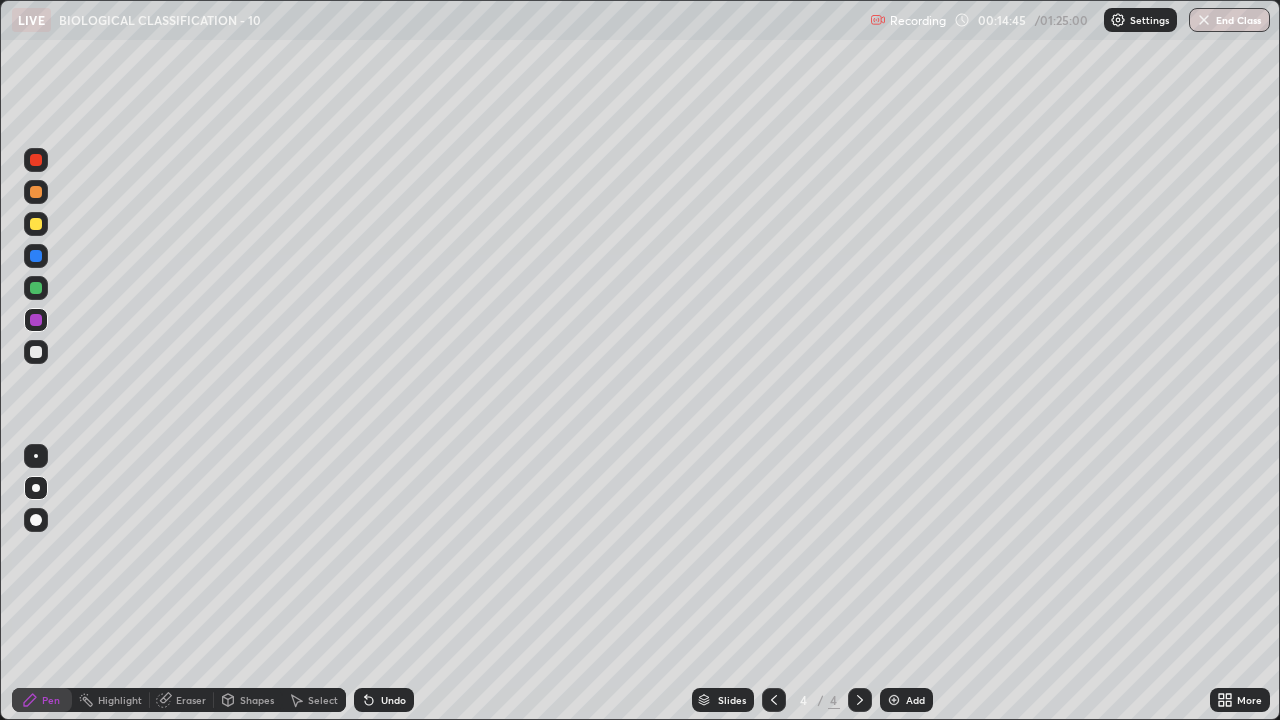 click at bounding box center (36, 192) 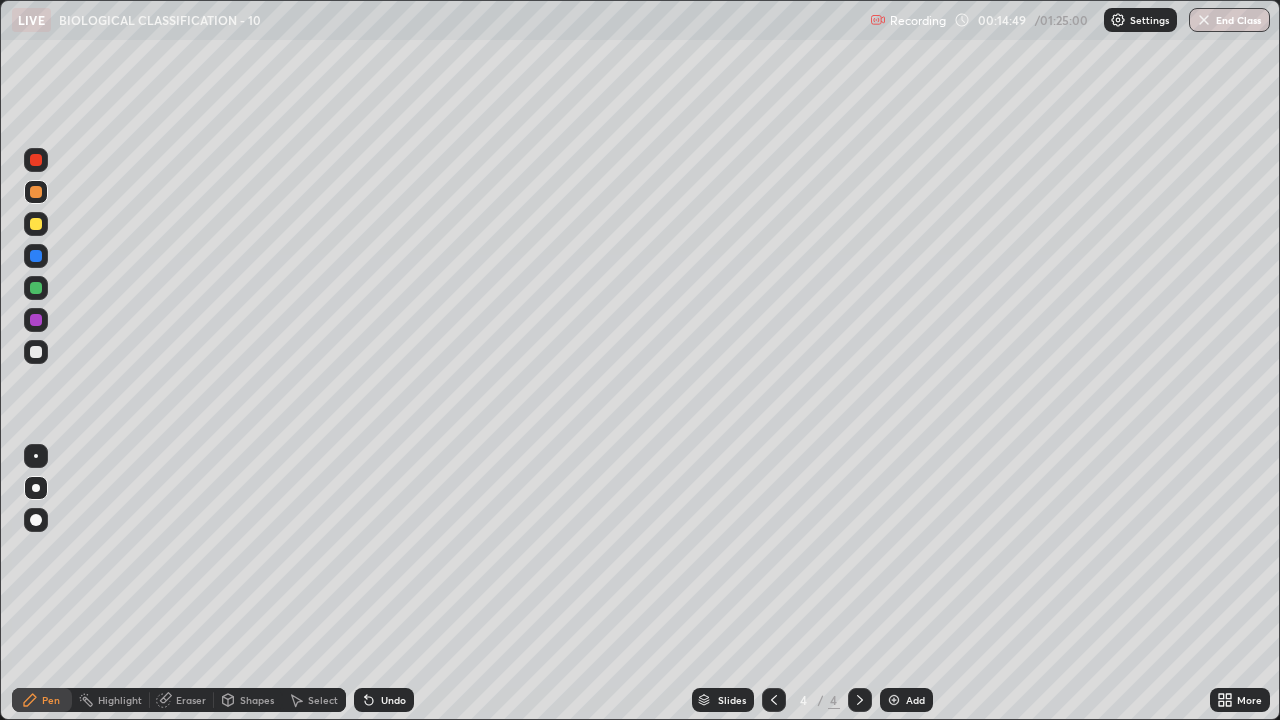 click at bounding box center (36, 352) 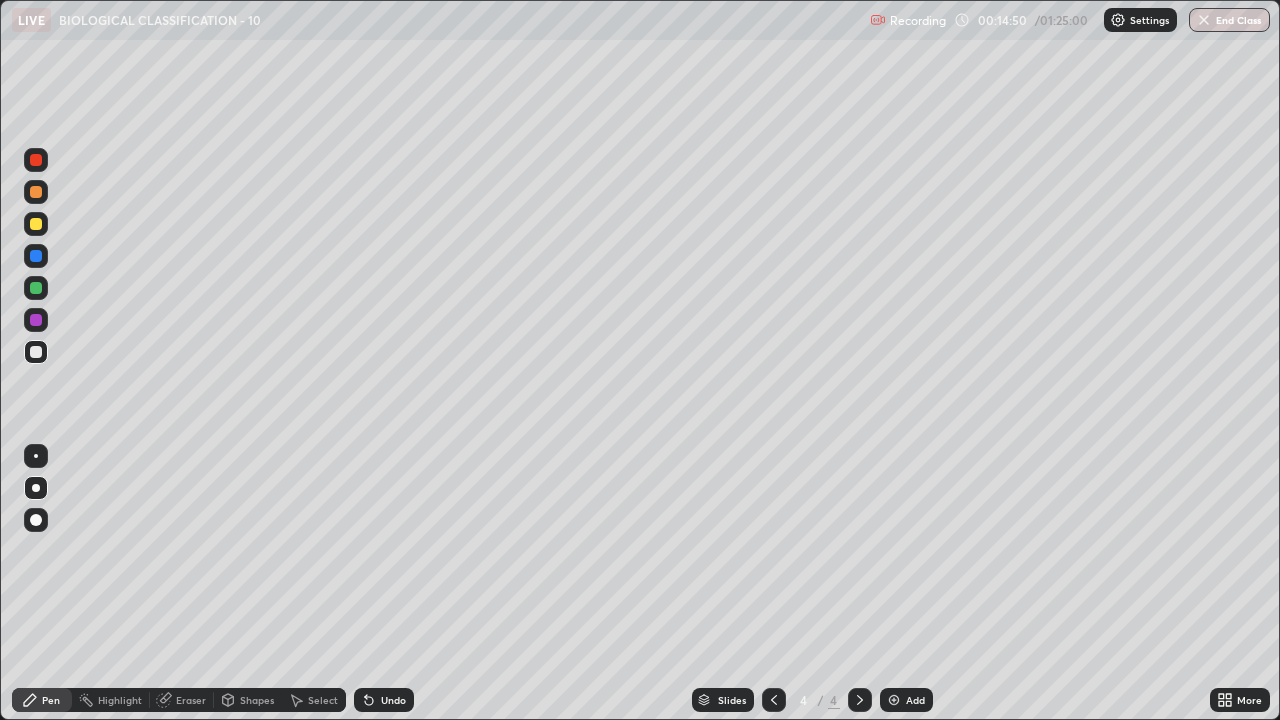 click at bounding box center [36, 288] 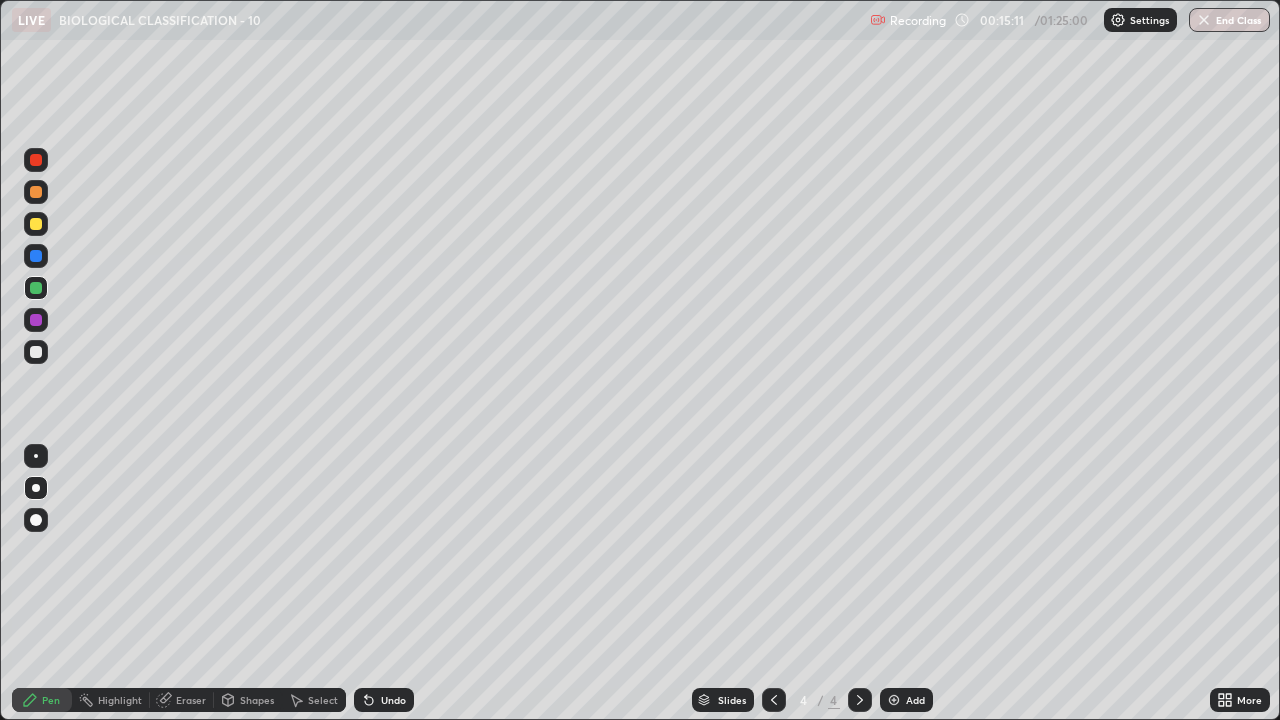click at bounding box center (36, 224) 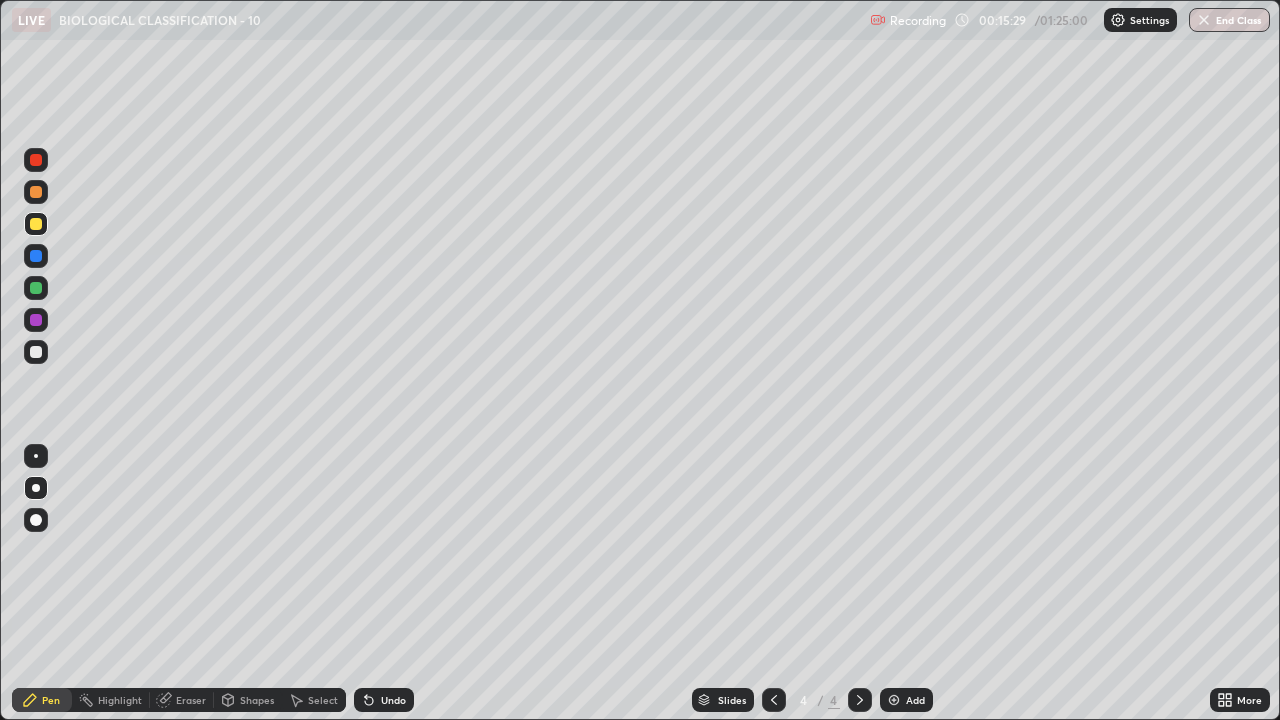 click at bounding box center (36, 320) 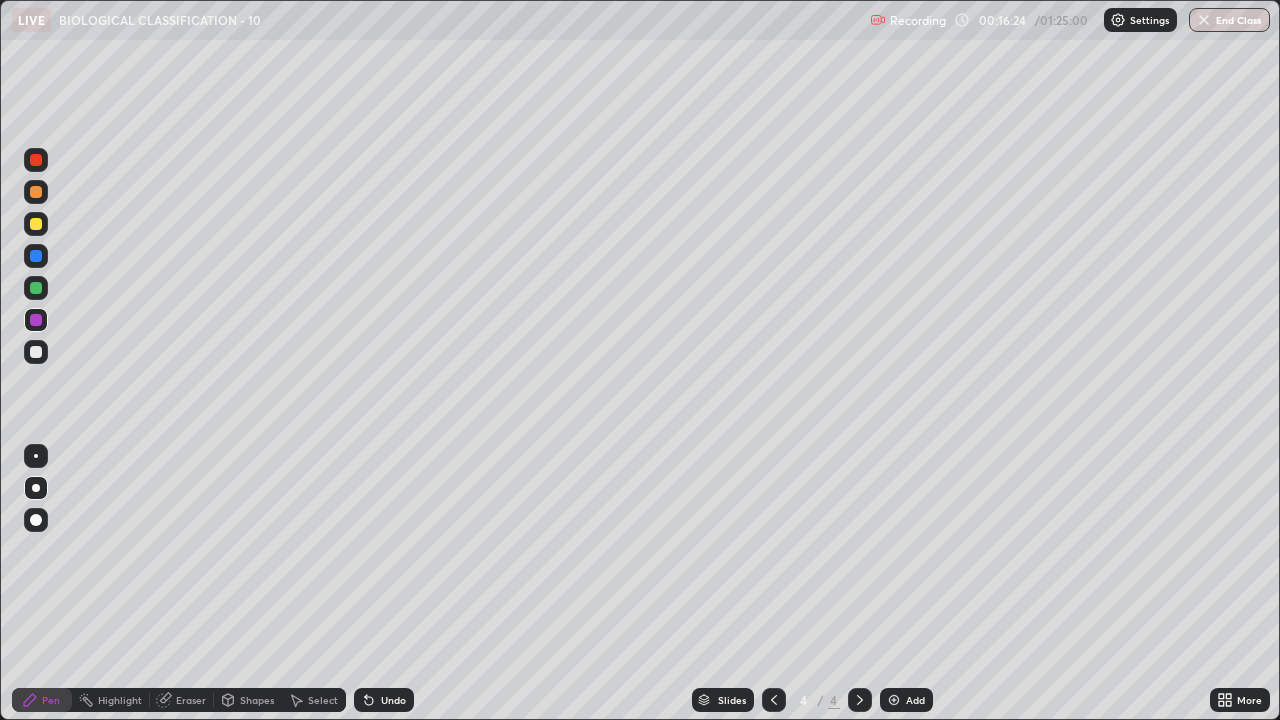 click at bounding box center [36, 352] 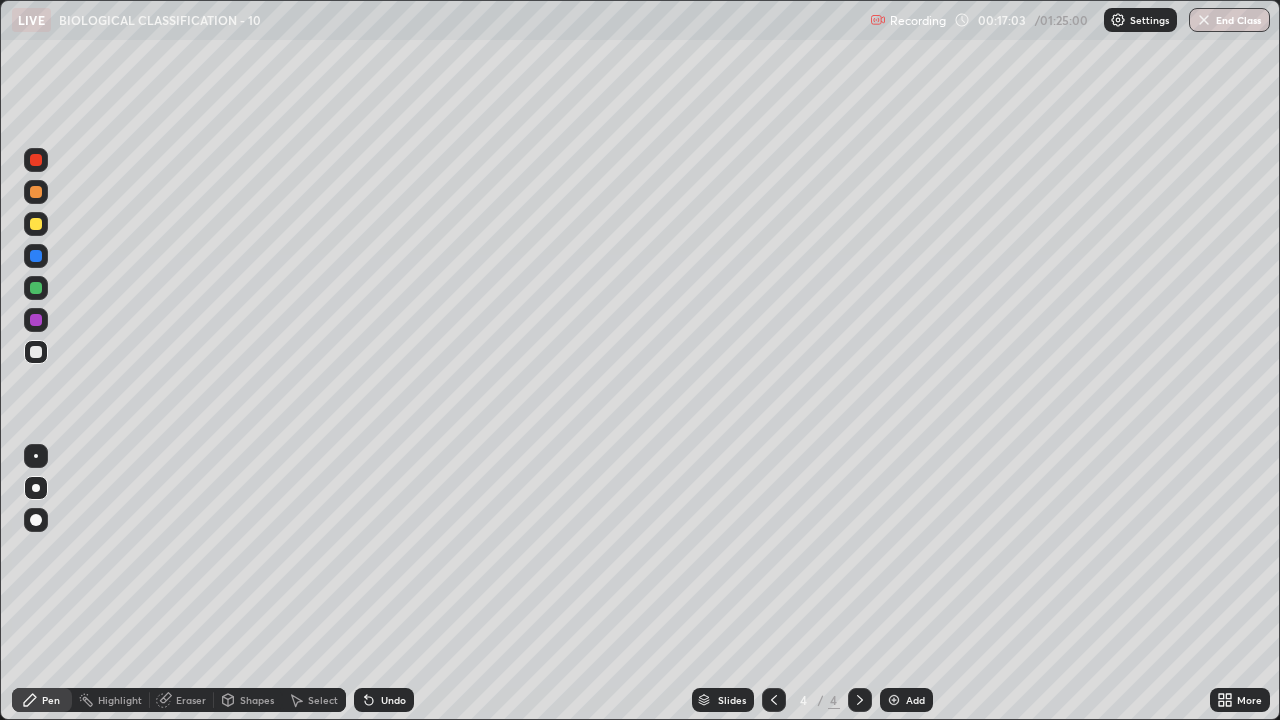 click at bounding box center [36, 224] 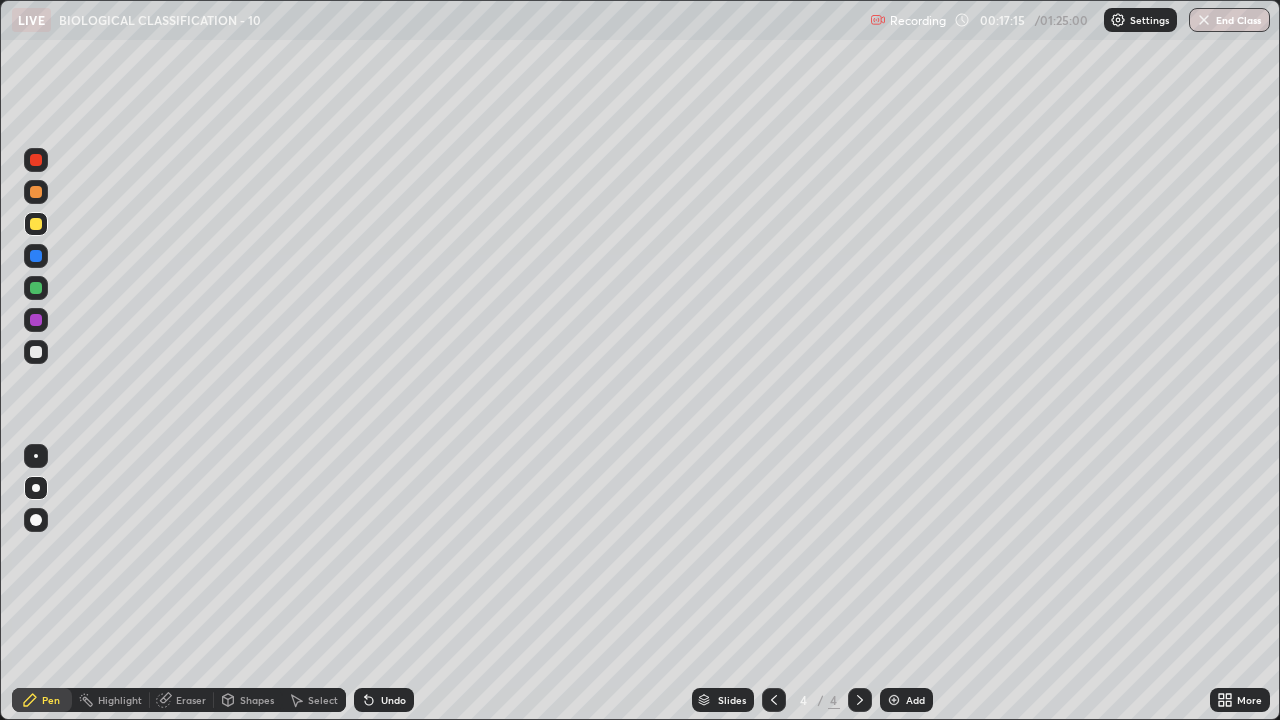 click at bounding box center [36, 192] 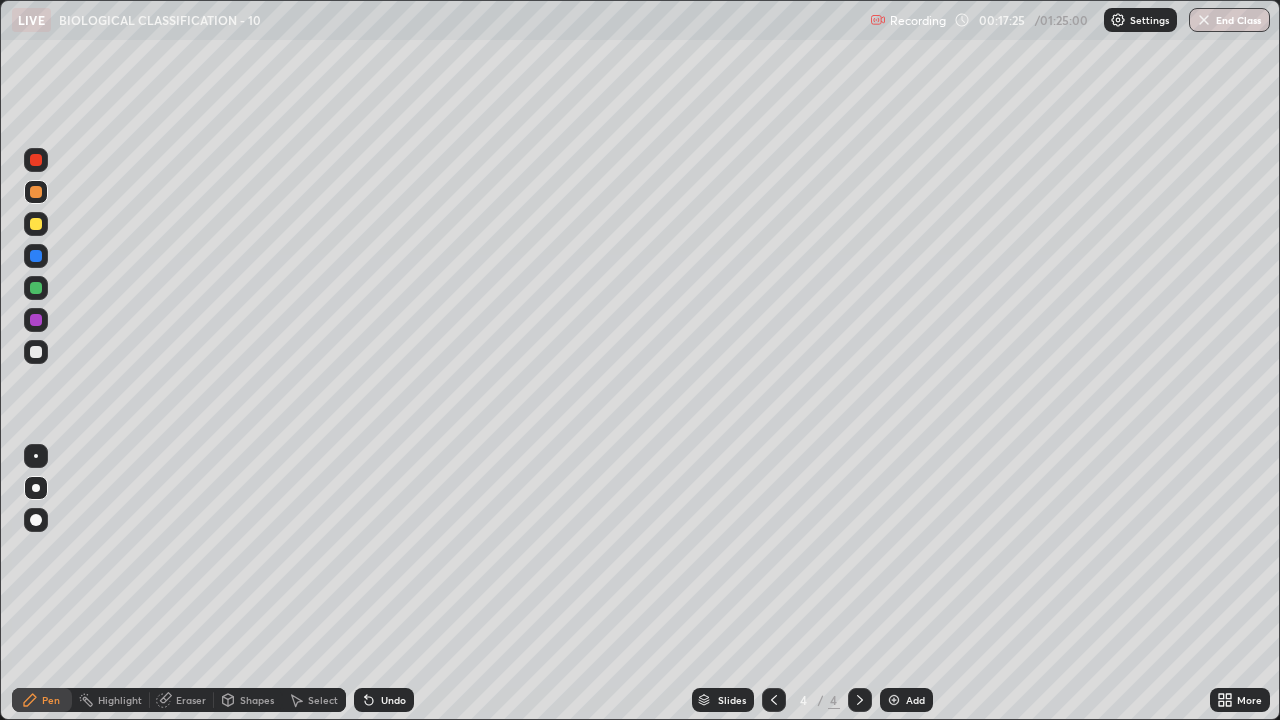 click at bounding box center (36, 160) 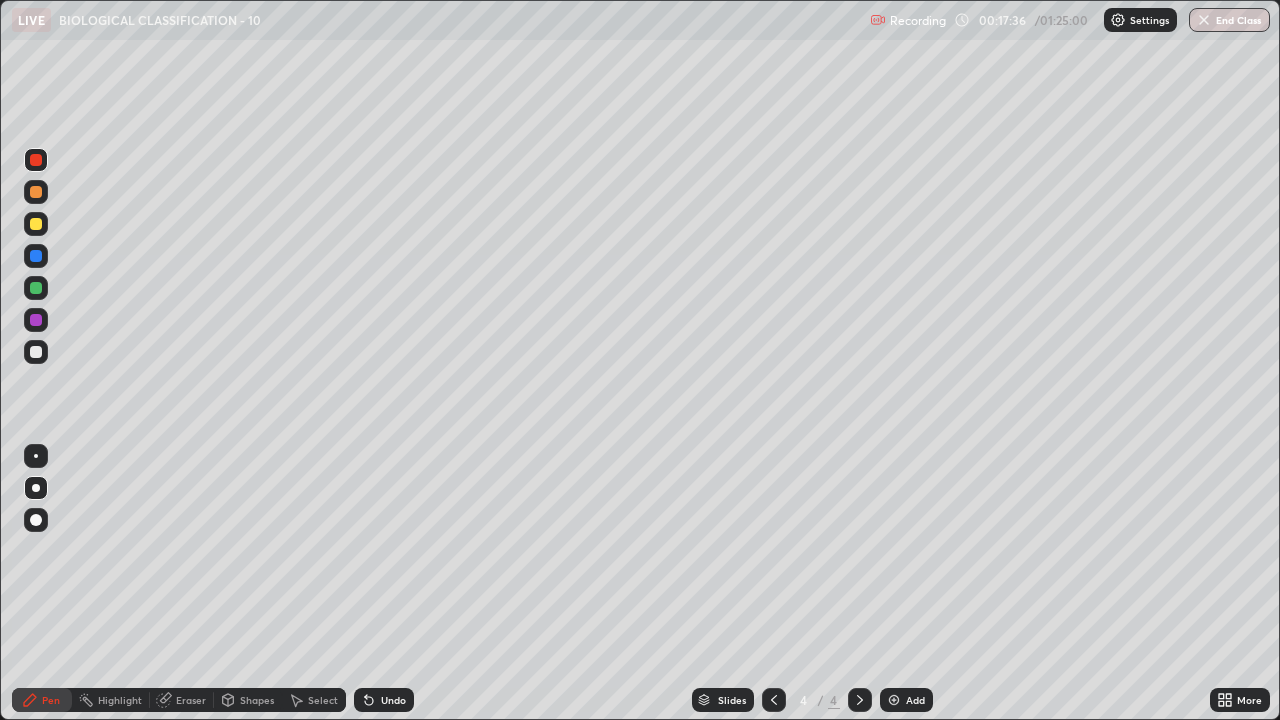 click at bounding box center [36, 352] 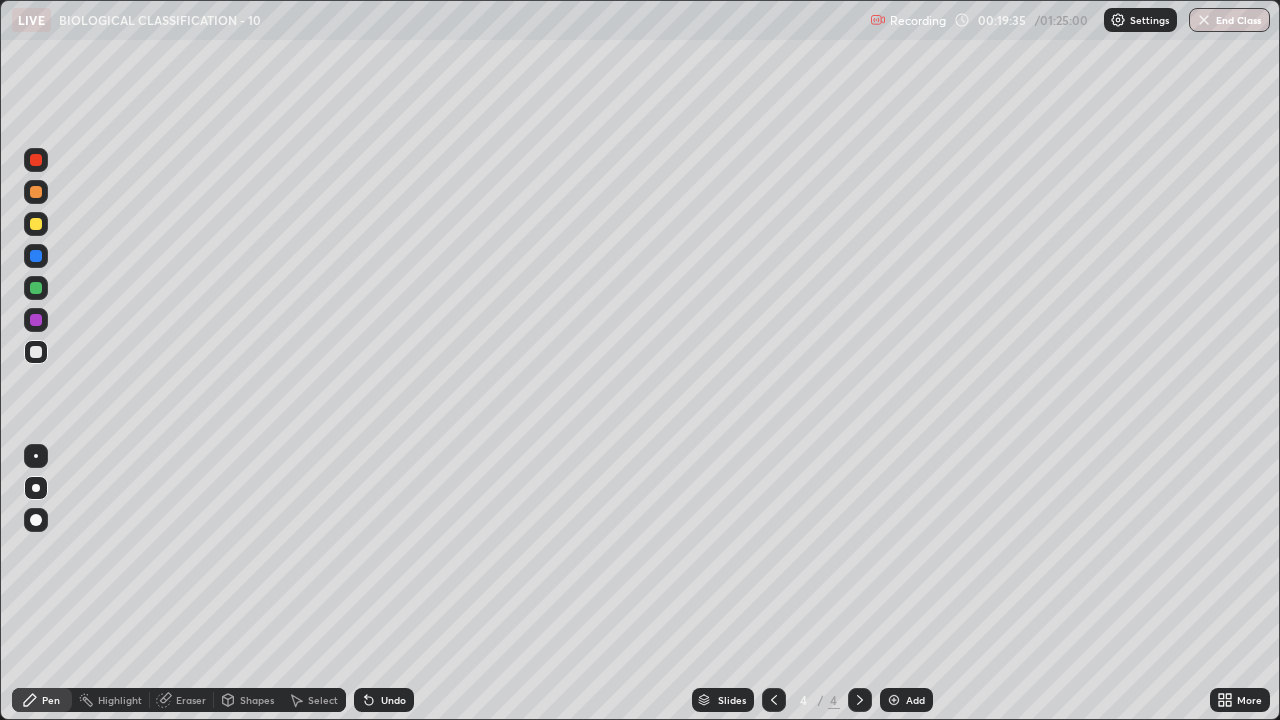 click at bounding box center [36, 160] 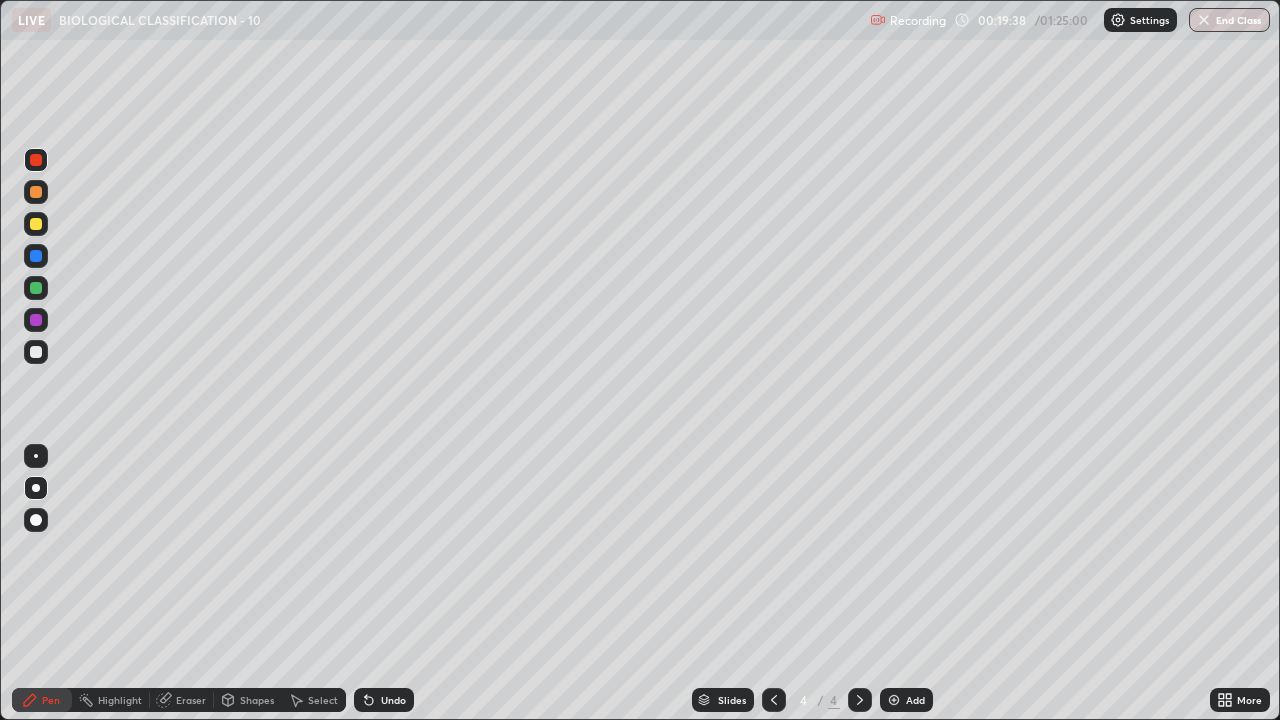 click at bounding box center (36, 352) 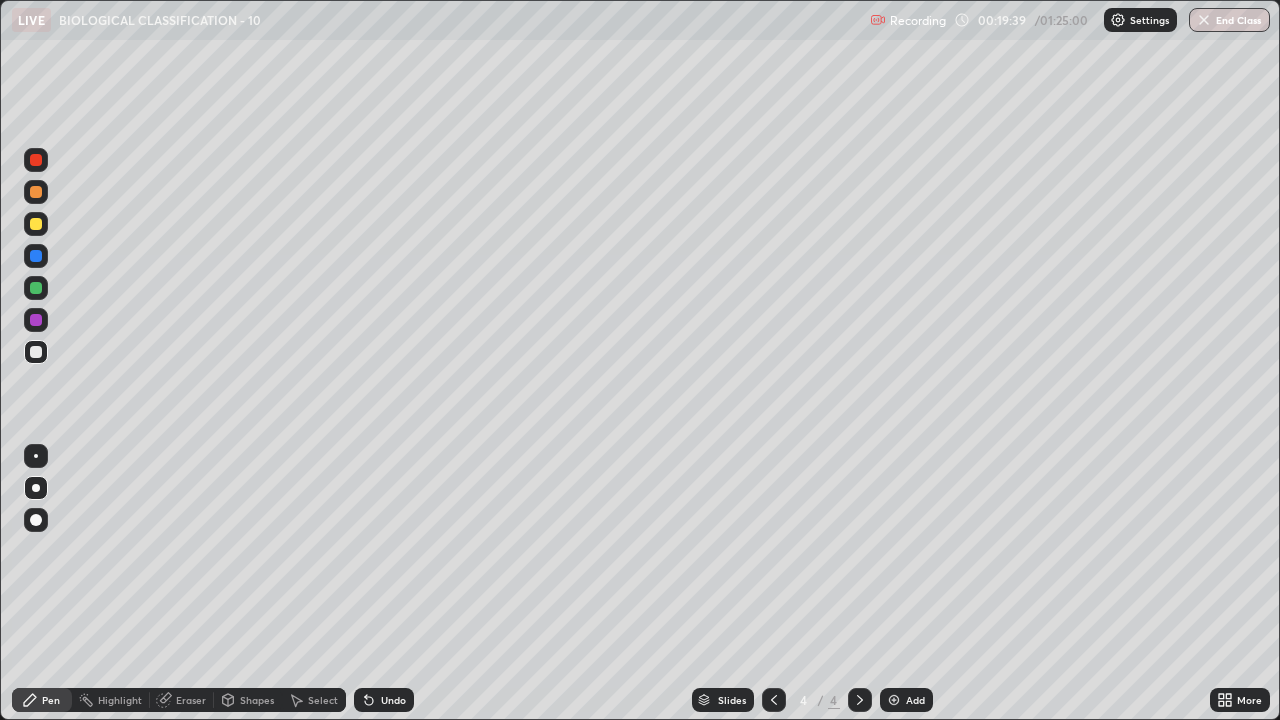 click at bounding box center (36, 256) 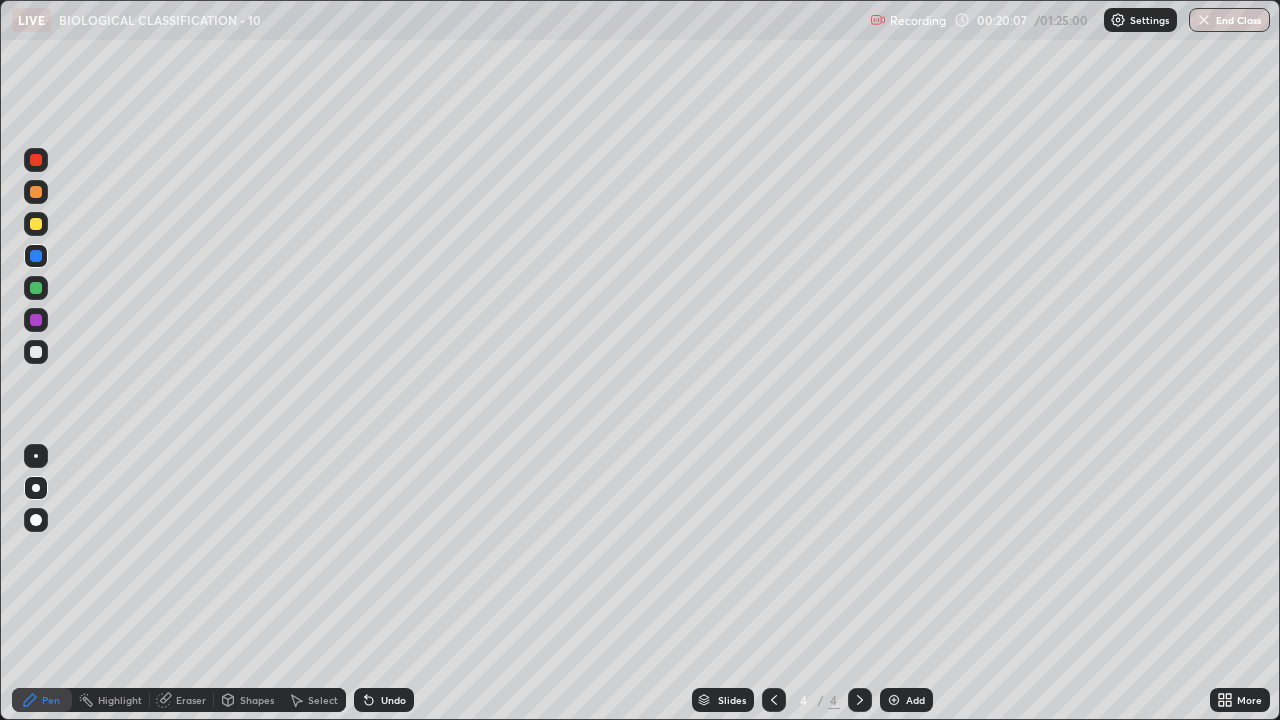 click at bounding box center (36, 160) 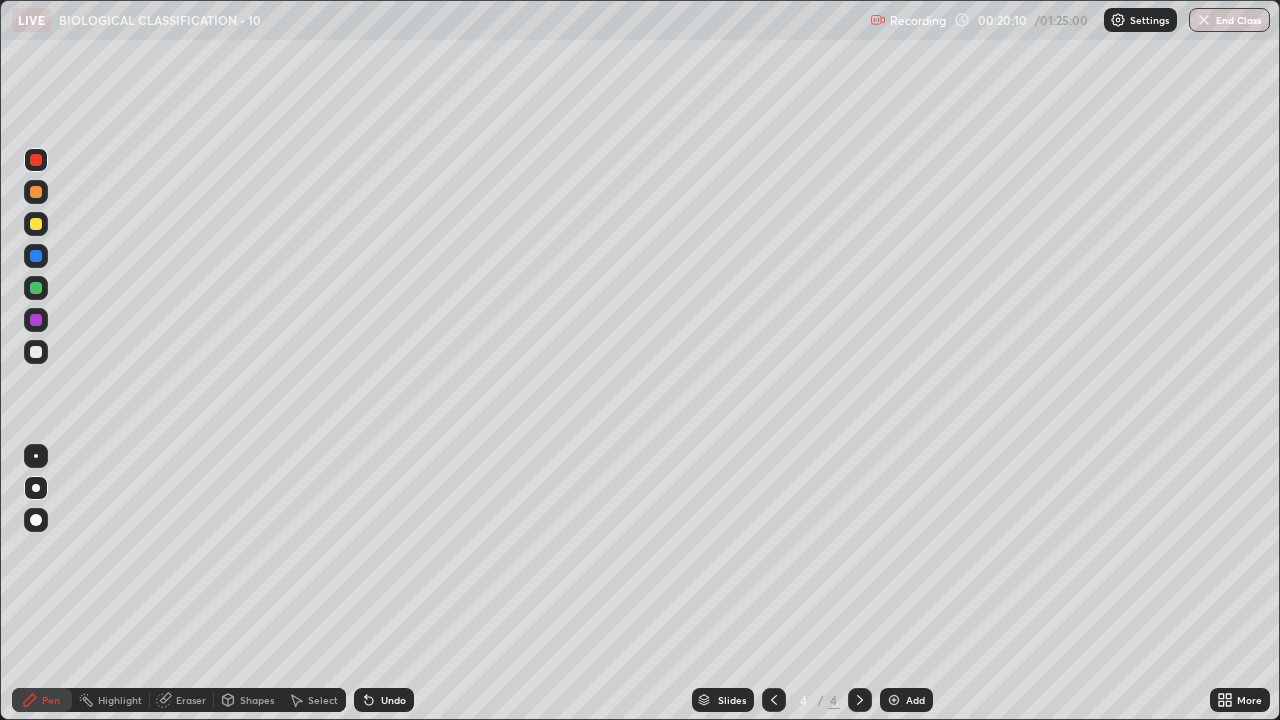 click at bounding box center (36, 224) 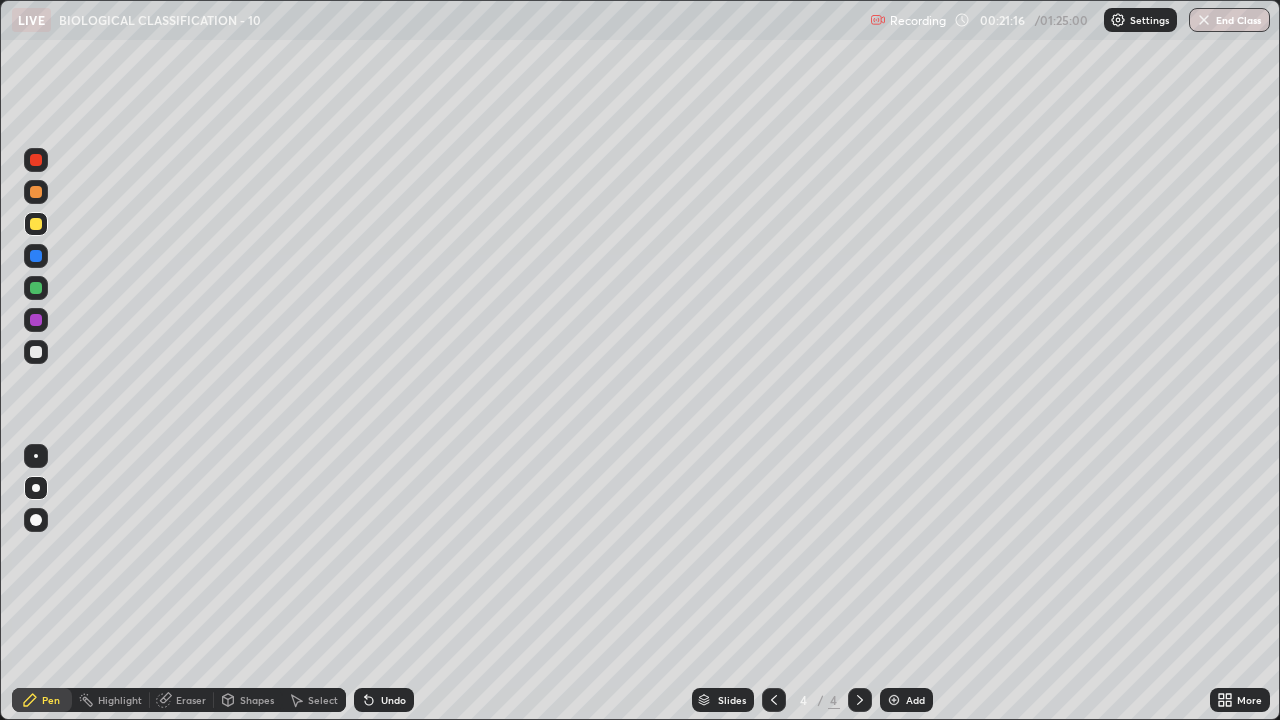 click at bounding box center [36, 352] 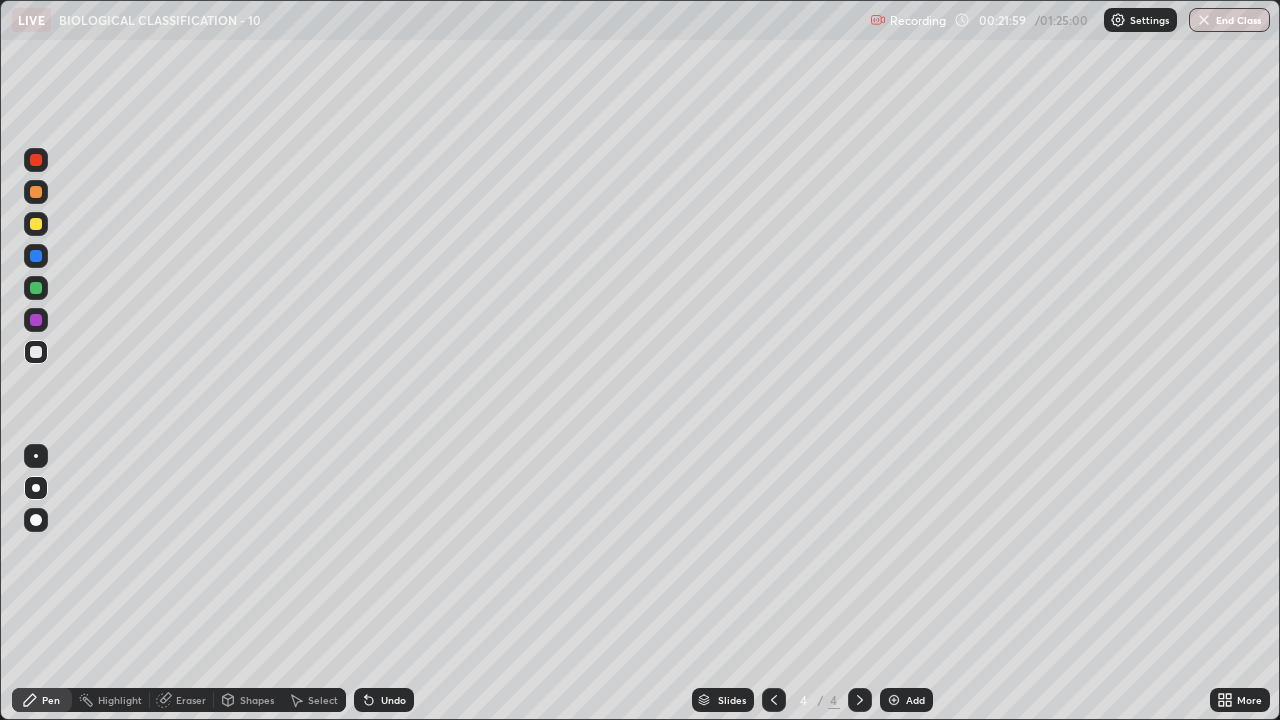 click at bounding box center [36, 160] 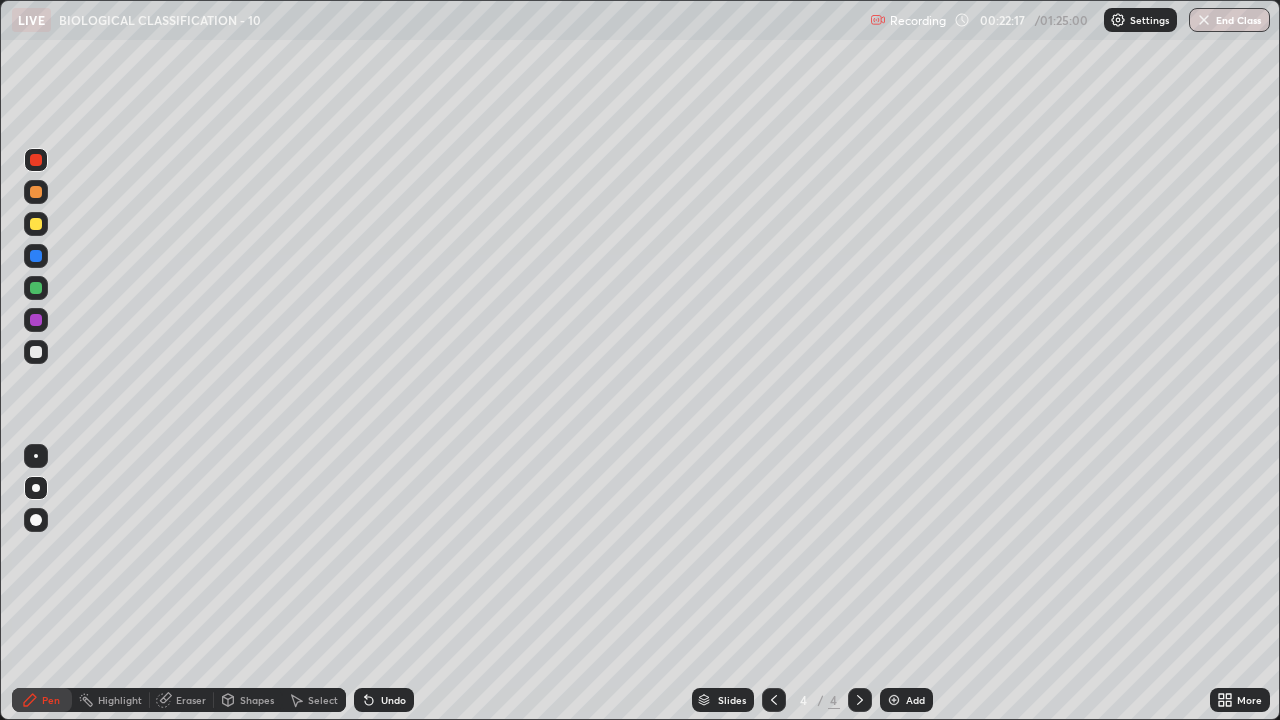 click on "Undo" at bounding box center (384, 700) 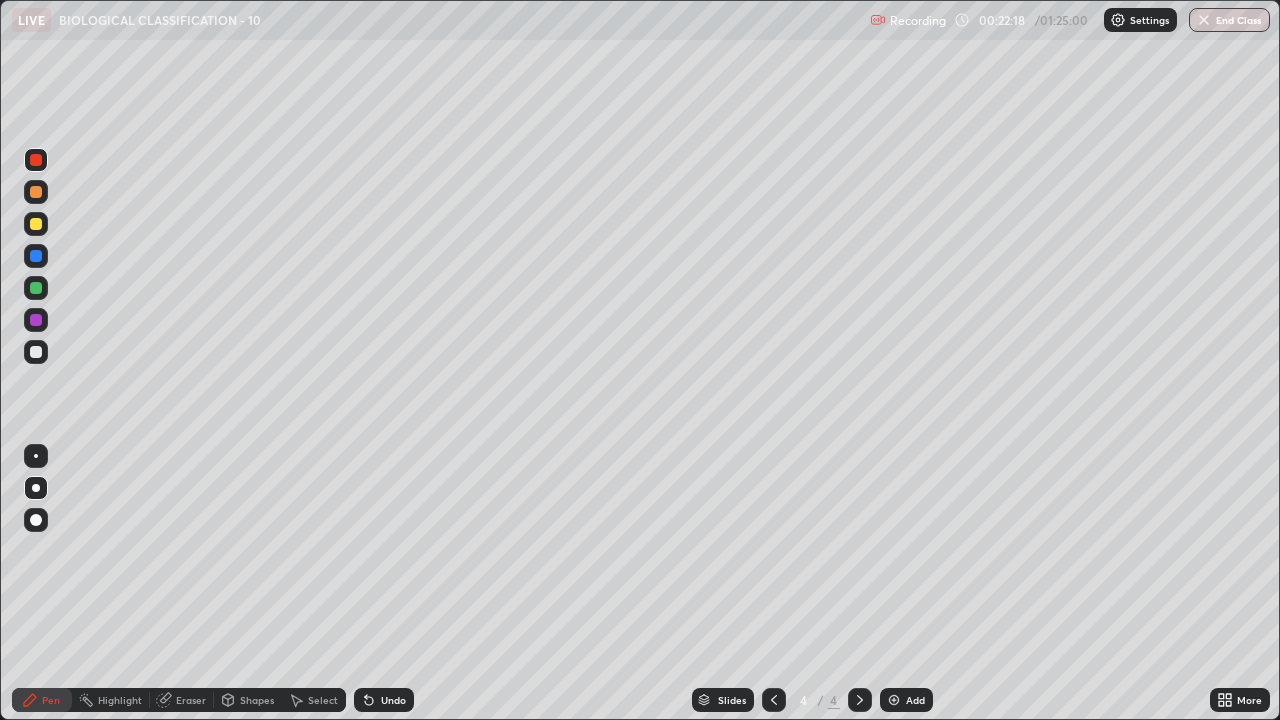 click 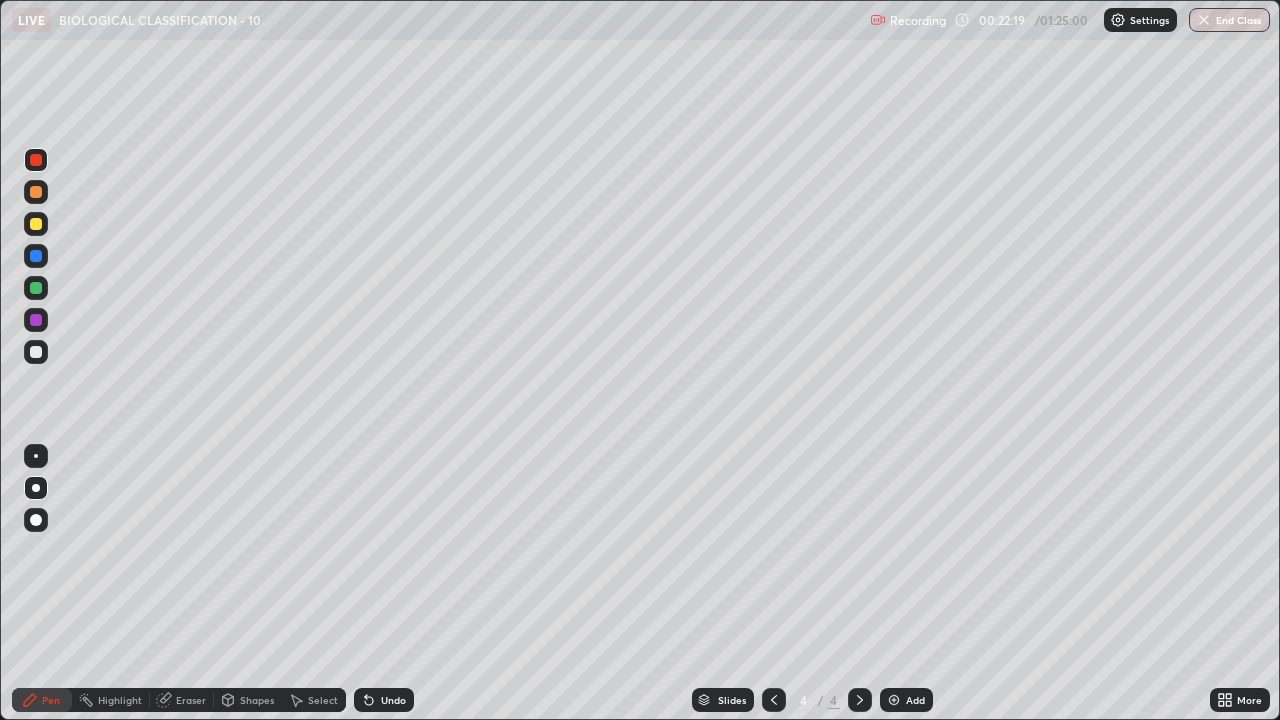 click on "Undo" at bounding box center (384, 700) 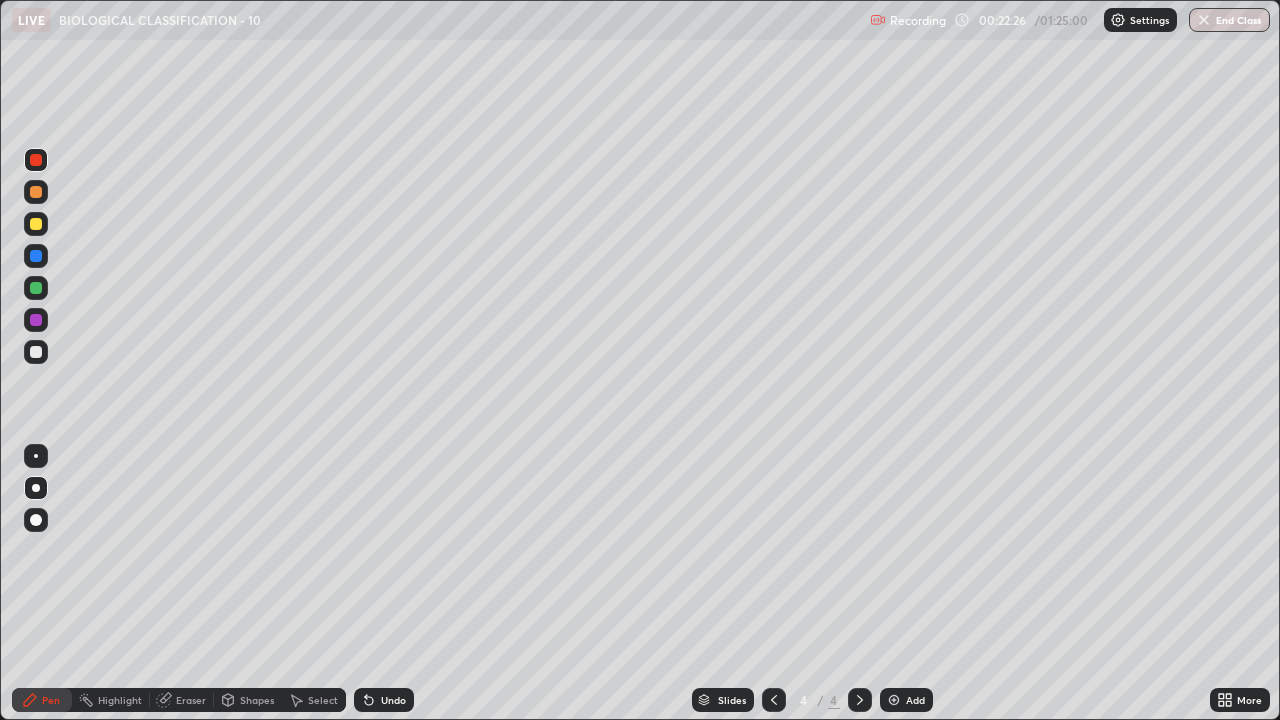 click on "Undo" at bounding box center [393, 700] 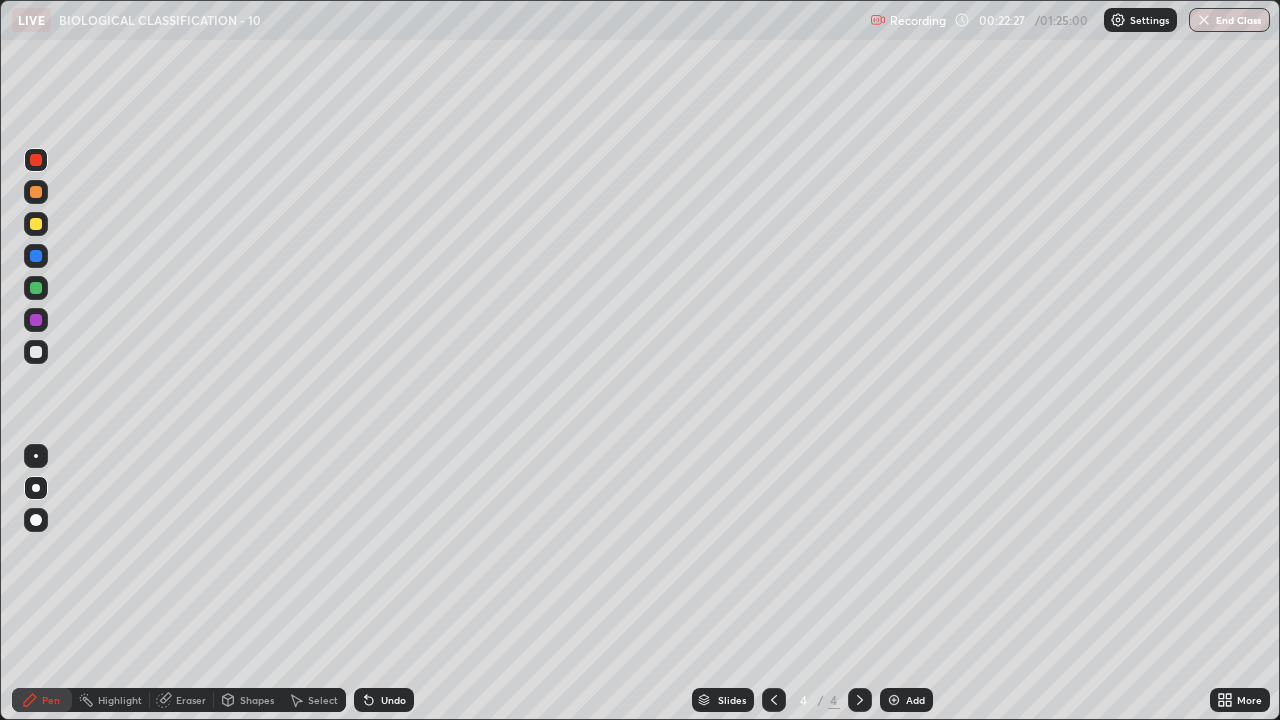 click on "Undo" at bounding box center [393, 700] 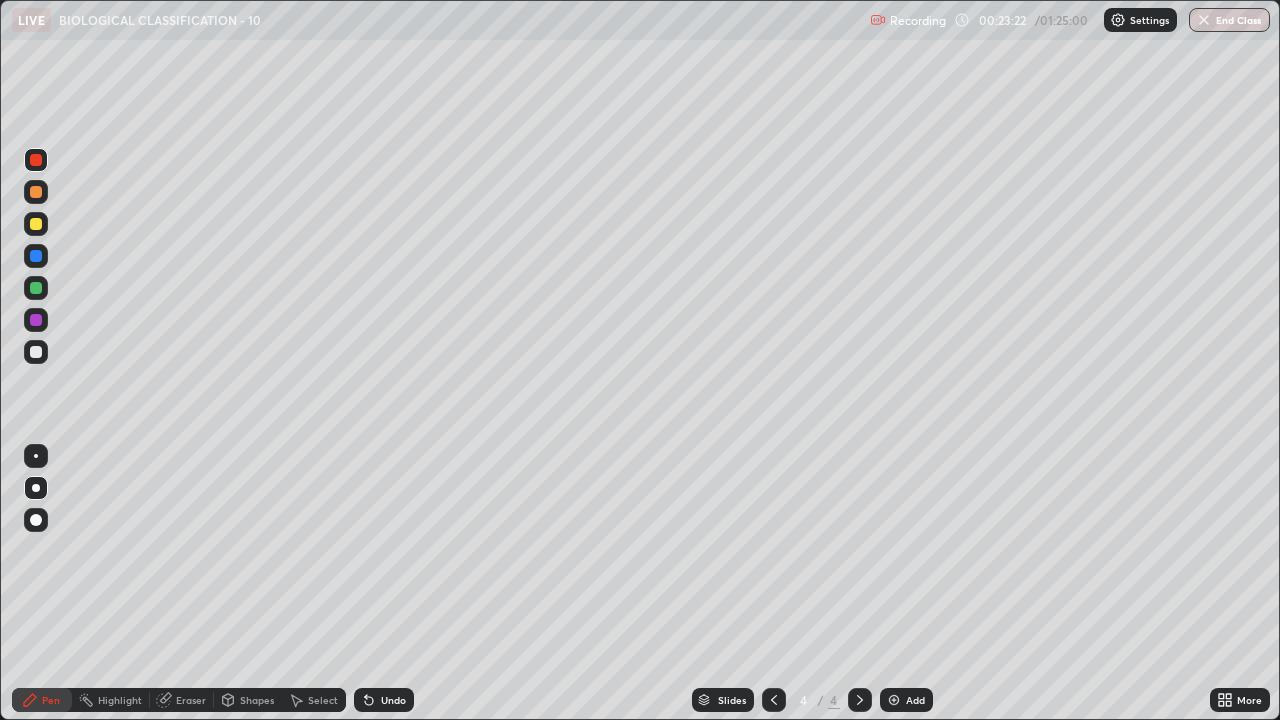 click at bounding box center (36, 160) 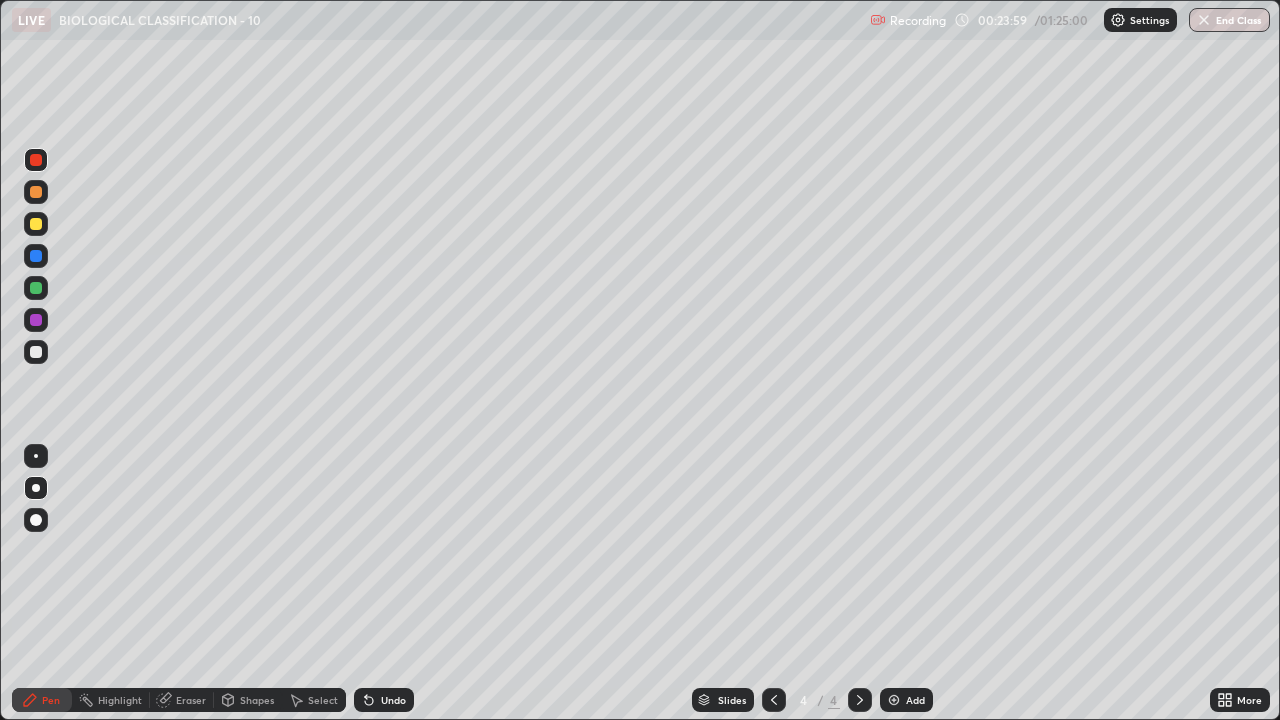 click at bounding box center [36, 352] 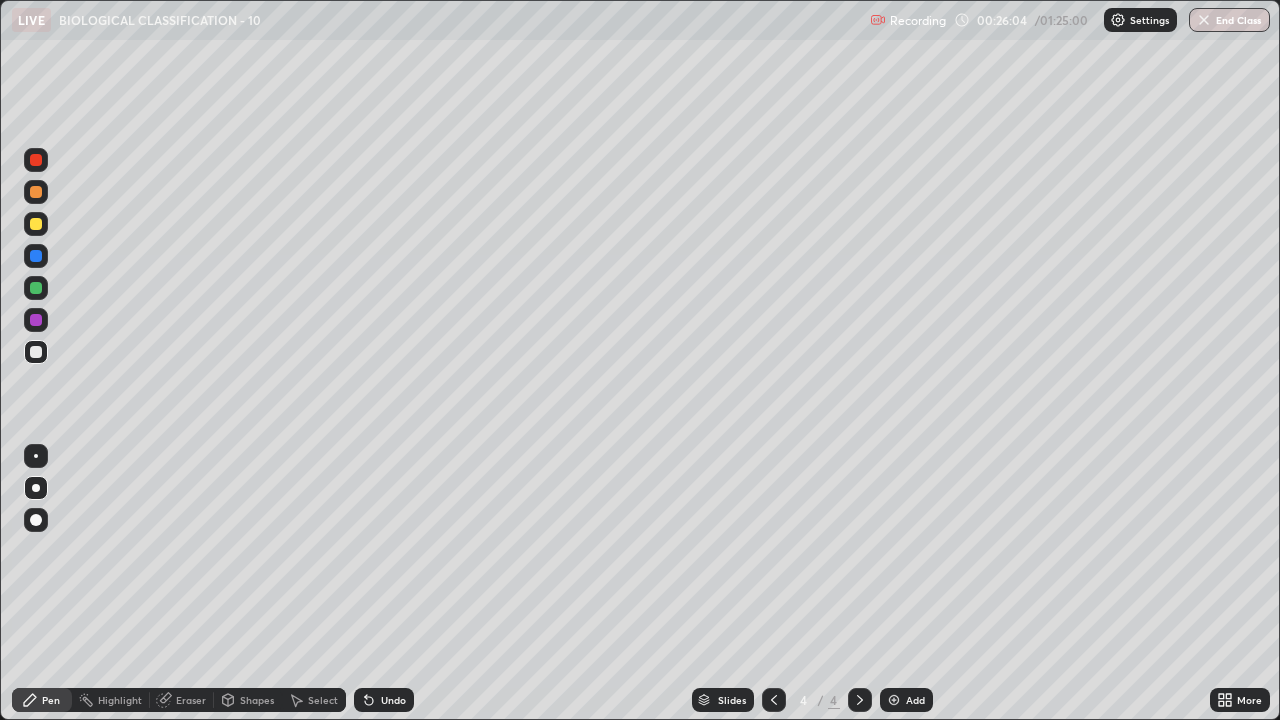 click 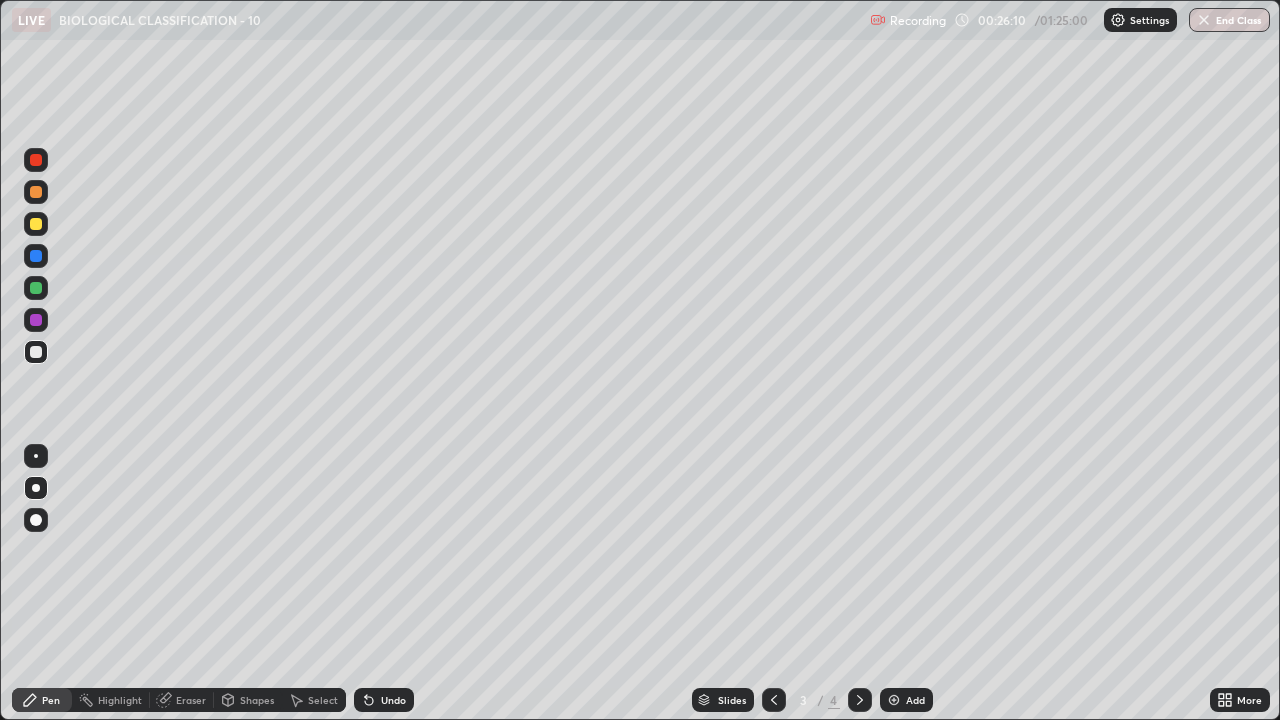 click 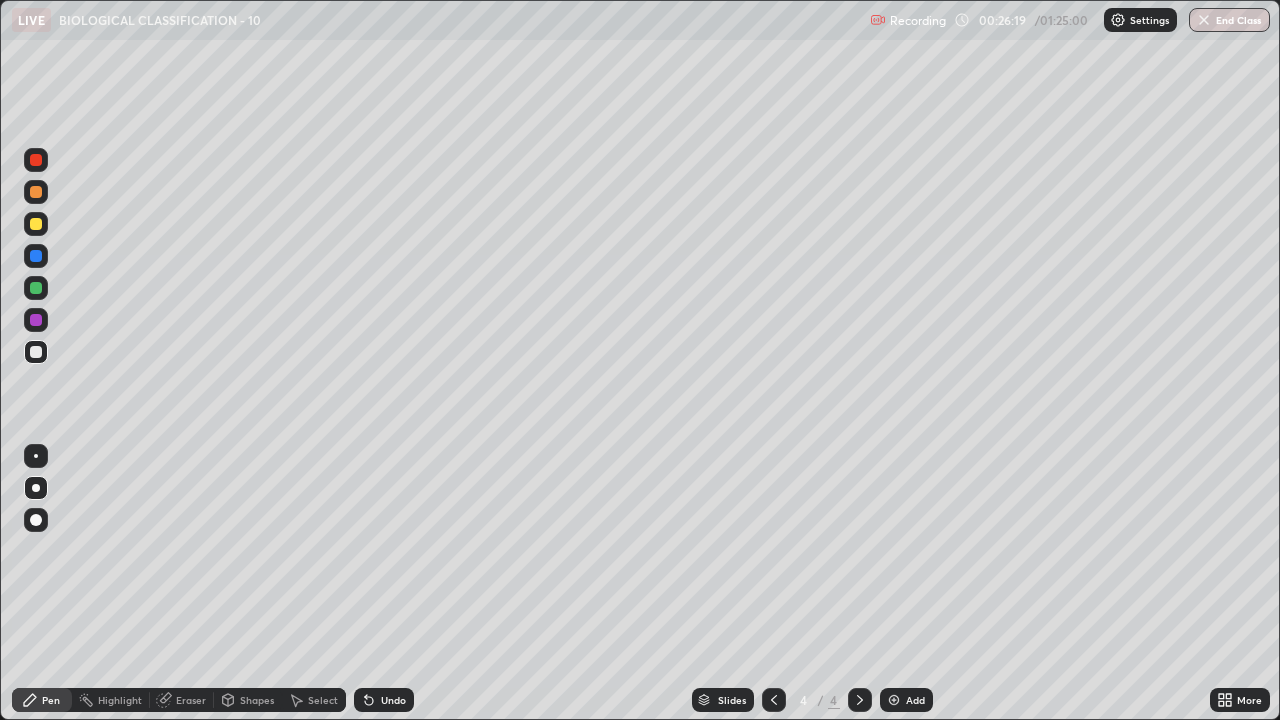 click 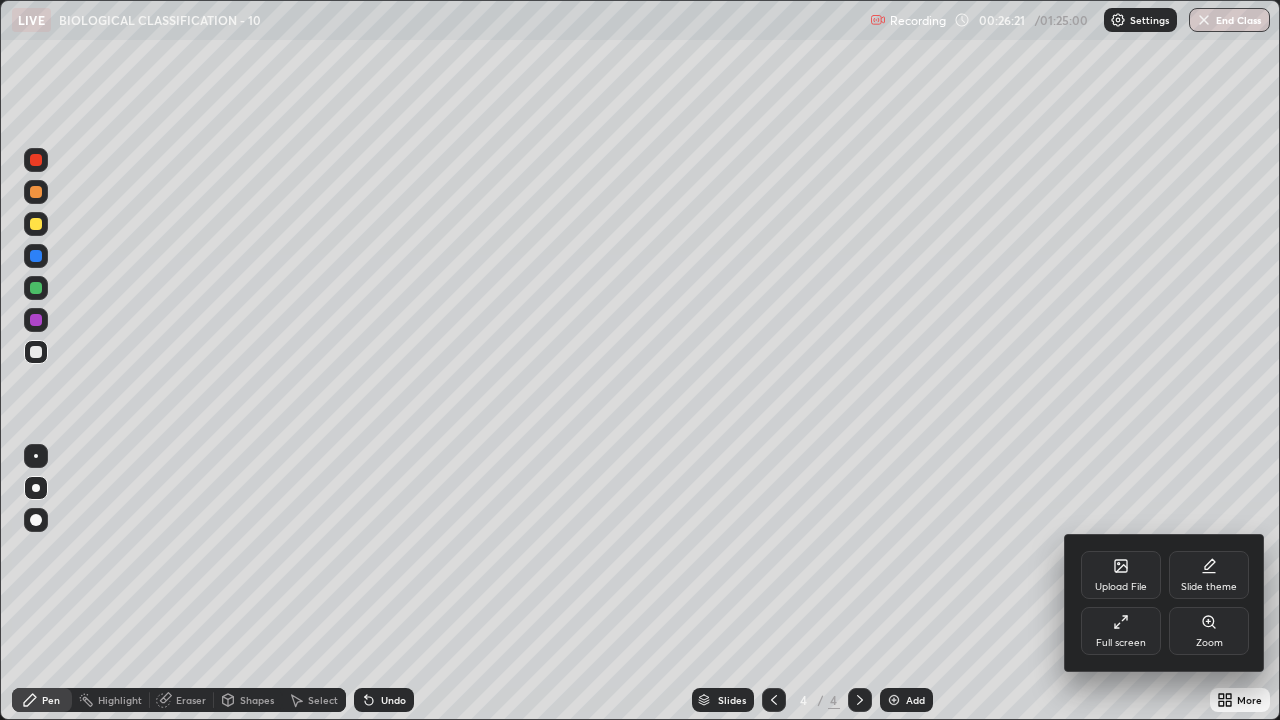 click on "Full screen" at bounding box center [1121, 643] 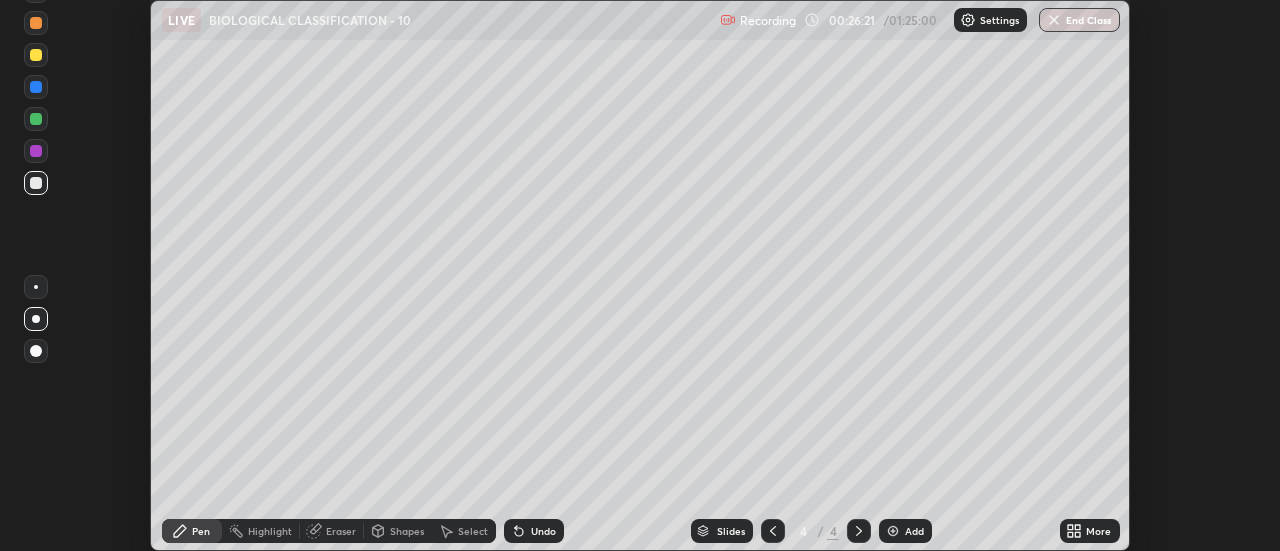 scroll, scrollTop: 551, scrollLeft: 1280, axis: both 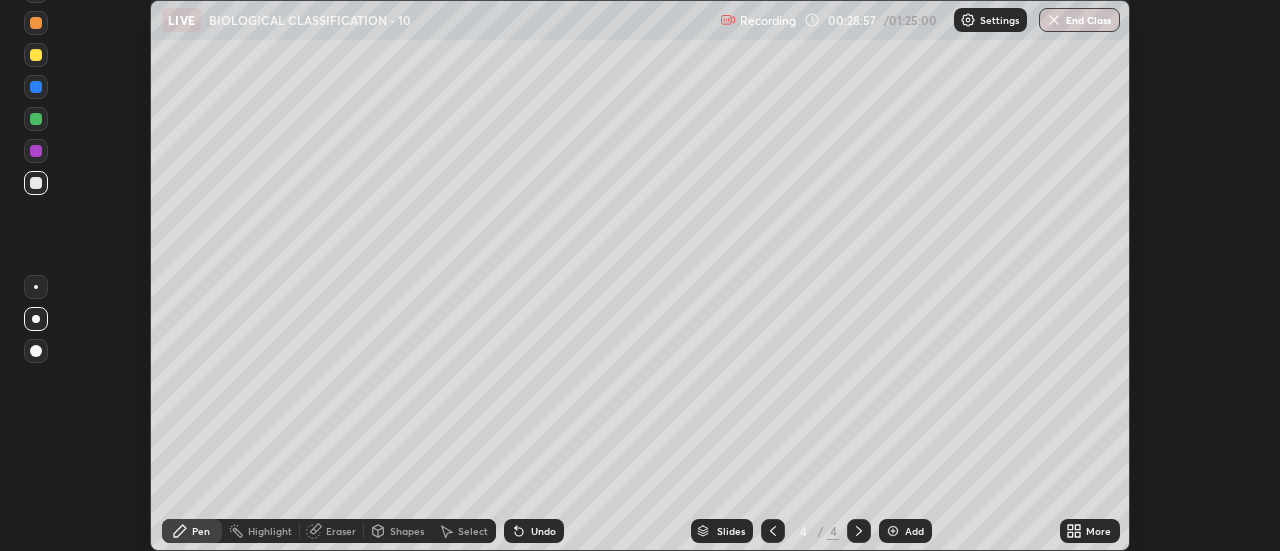click 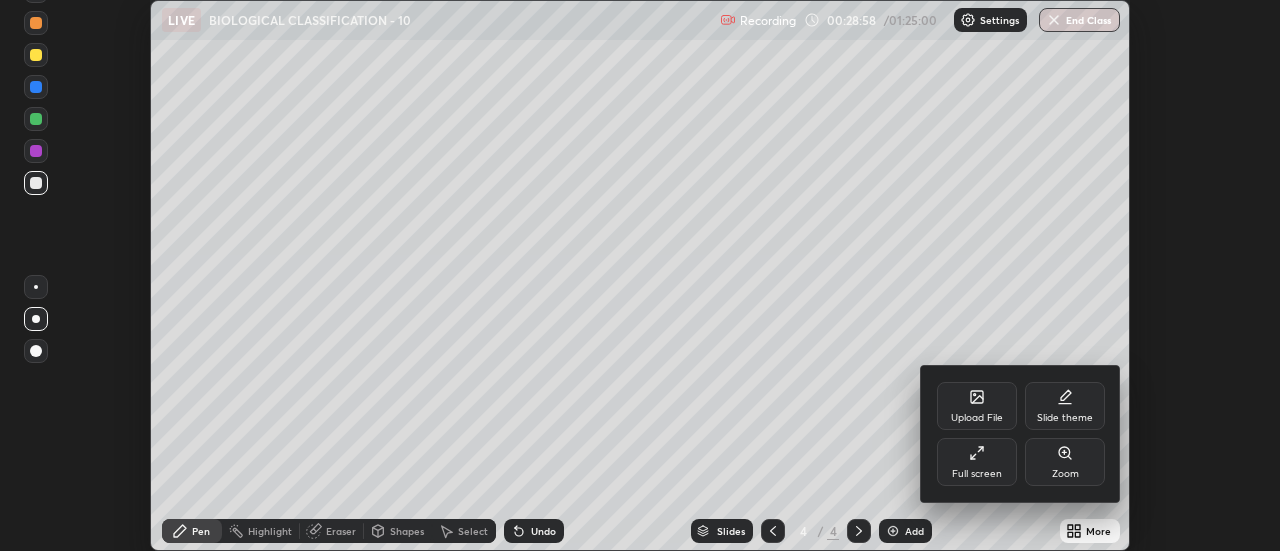 click on "Full screen" at bounding box center [977, 474] 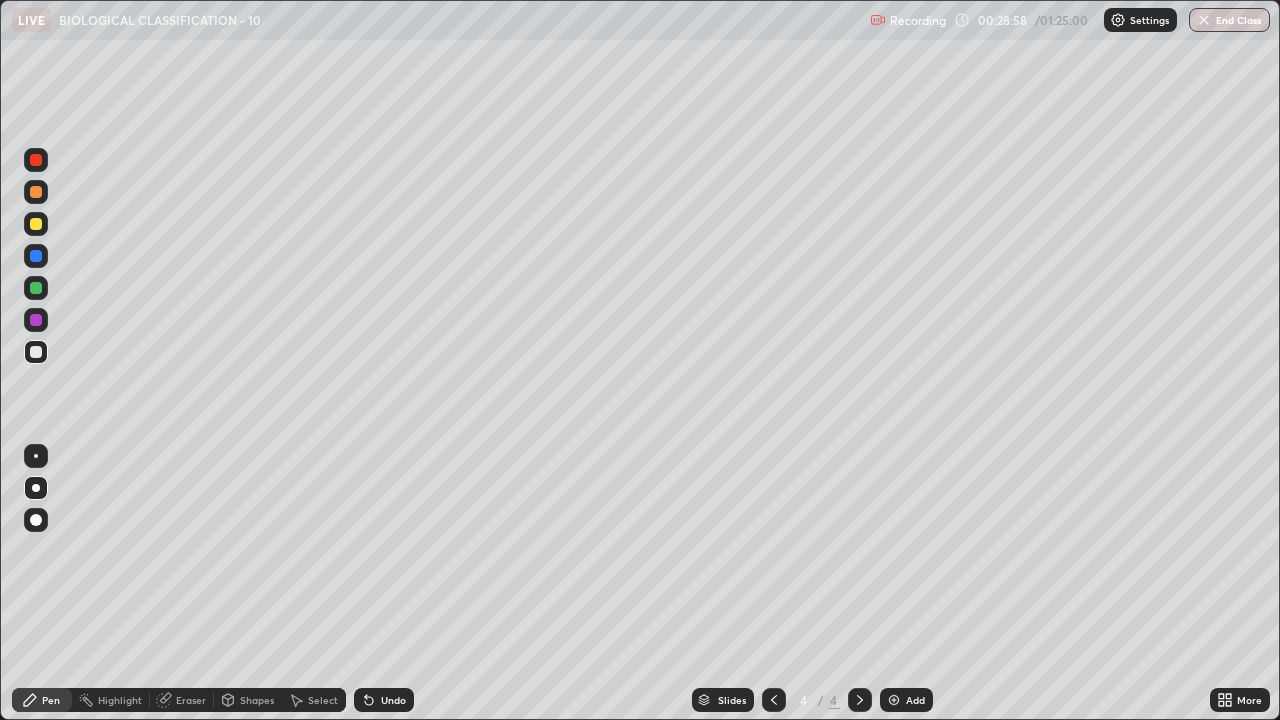 scroll, scrollTop: 99280, scrollLeft: 98720, axis: both 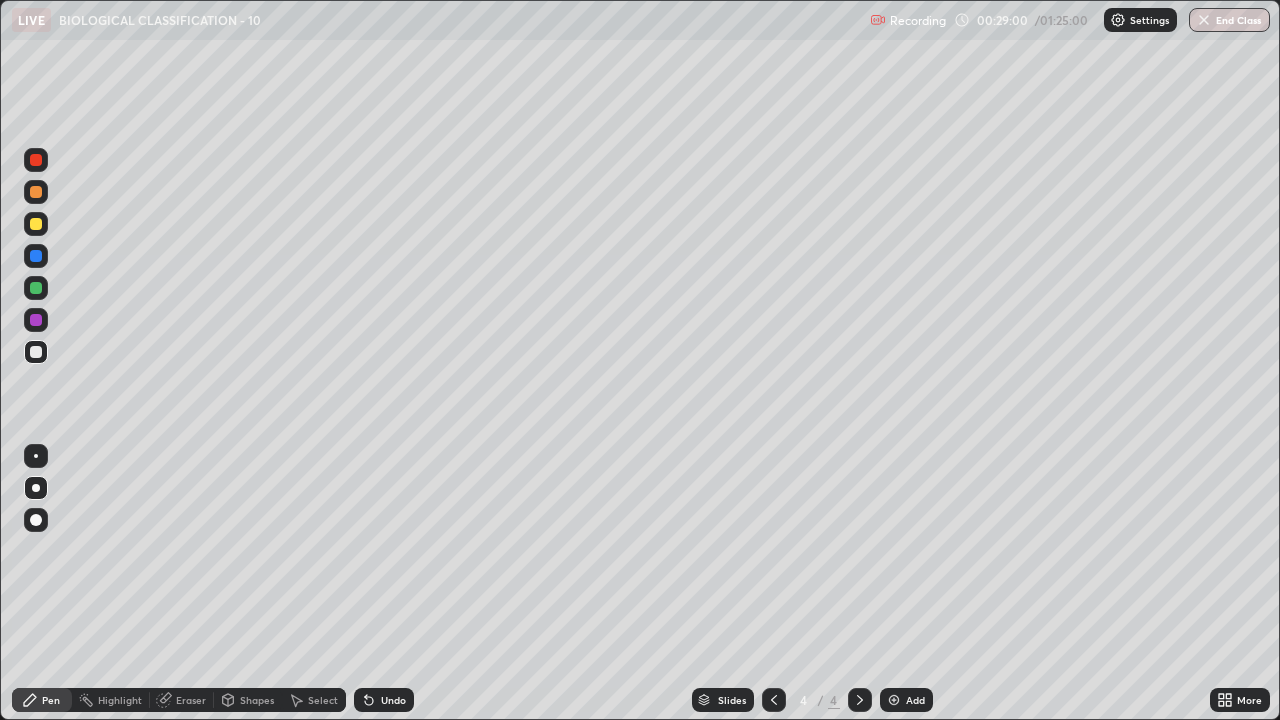 click on "Add" at bounding box center [915, 700] 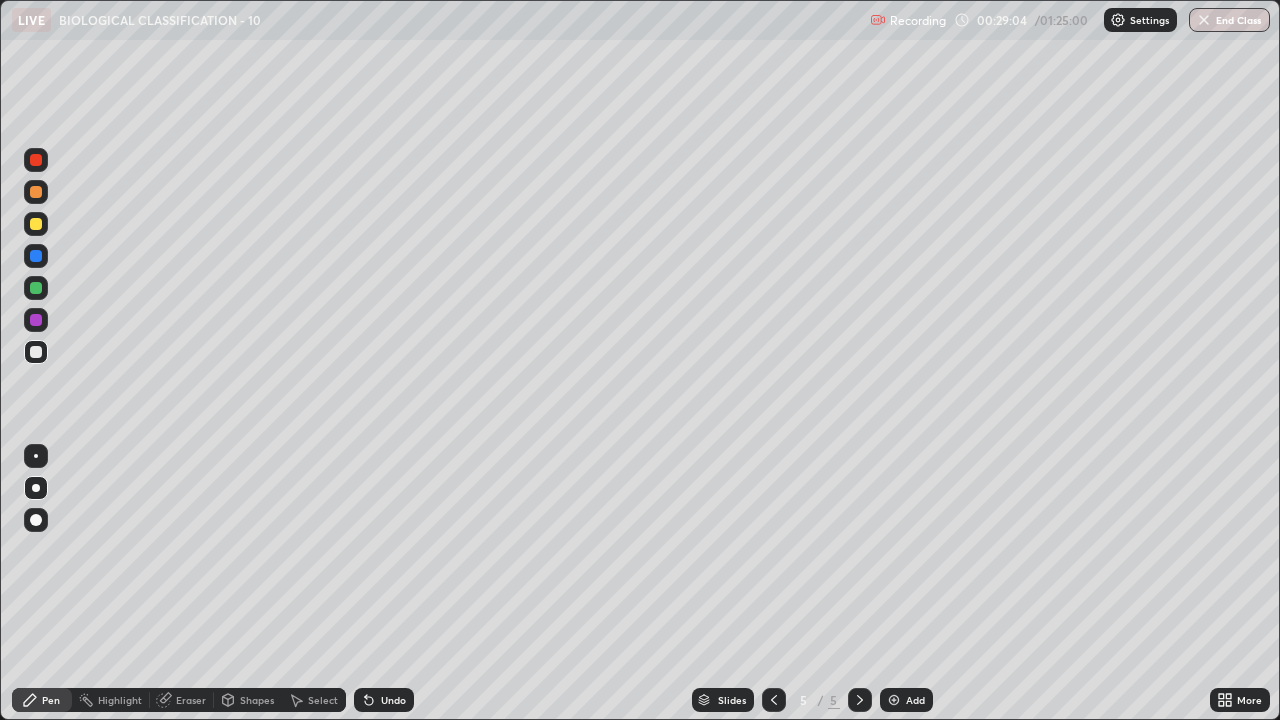 click at bounding box center (36, 488) 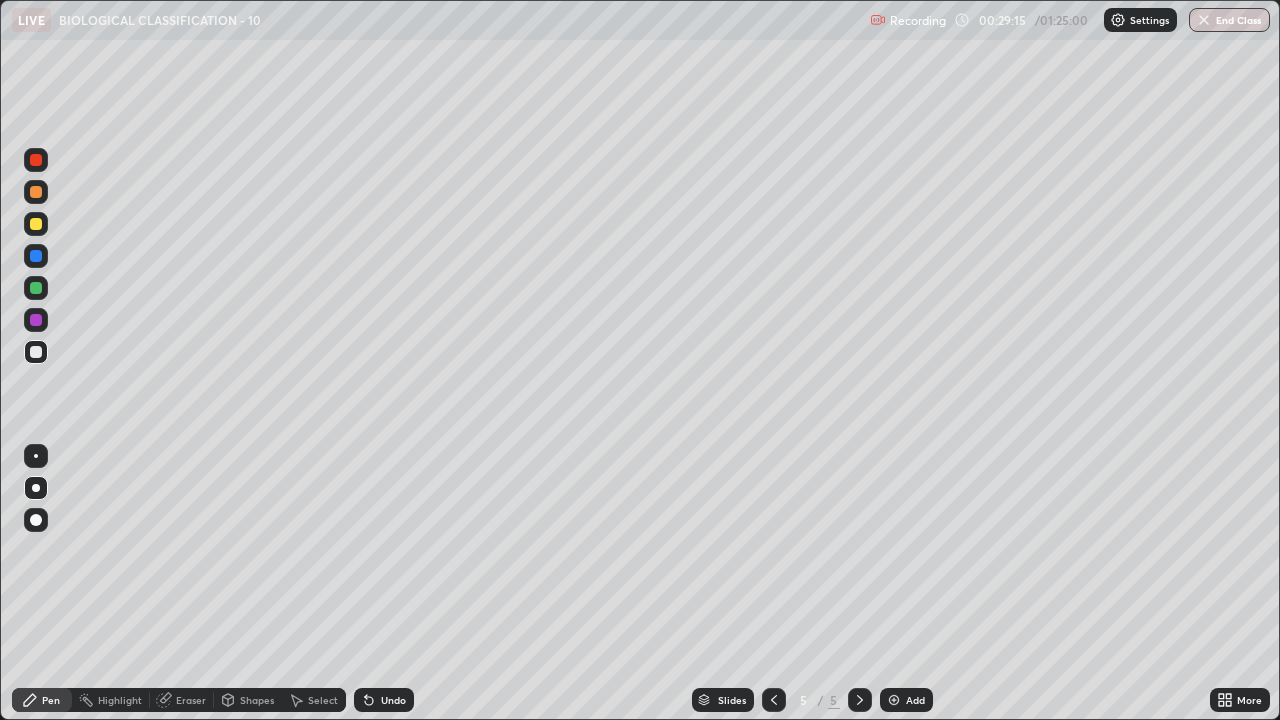 click on "Undo" at bounding box center [393, 700] 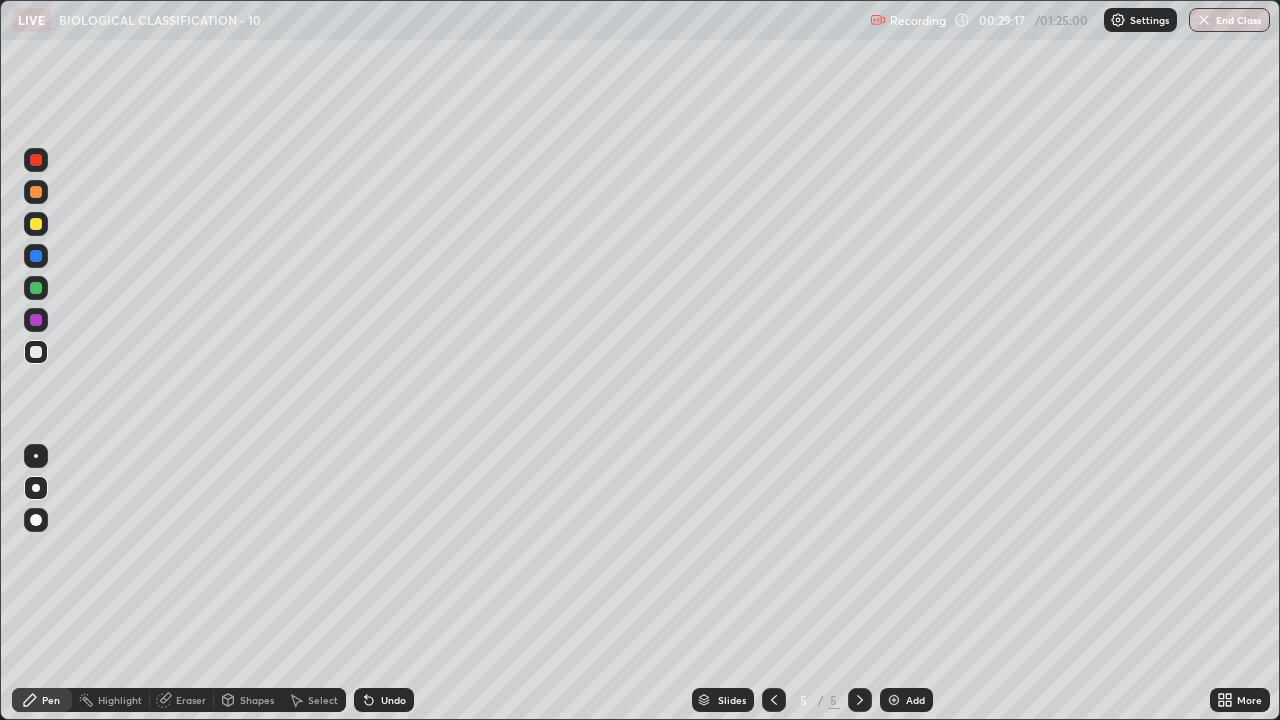 click on "Undo" at bounding box center [384, 700] 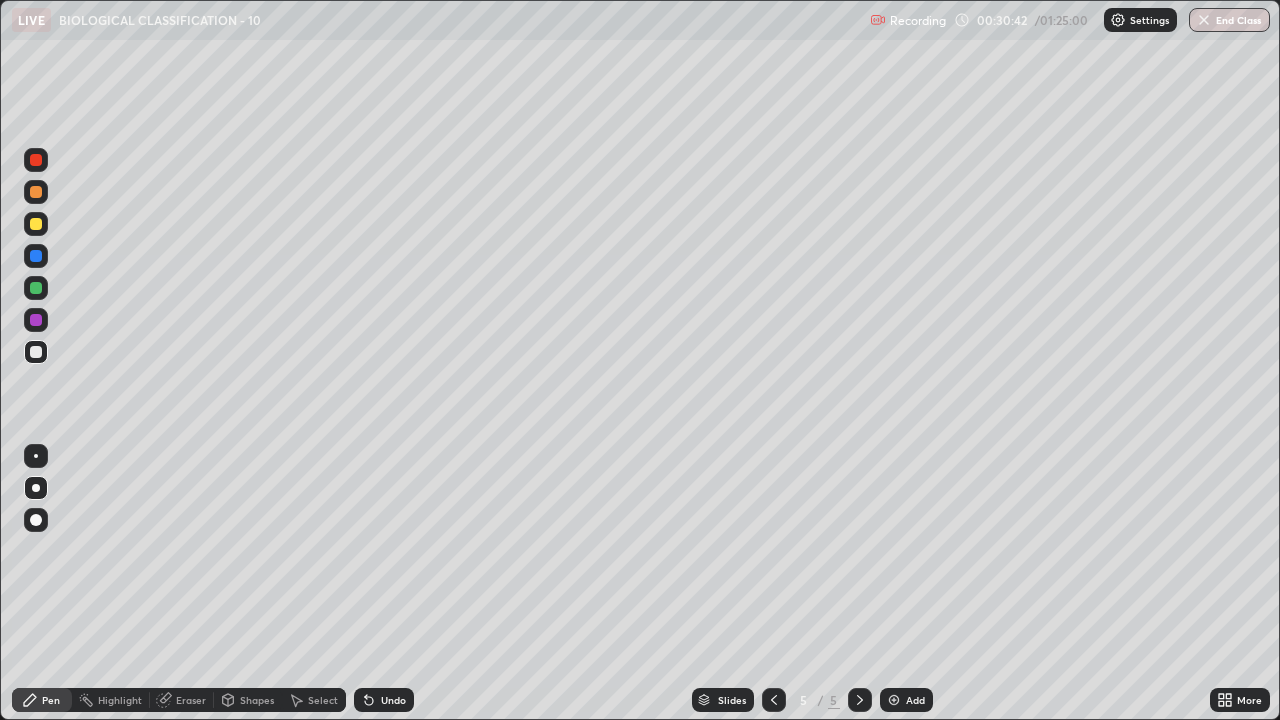 click at bounding box center [36, 192] 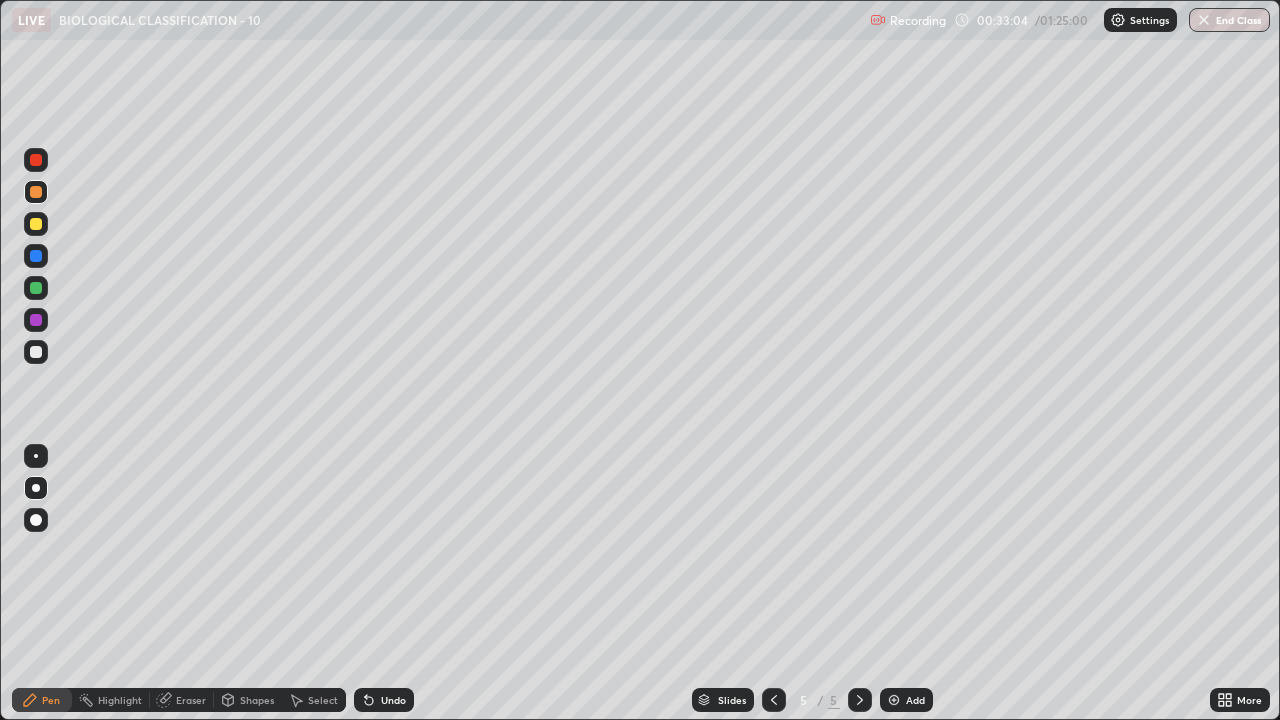 click at bounding box center [774, 700] 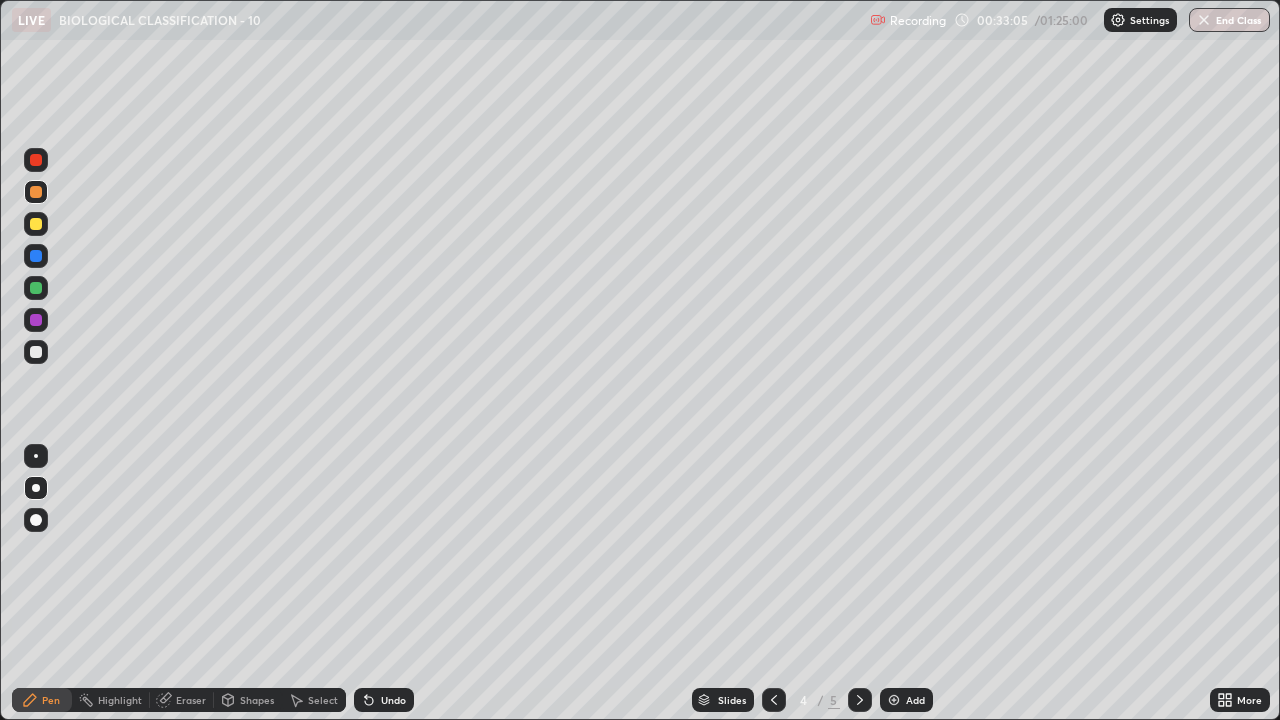 click 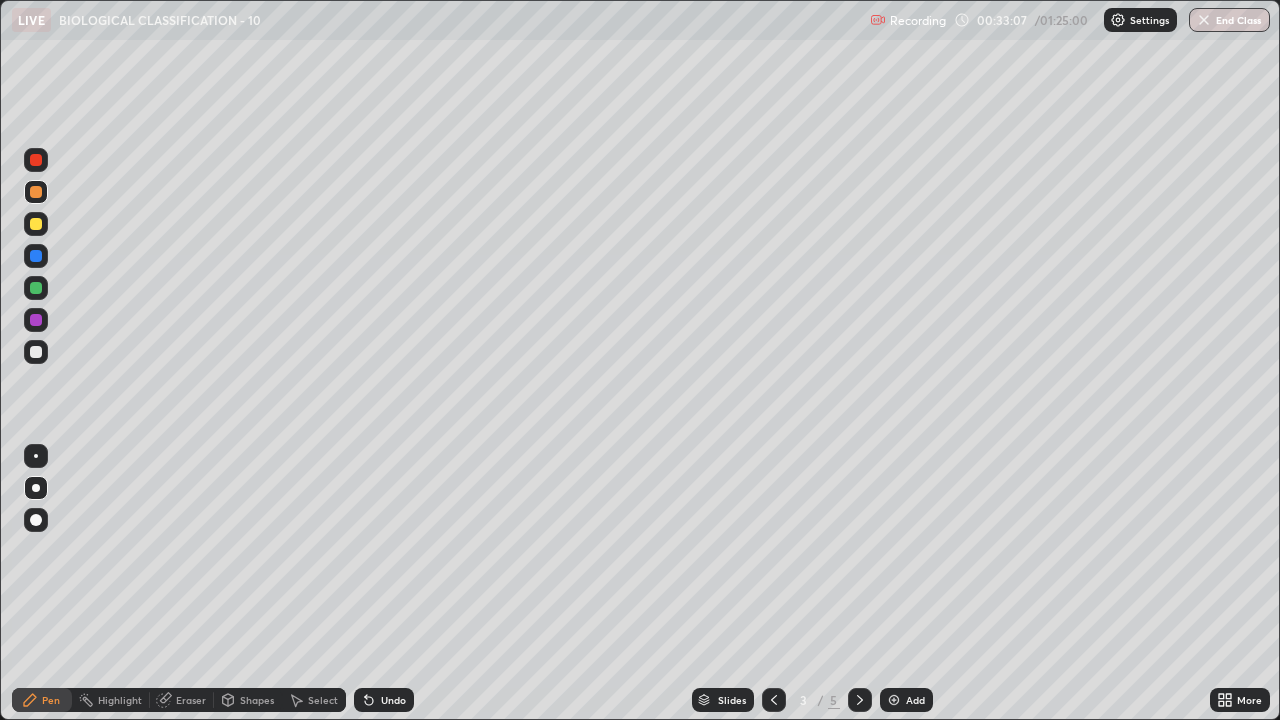 click at bounding box center [860, 700] 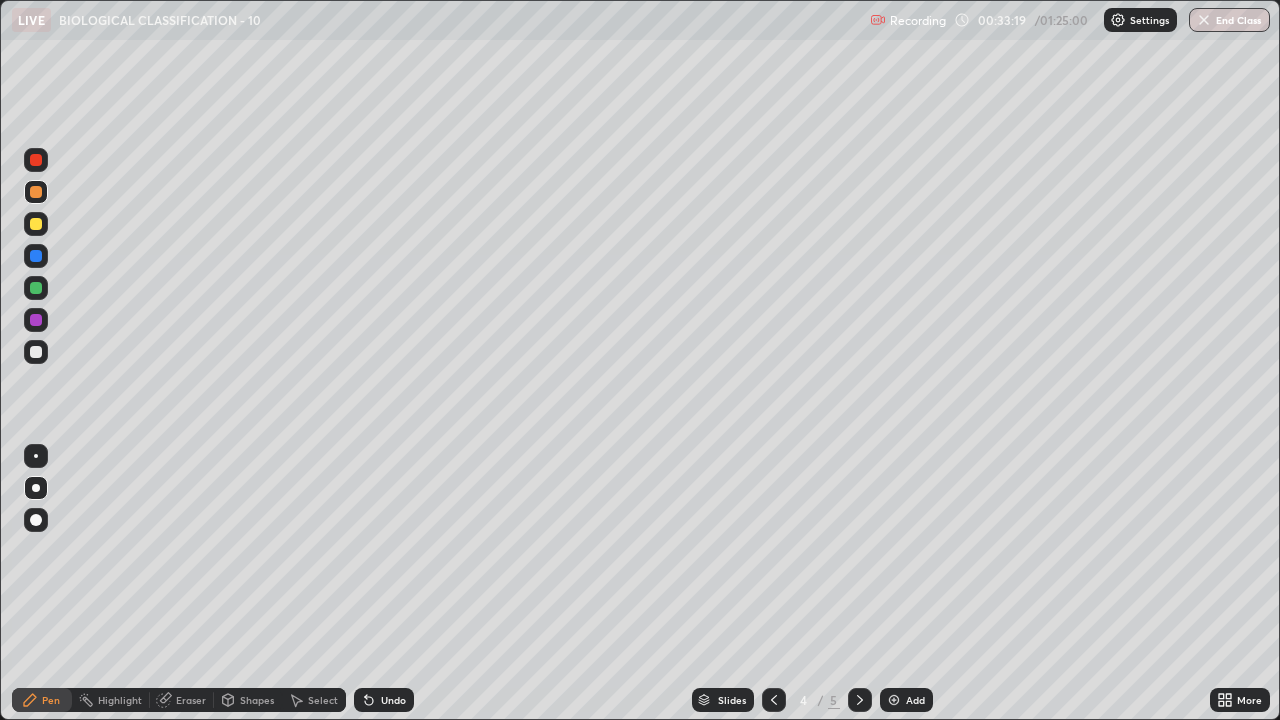 click at bounding box center (36, 352) 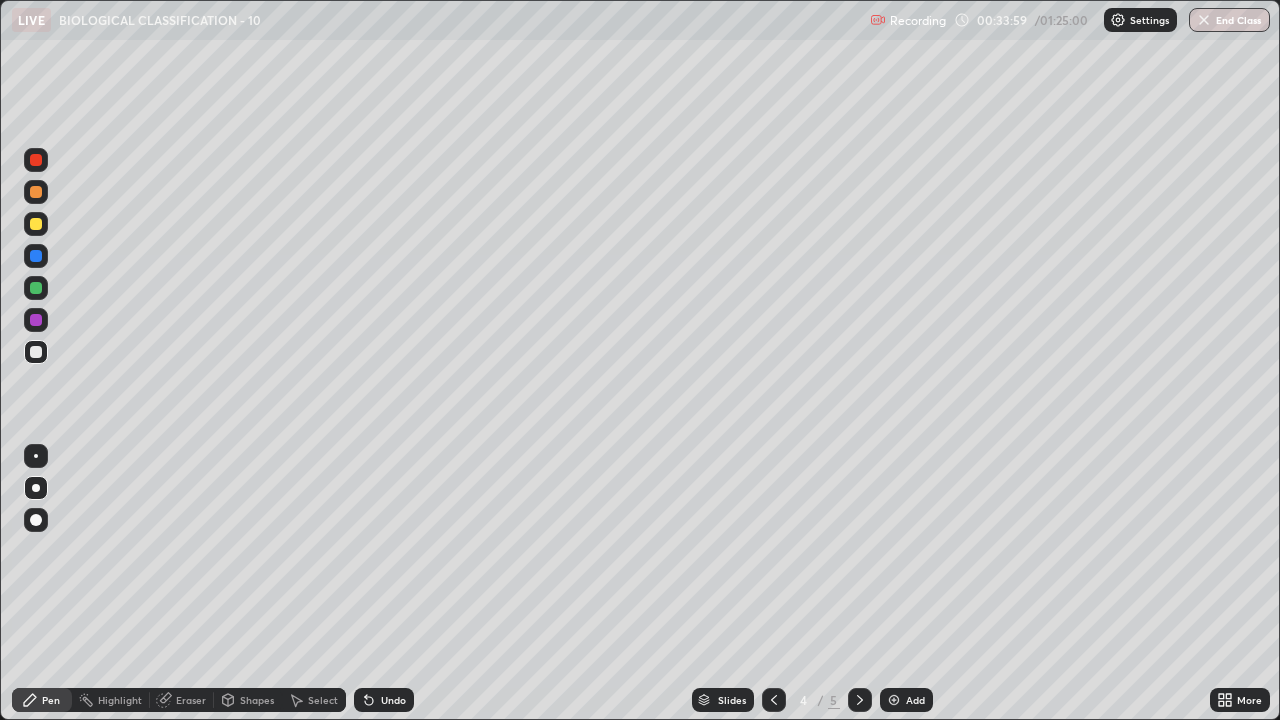click 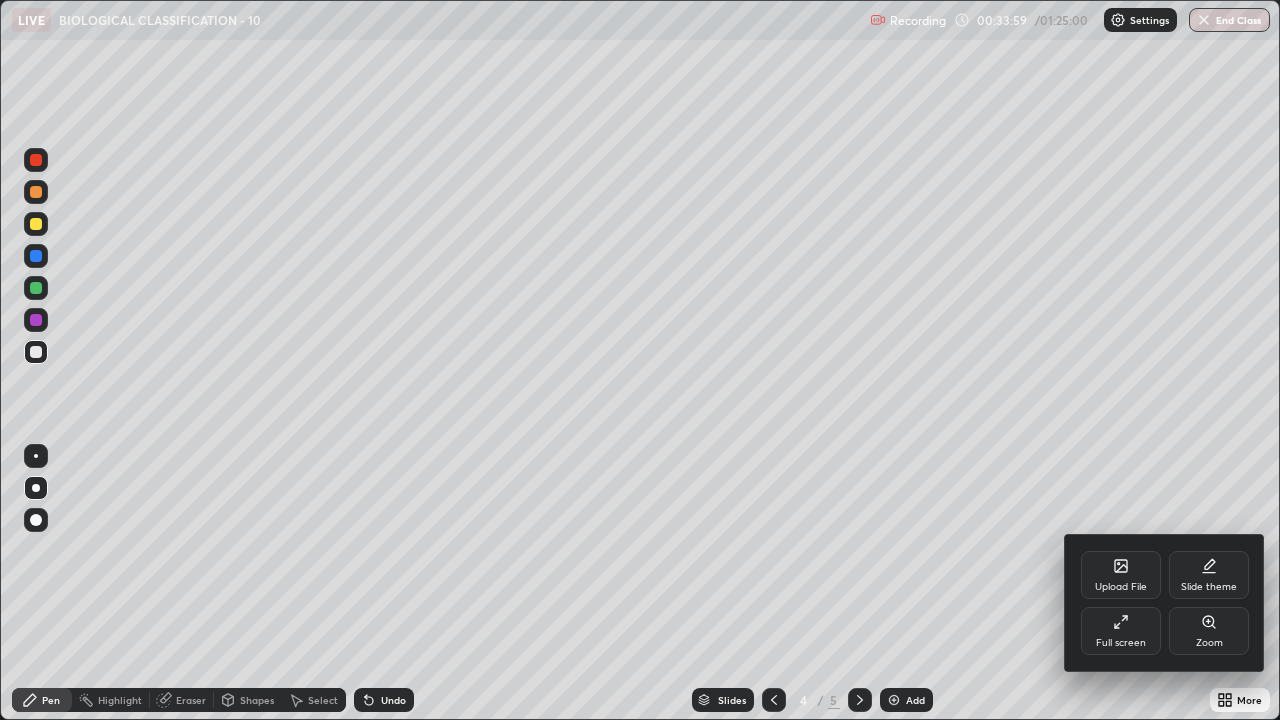 click 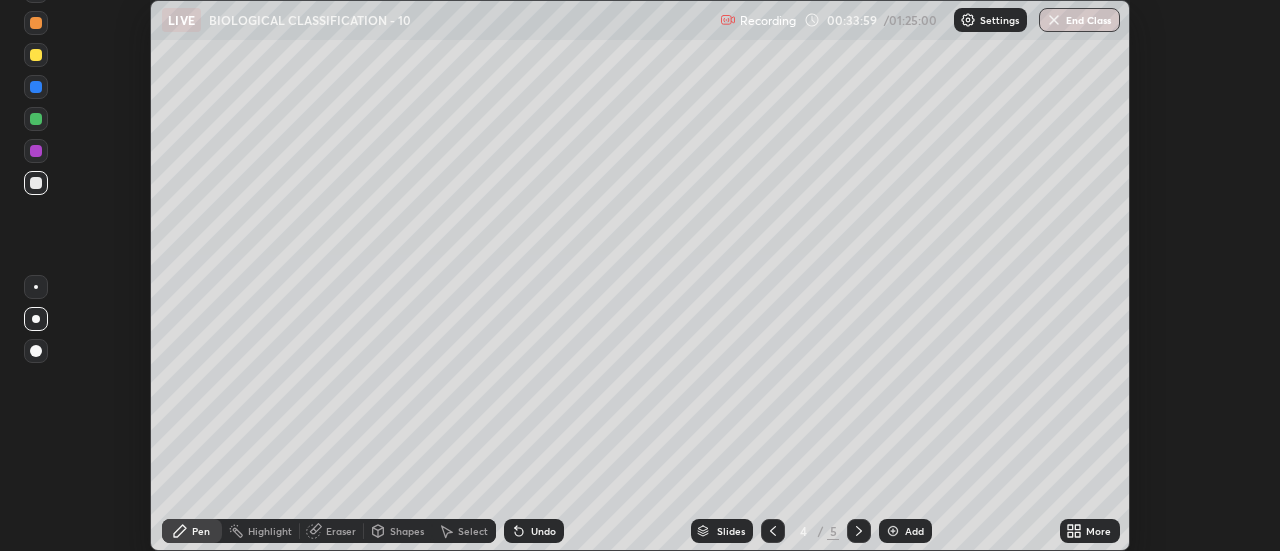 scroll, scrollTop: 551, scrollLeft: 1280, axis: both 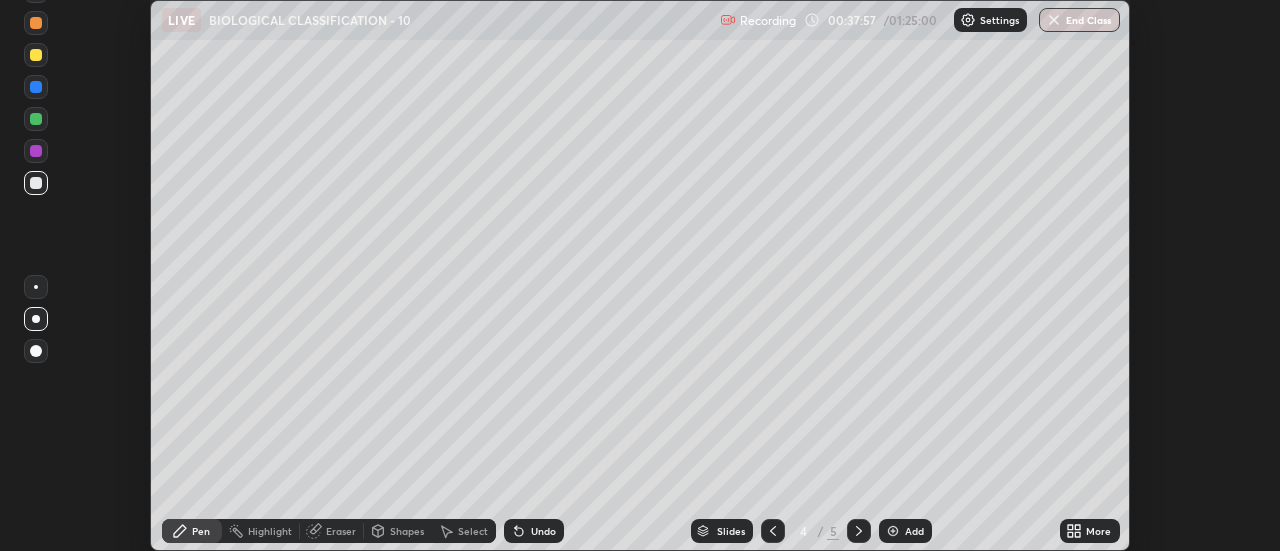 click 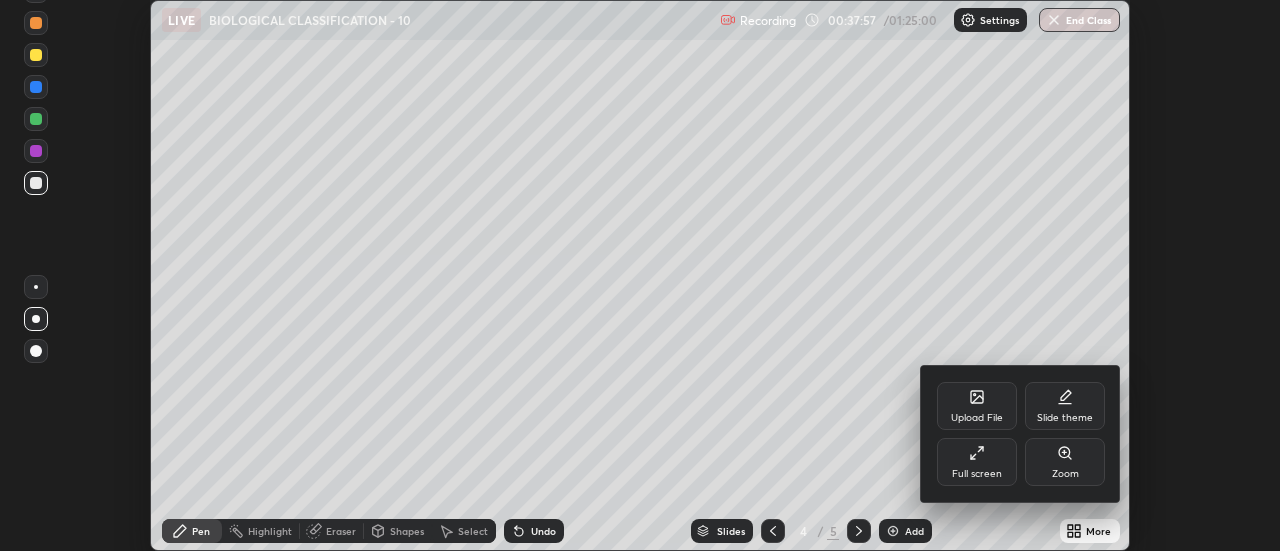 click on "Full screen" at bounding box center [977, 462] 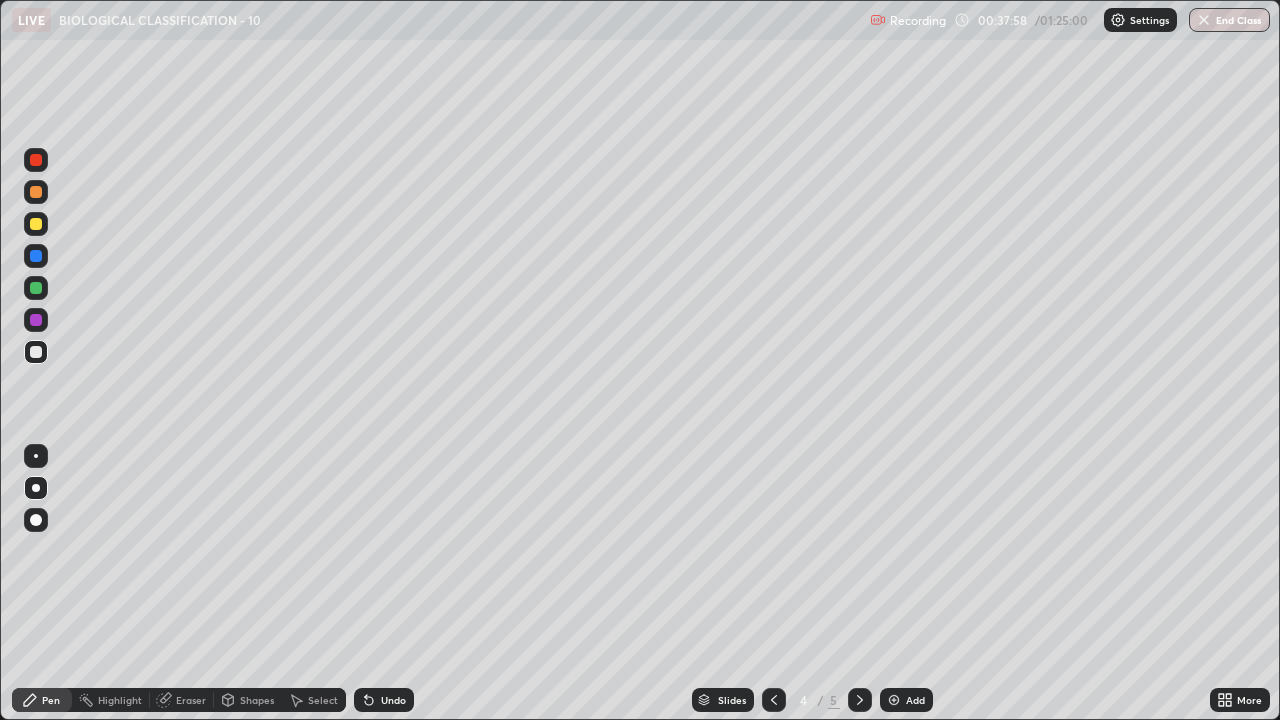 scroll, scrollTop: 99280, scrollLeft: 98720, axis: both 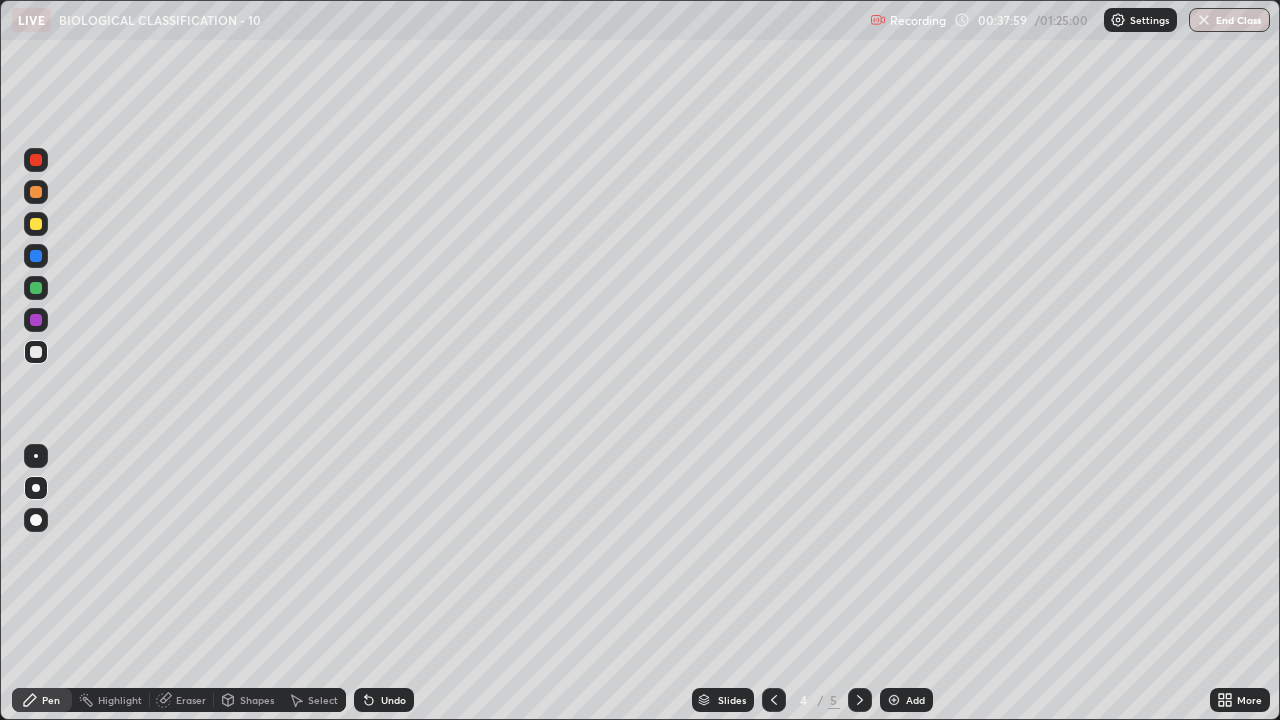 click on "Add" at bounding box center [915, 700] 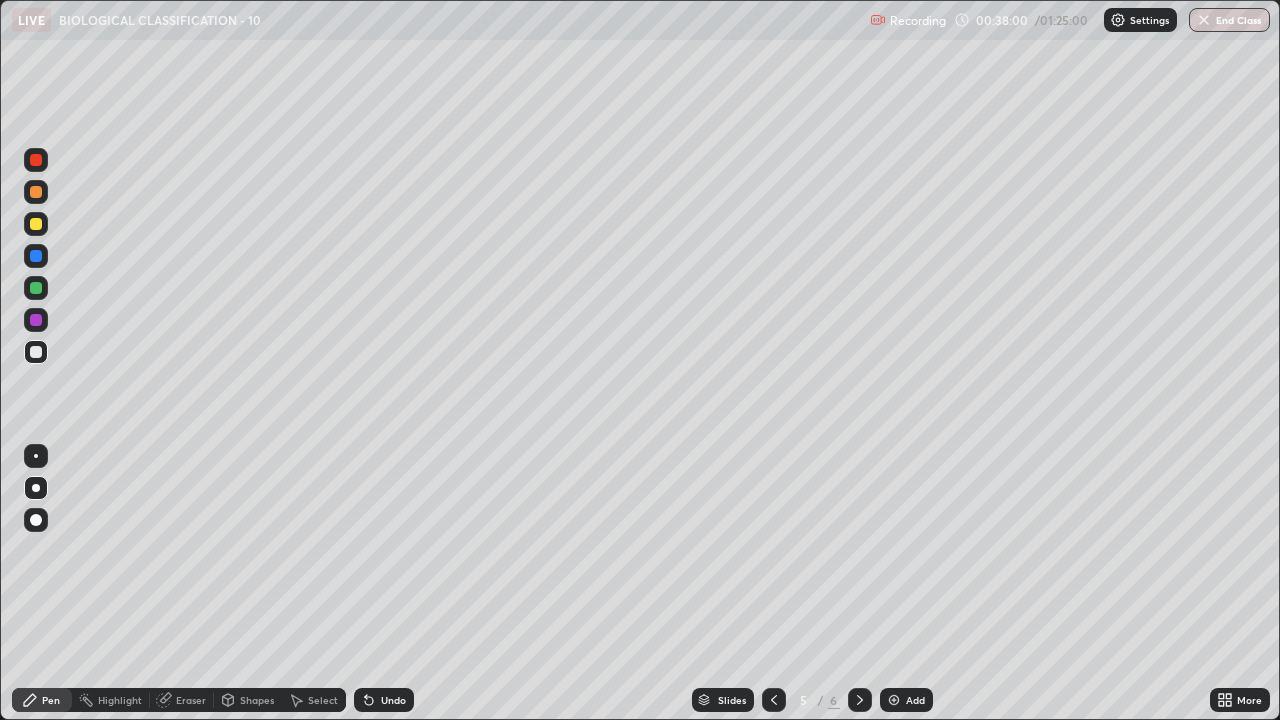 click 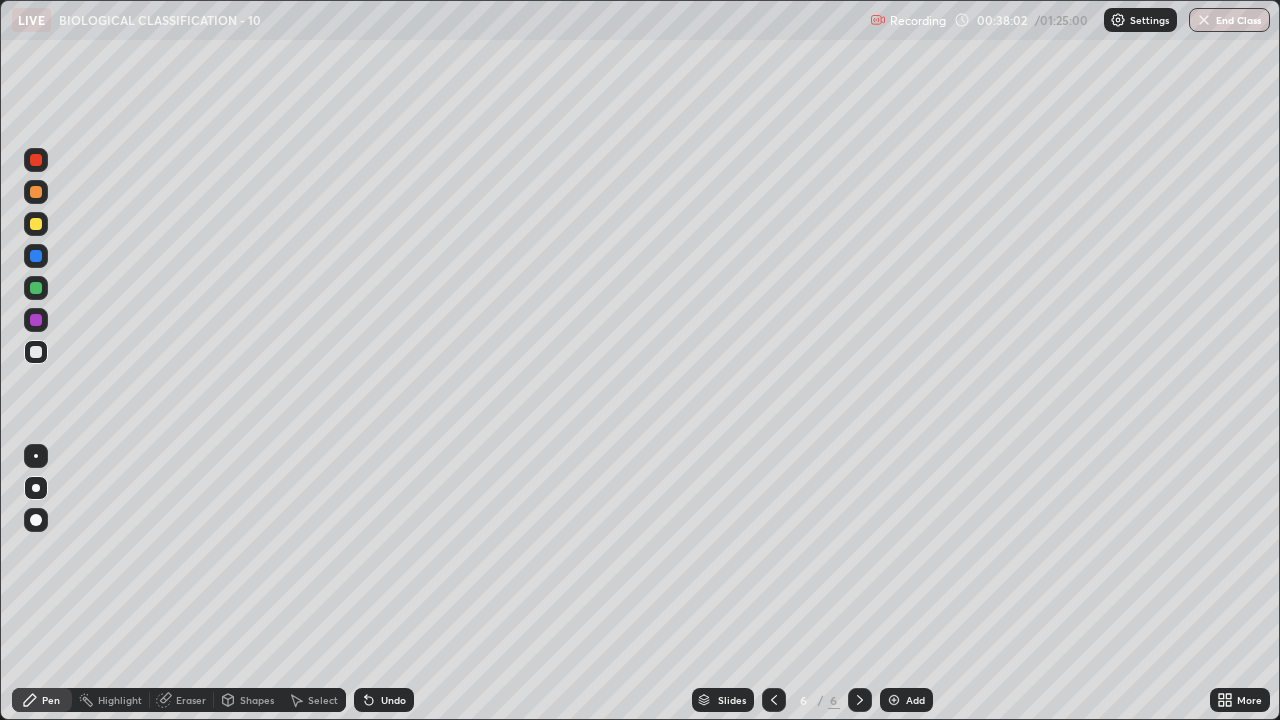 click 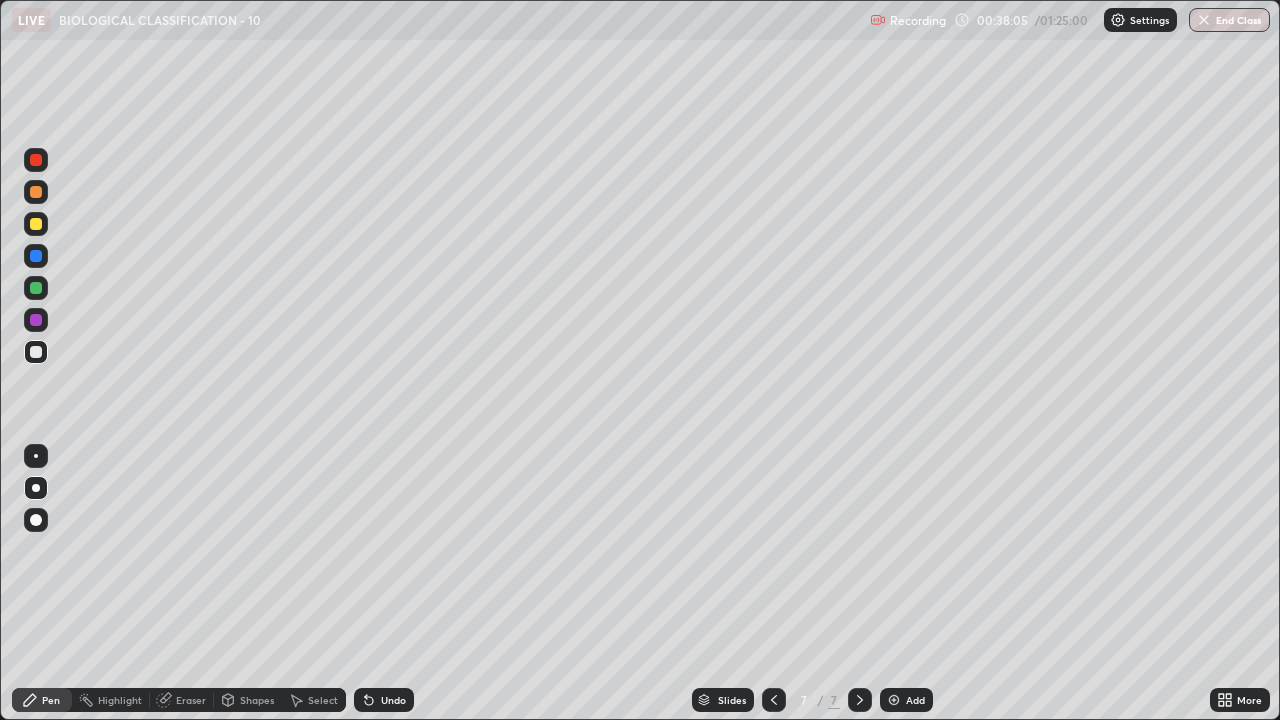 click at bounding box center (36, 192) 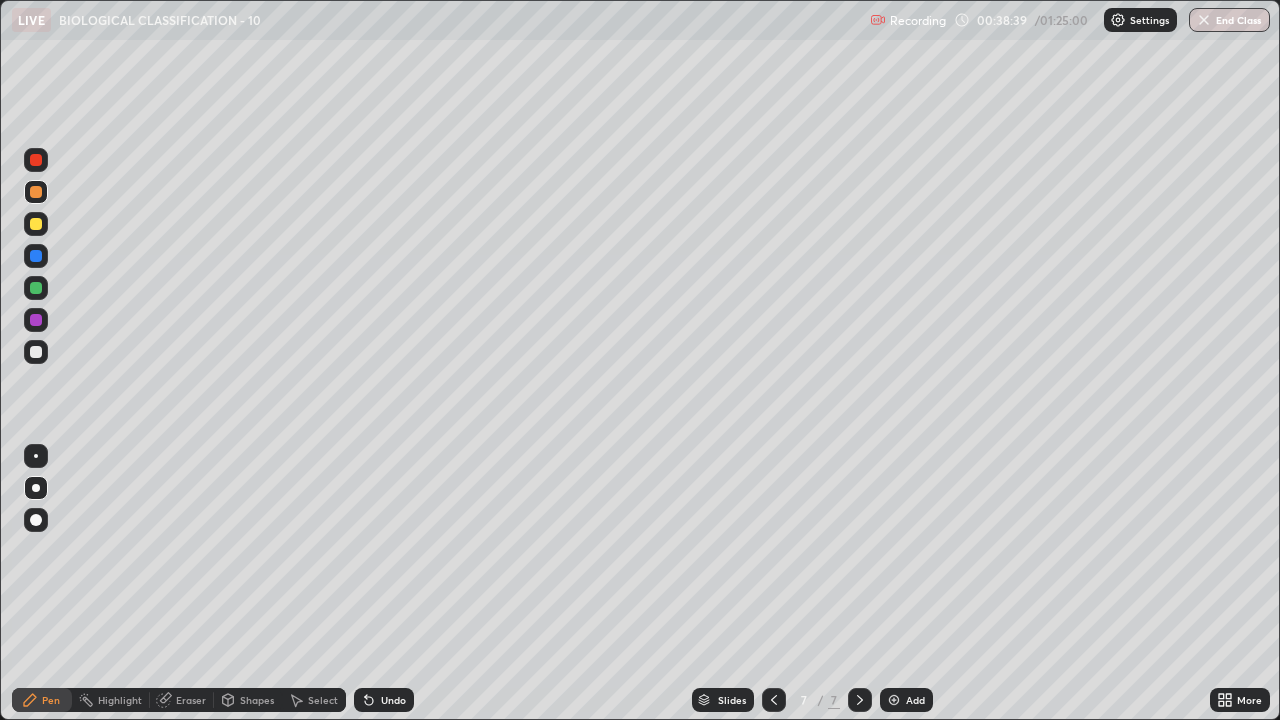 click at bounding box center (36, 288) 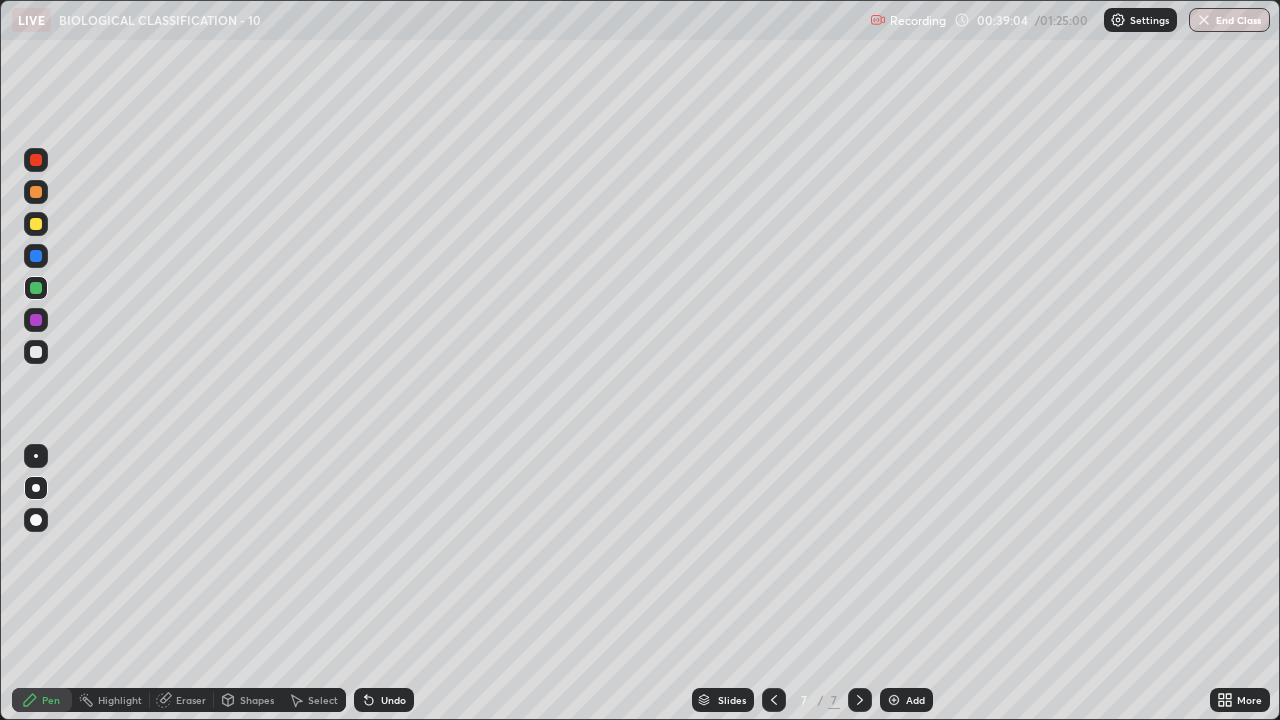 click at bounding box center (36, 192) 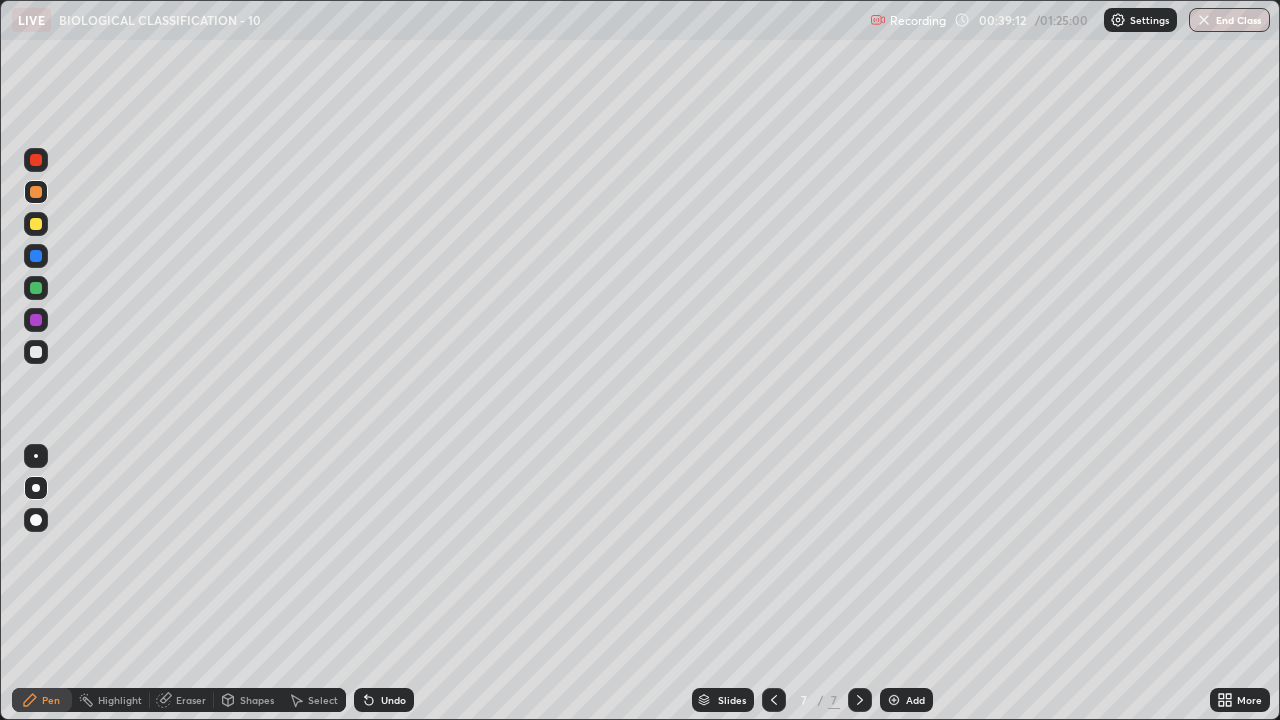 click at bounding box center (36, 288) 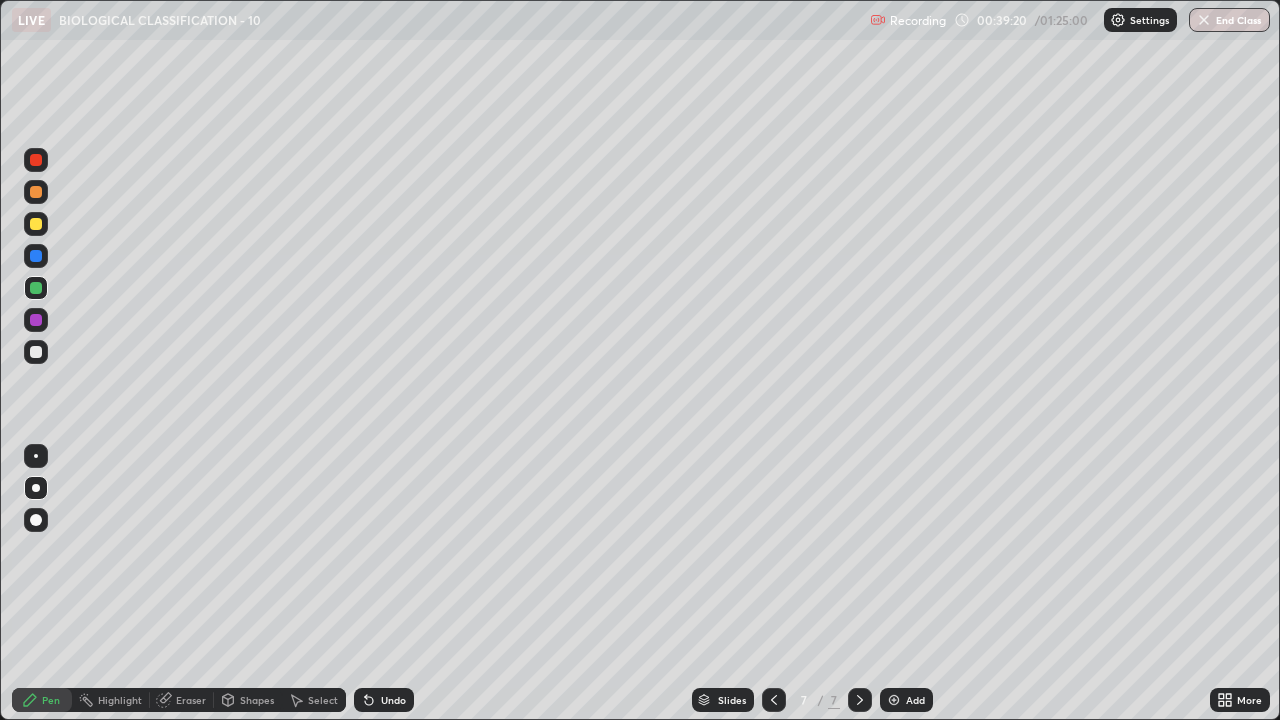 click at bounding box center [36, 192] 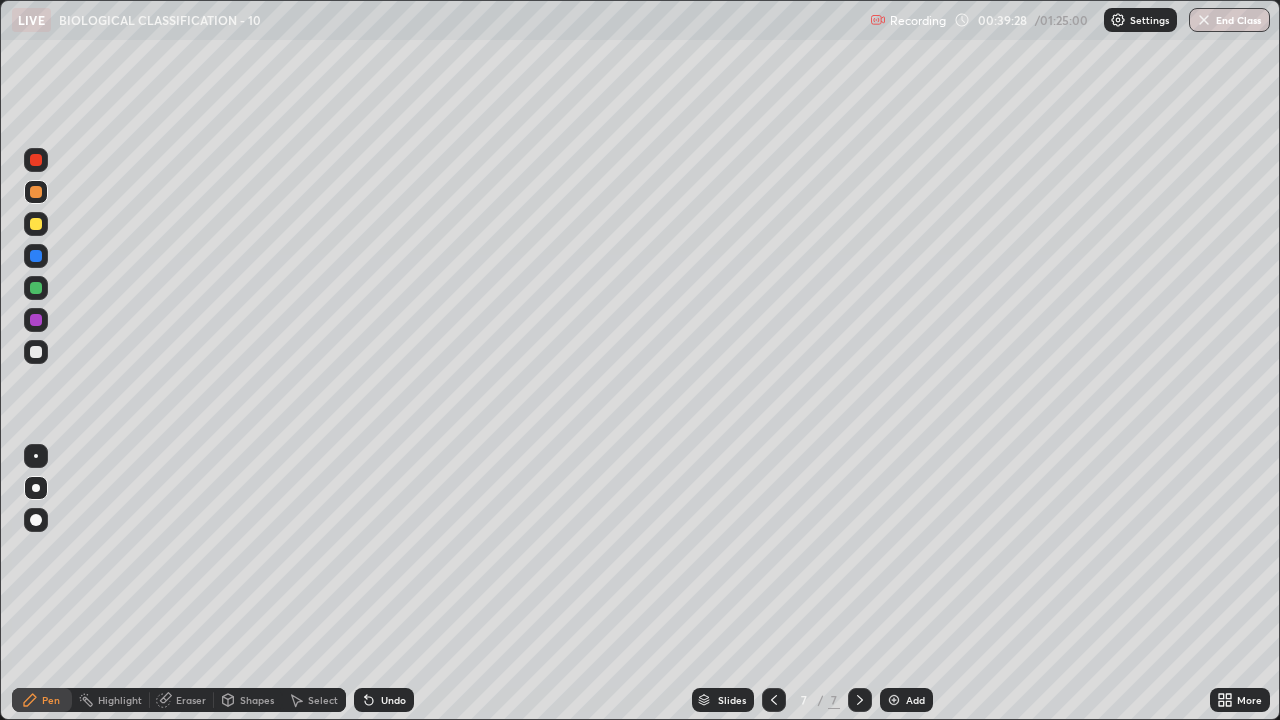 click at bounding box center (36, 352) 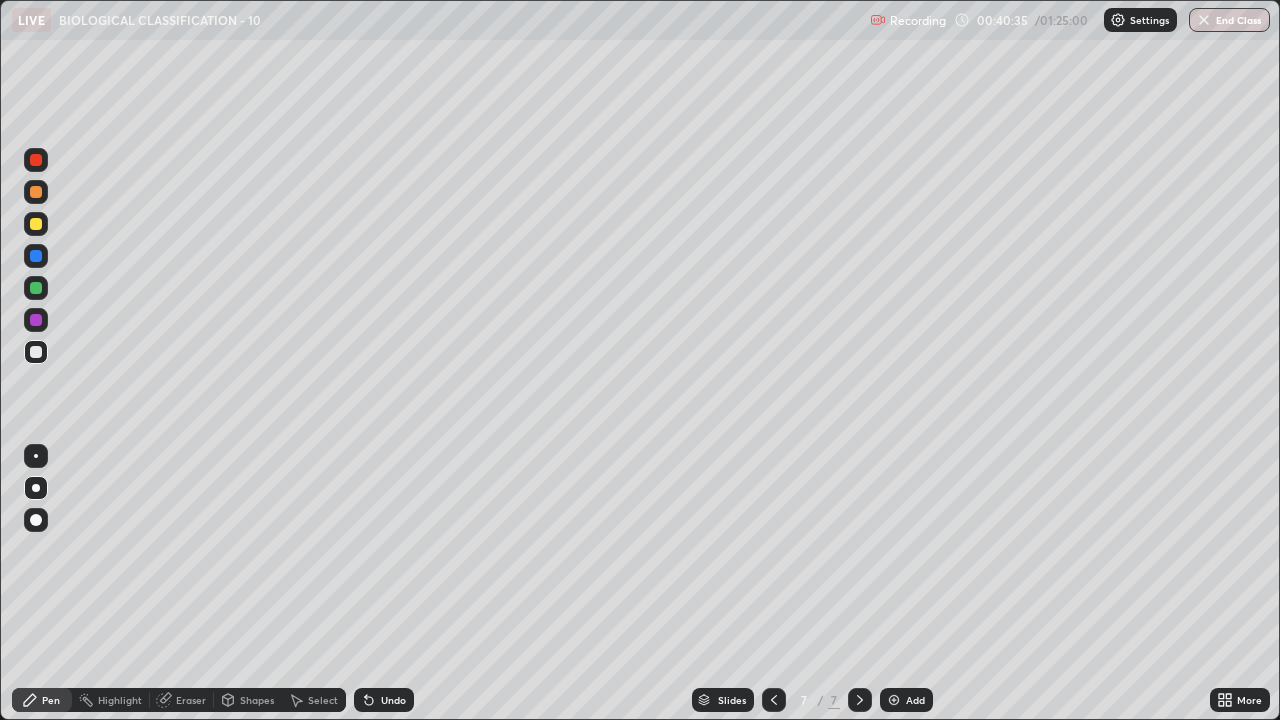 click at bounding box center [36, 160] 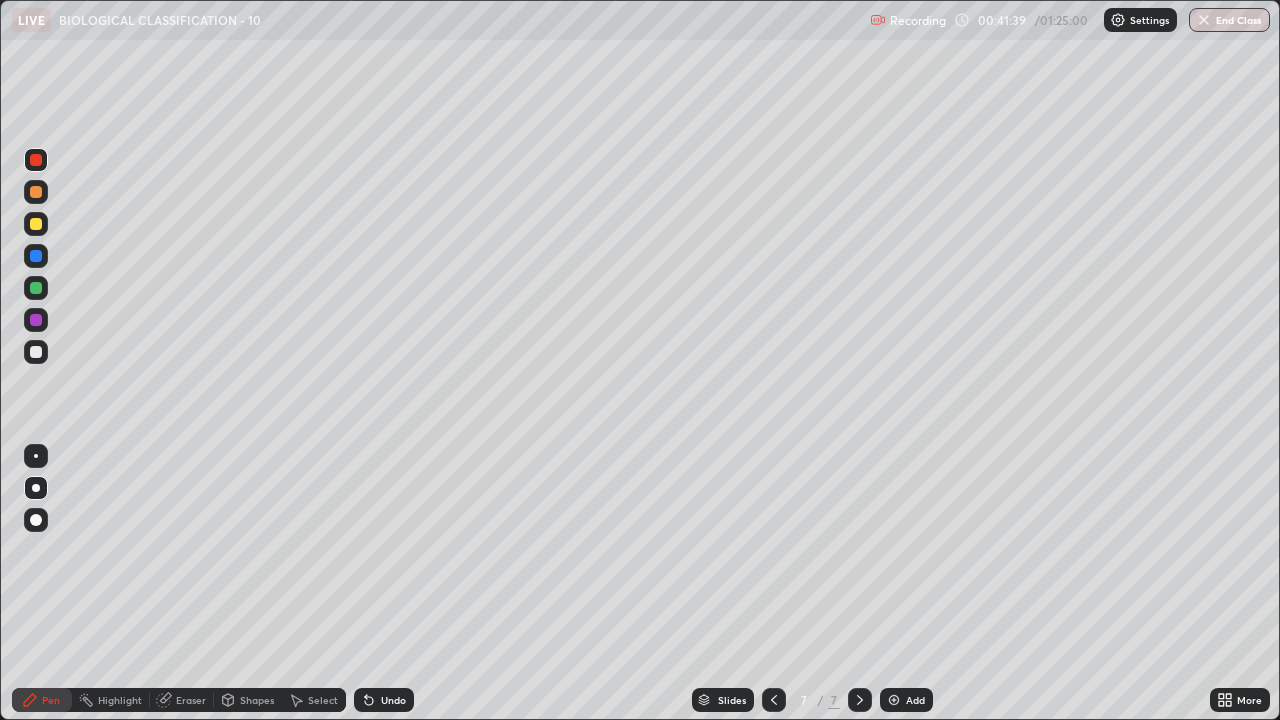 click at bounding box center [36, 224] 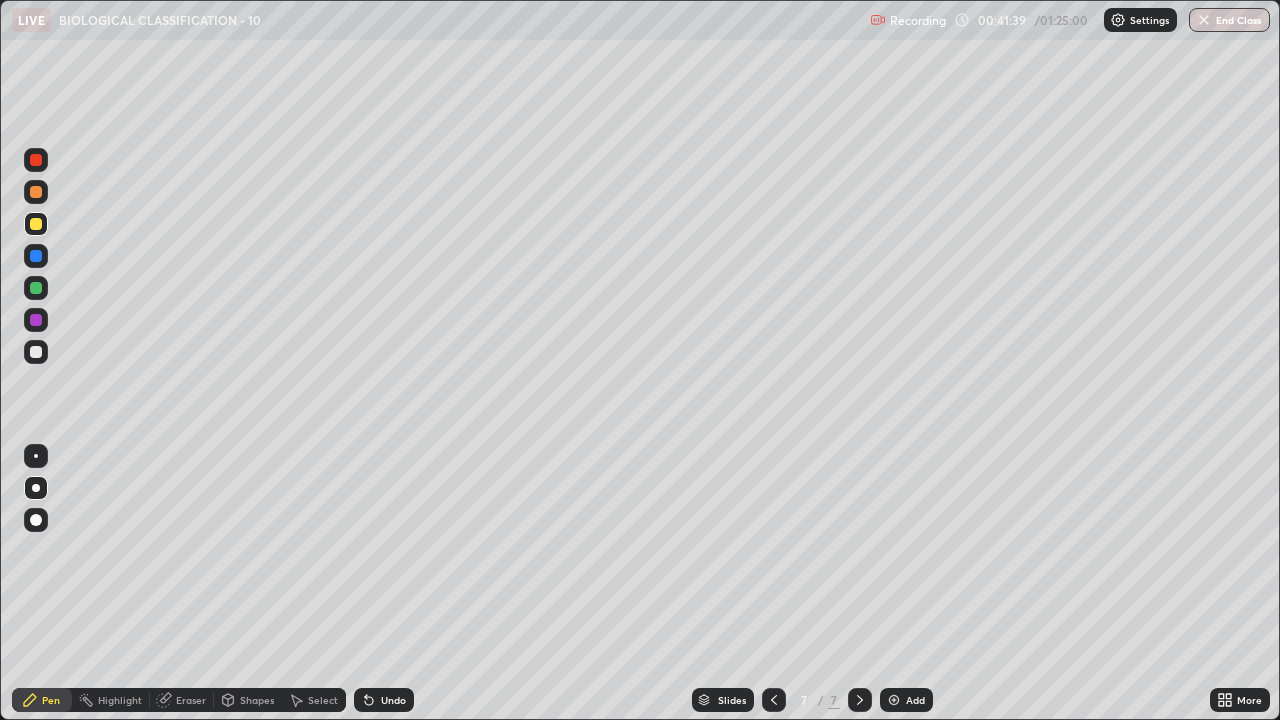 click at bounding box center [36, 288] 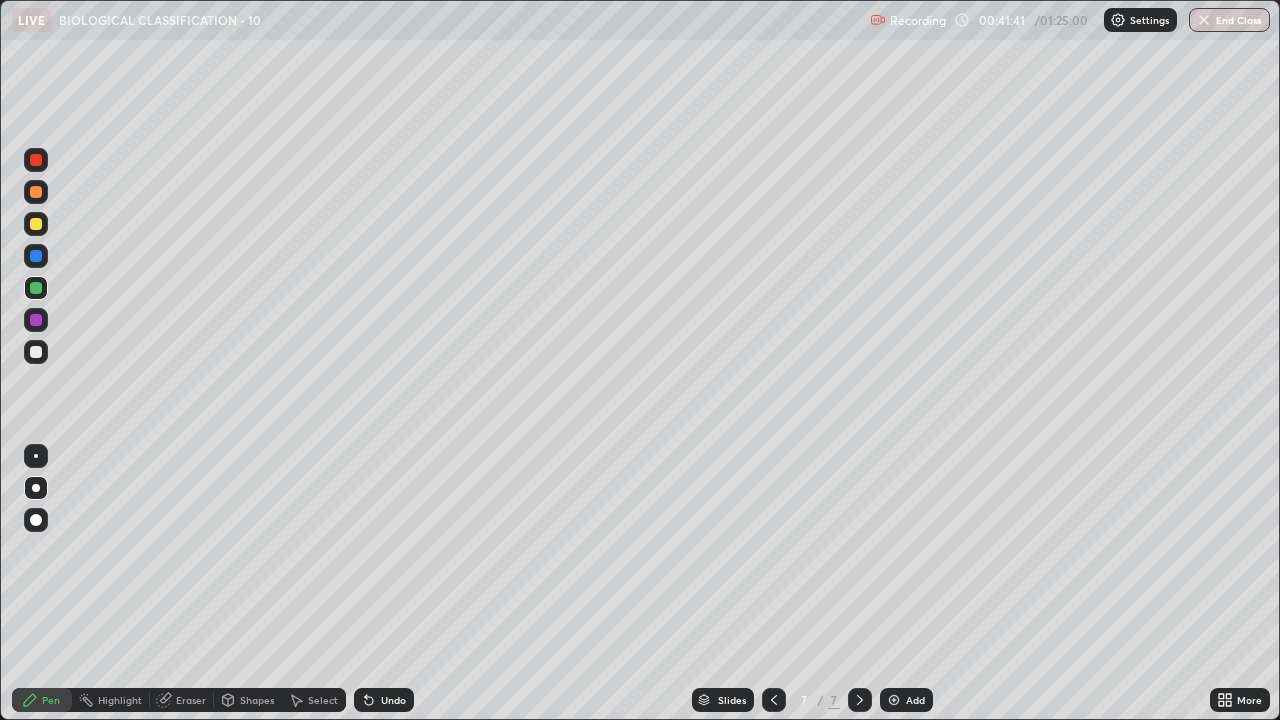 click at bounding box center [36, 320] 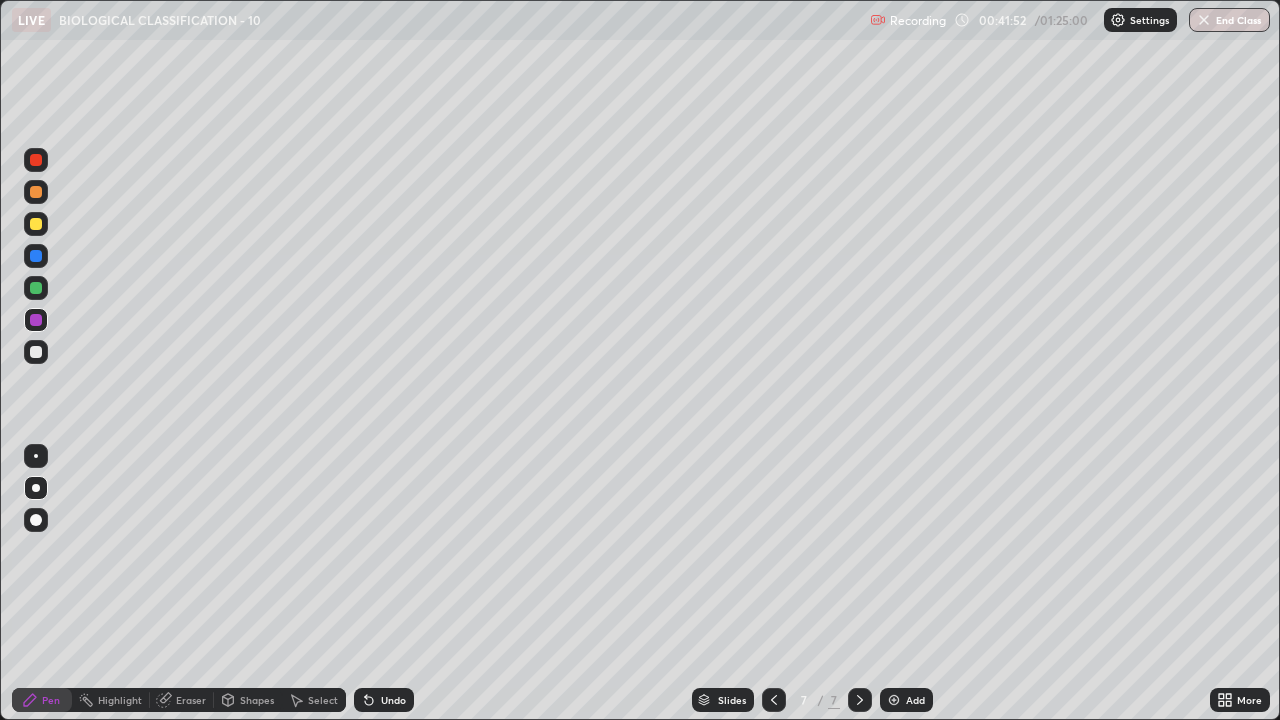 click at bounding box center [36, 352] 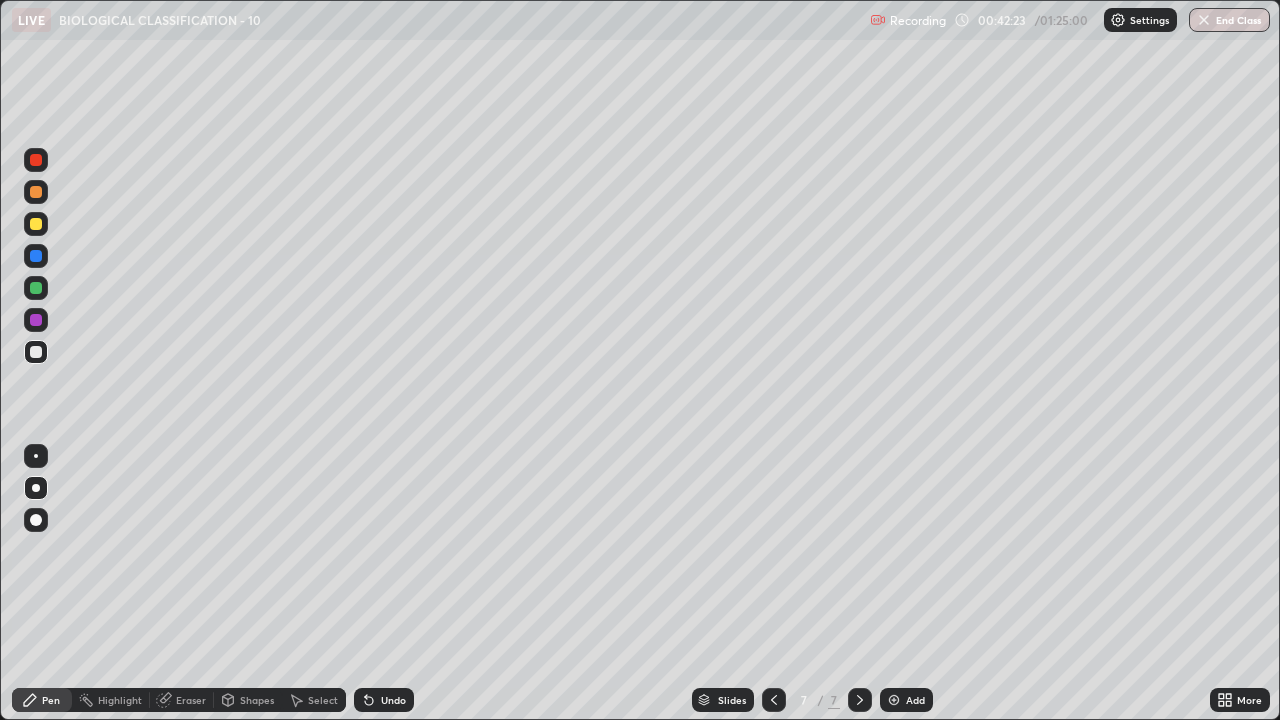 click at bounding box center (36, 224) 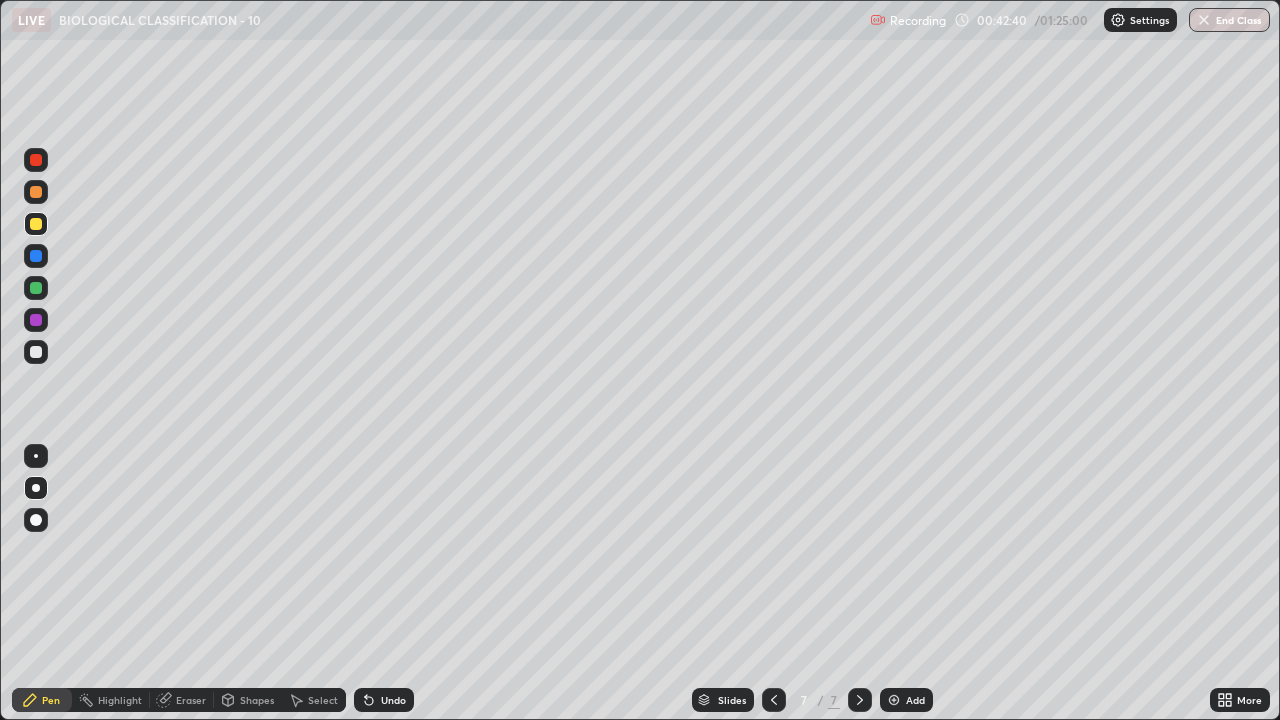 click 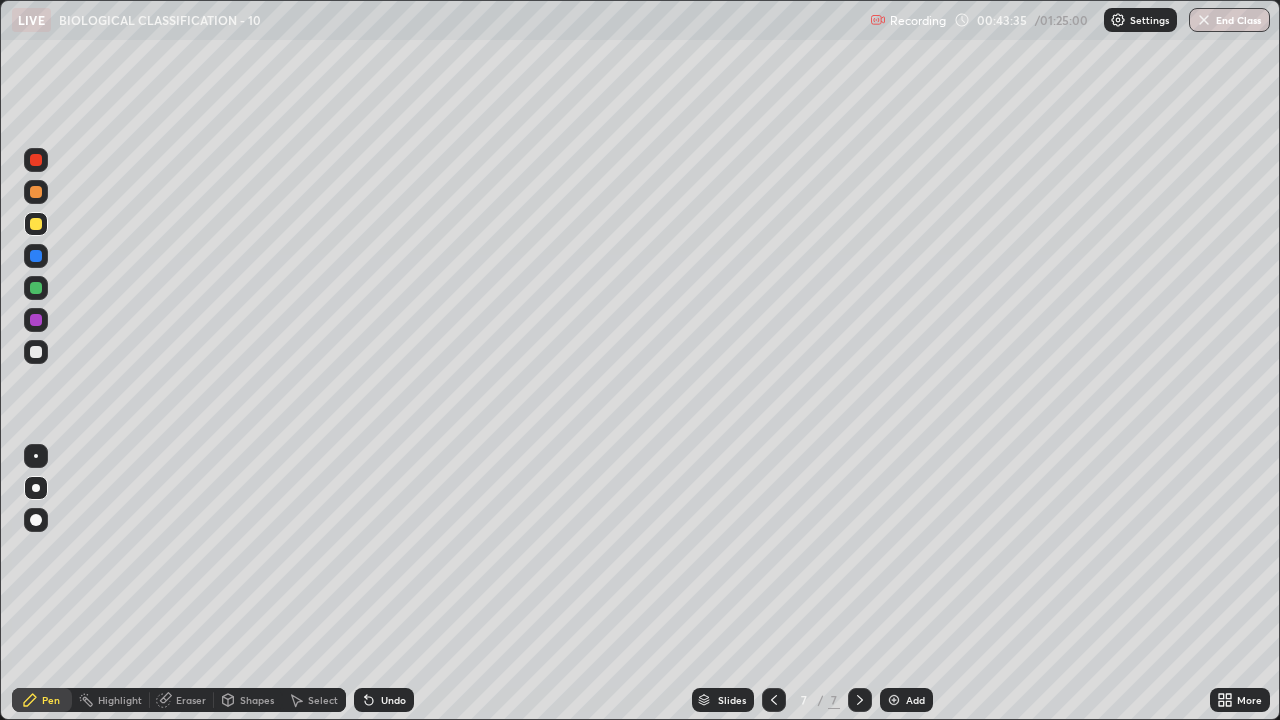 click on "Add" at bounding box center (915, 700) 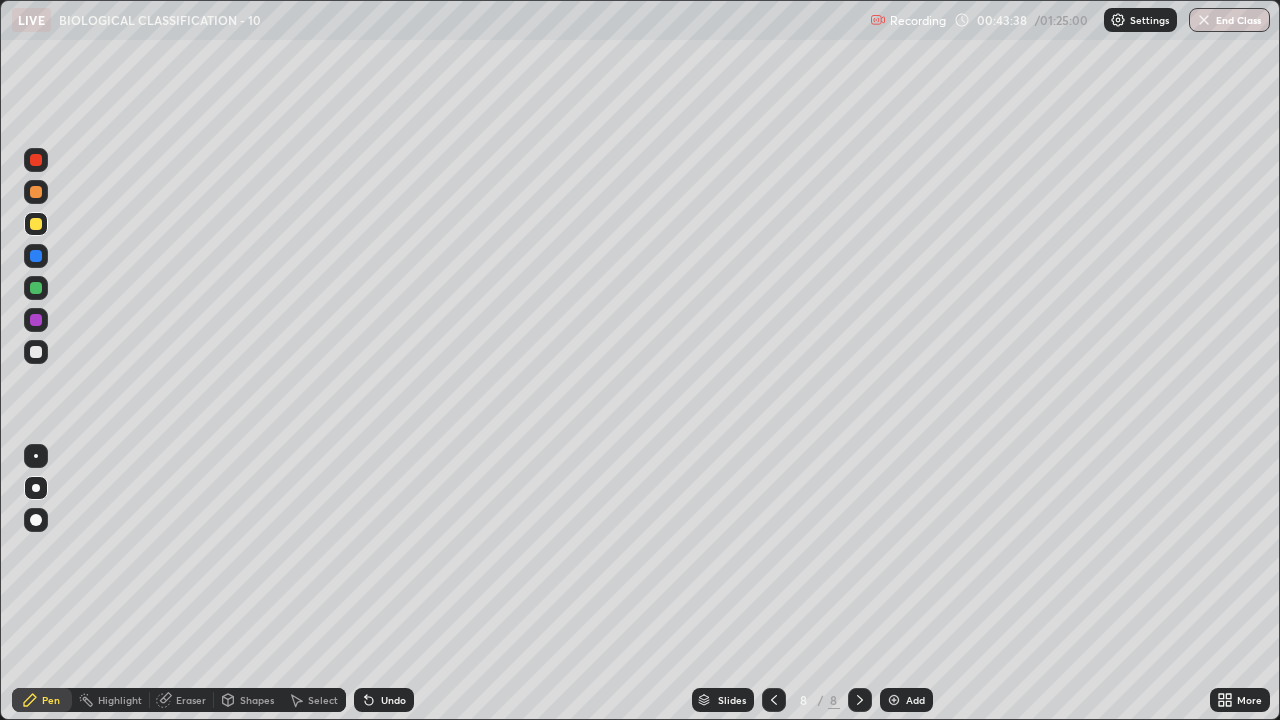 click at bounding box center (36, 288) 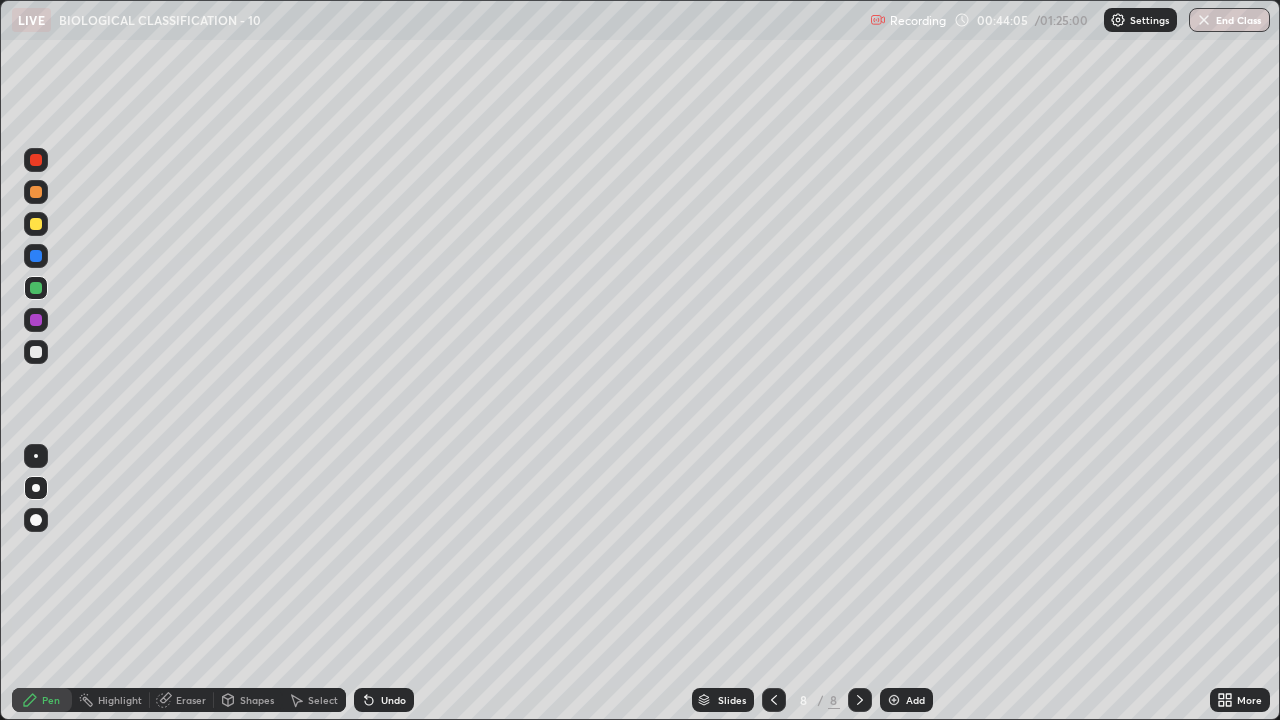 click at bounding box center [36, 256] 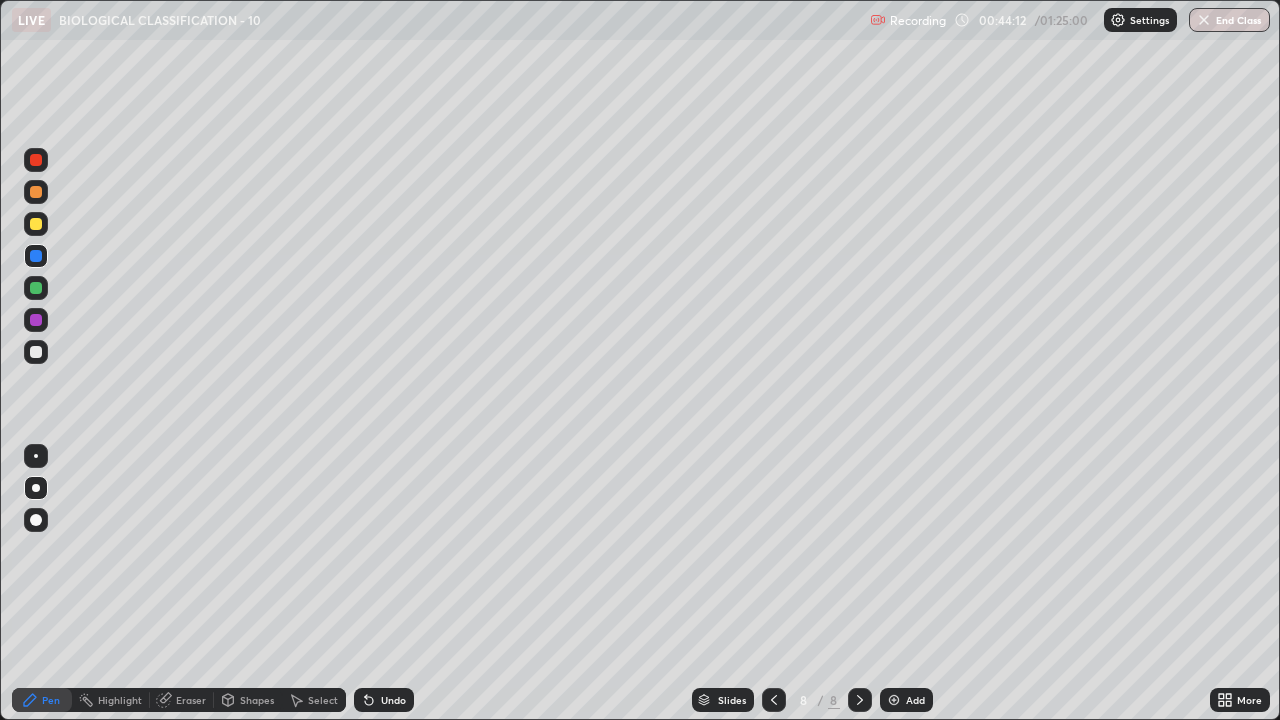 click at bounding box center [36, 320] 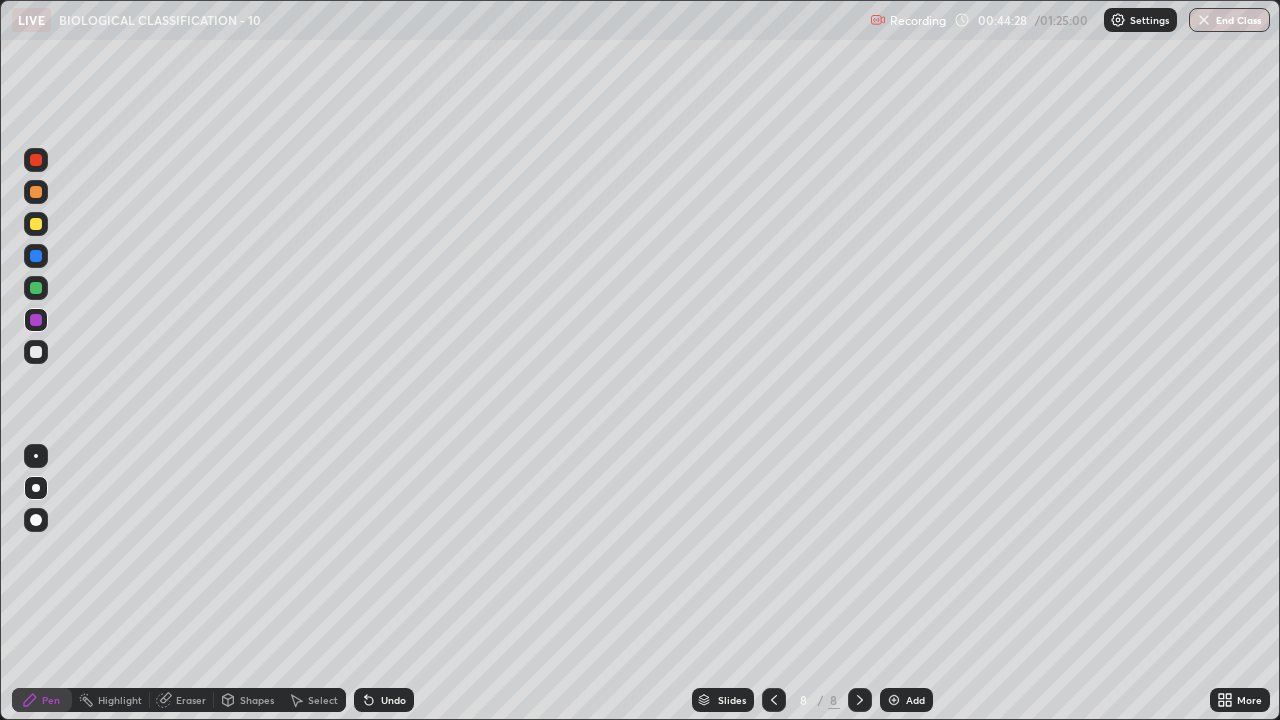 click at bounding box center [36, 352] 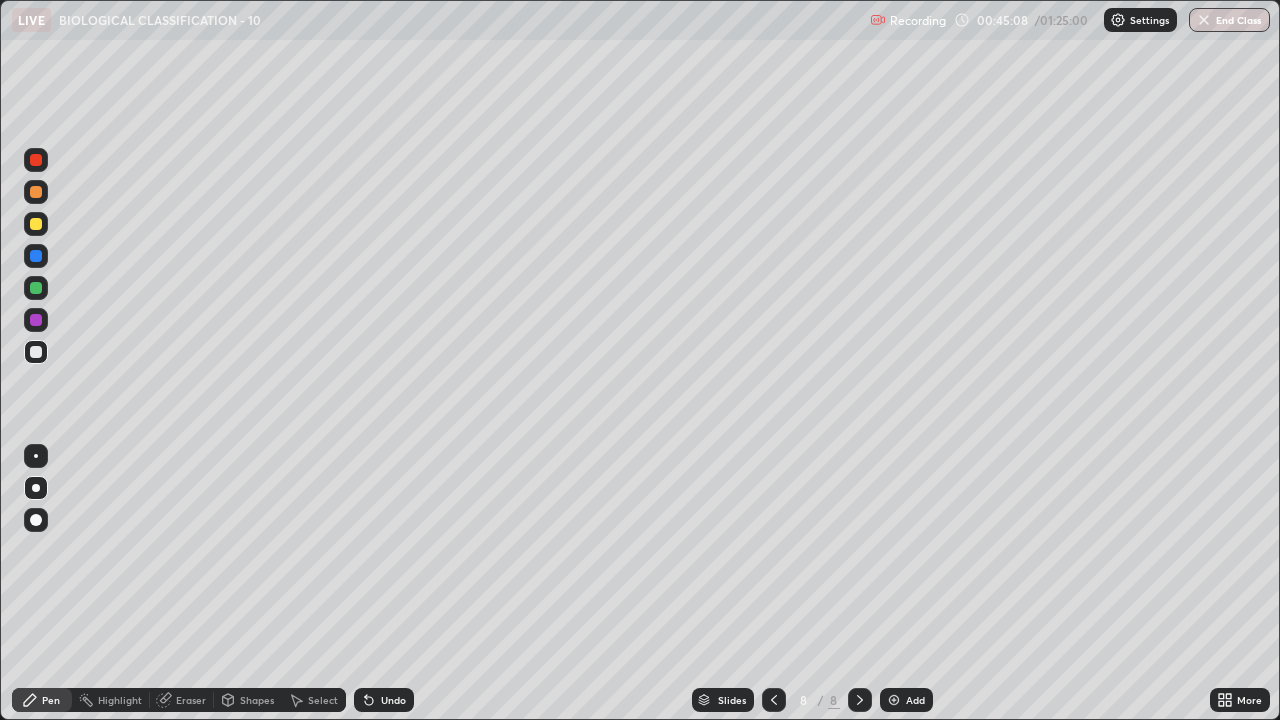 click at bounding box center (36, 352) 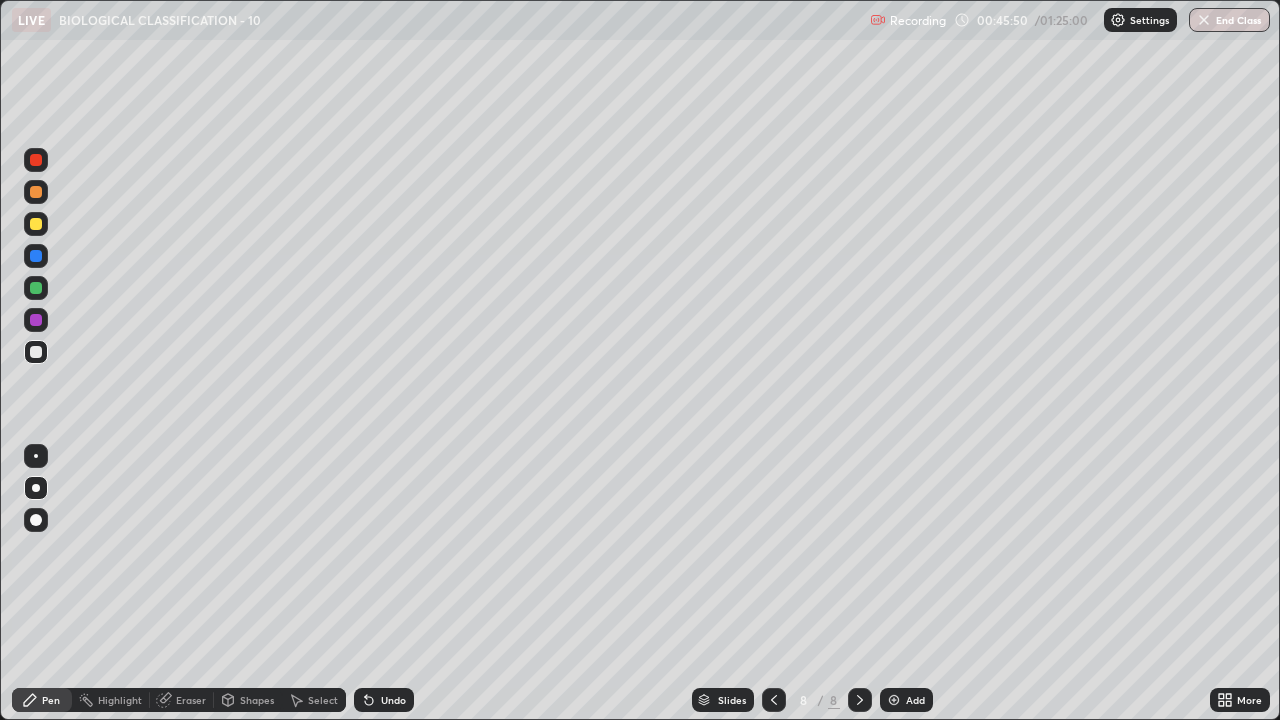click at bounding box center (36, 224) 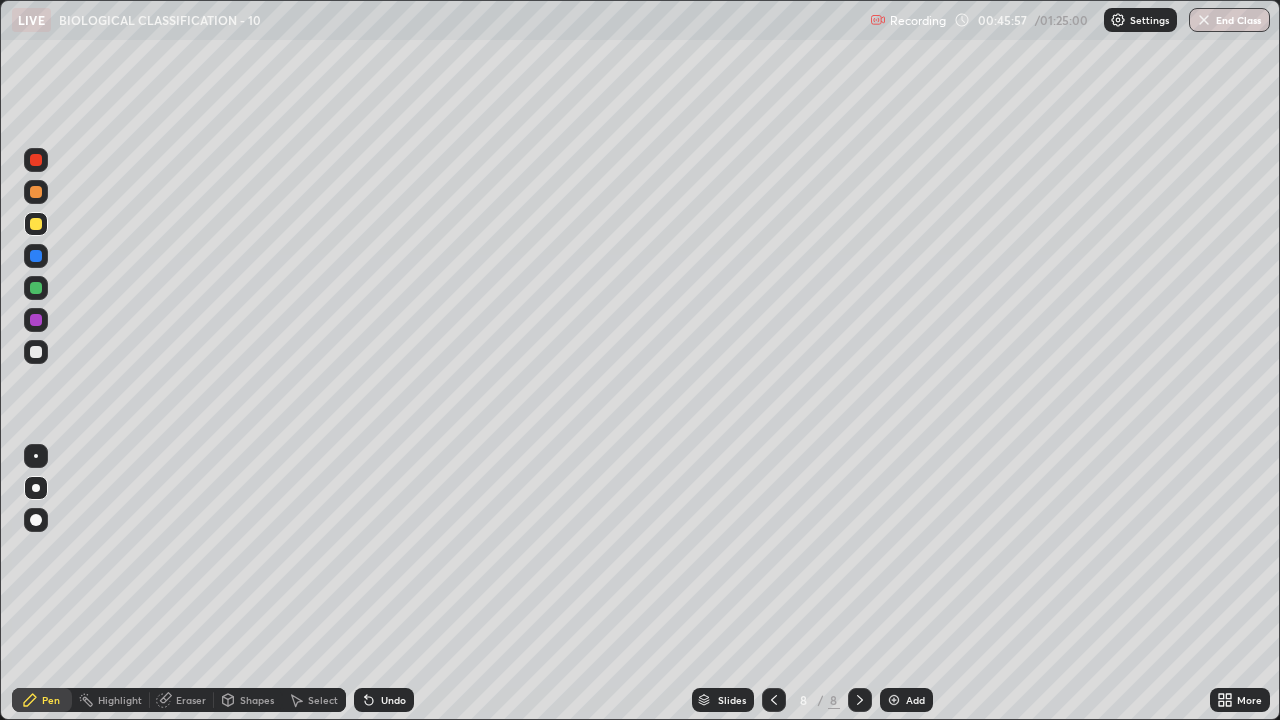 click at bounding box center (36, 352) 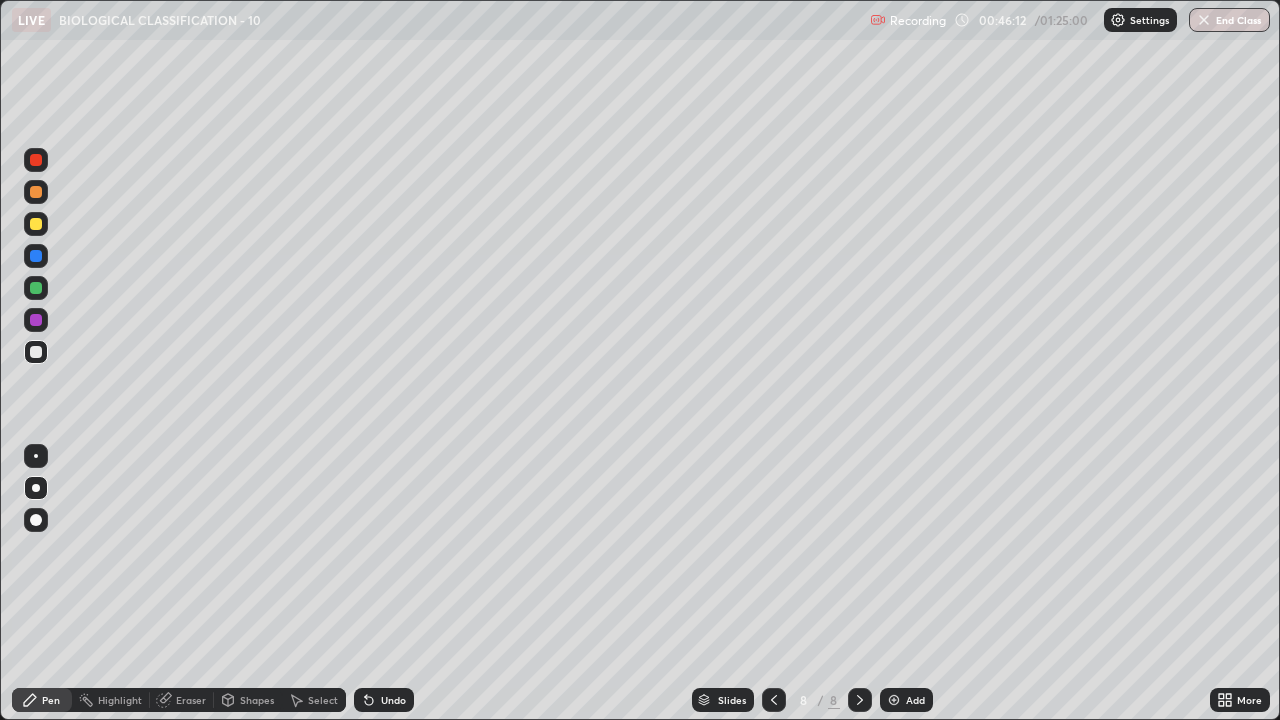 click at bounding box center (36, 224) 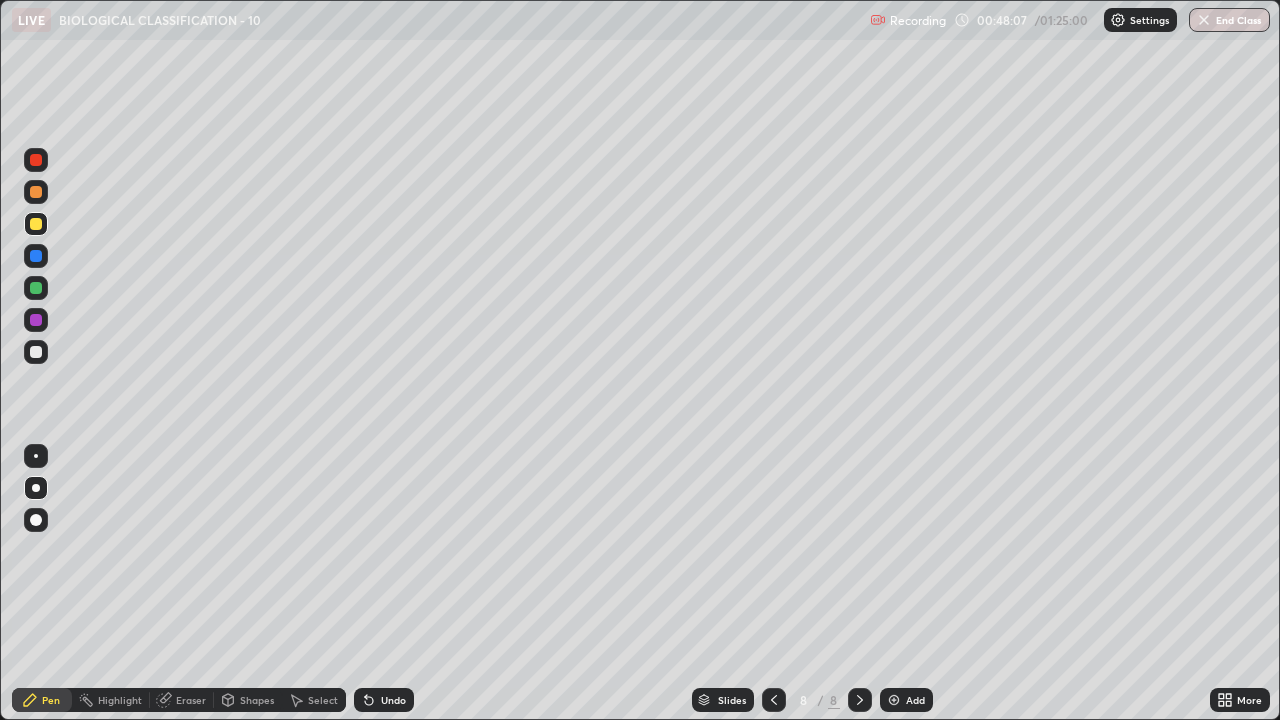 click at bounding box center (36, 352) 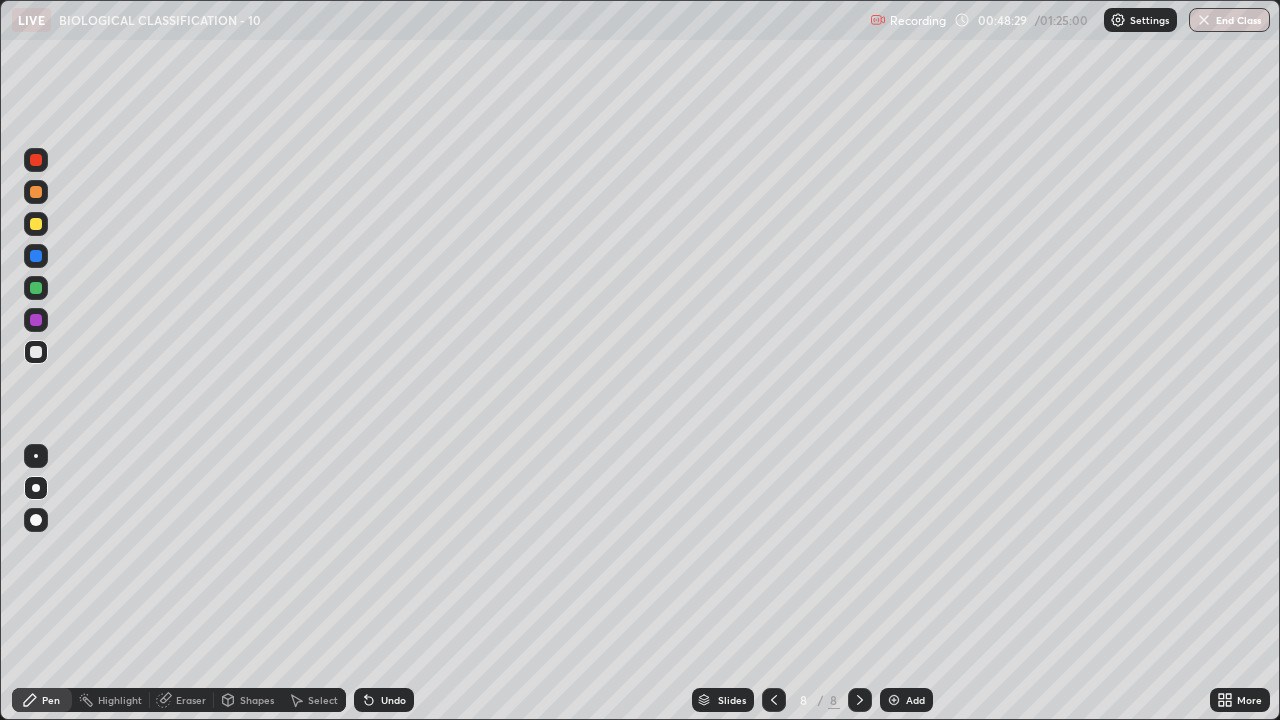 click at bounding box center [36, 320] 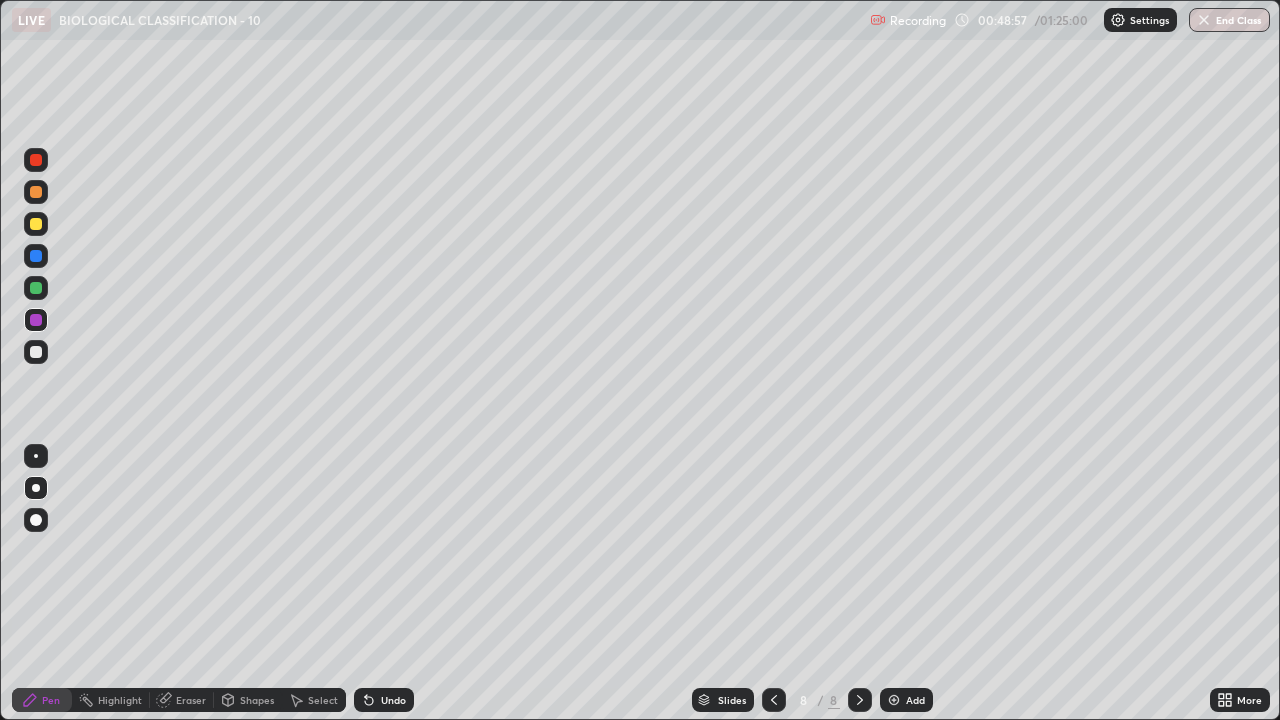 click at bounding box center (36, 160) 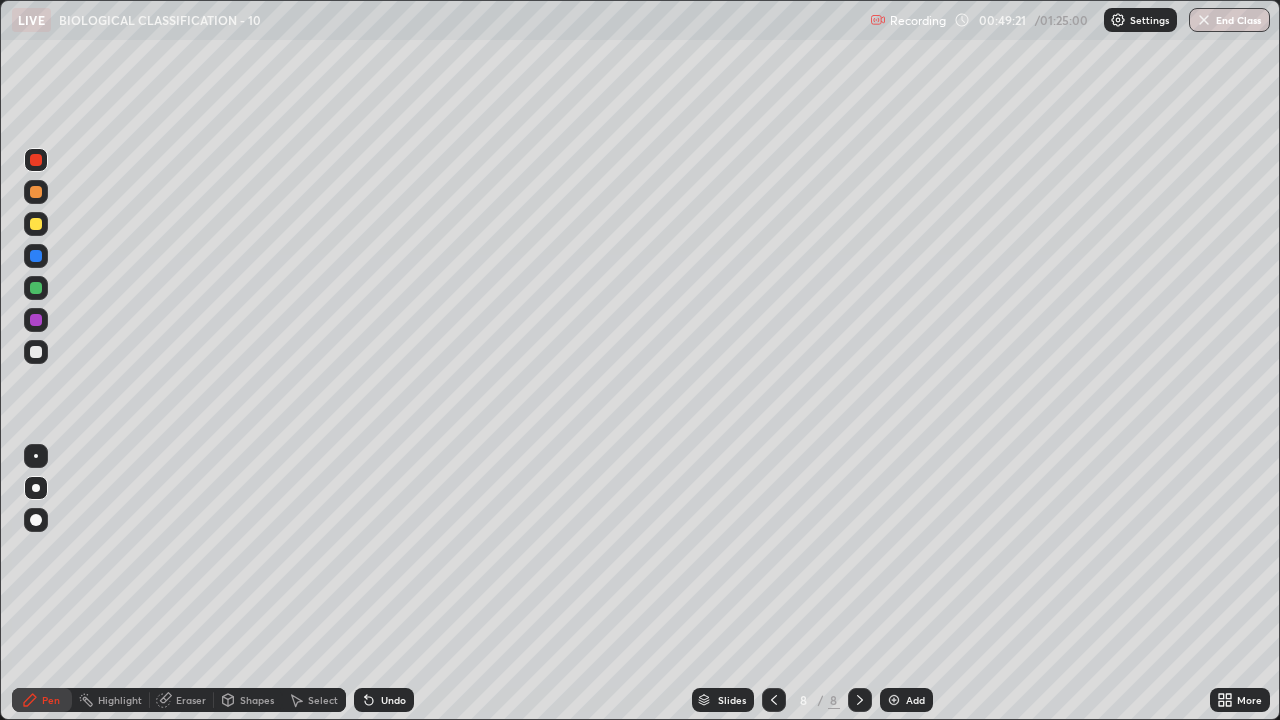 click at bounding box center (36, 352) 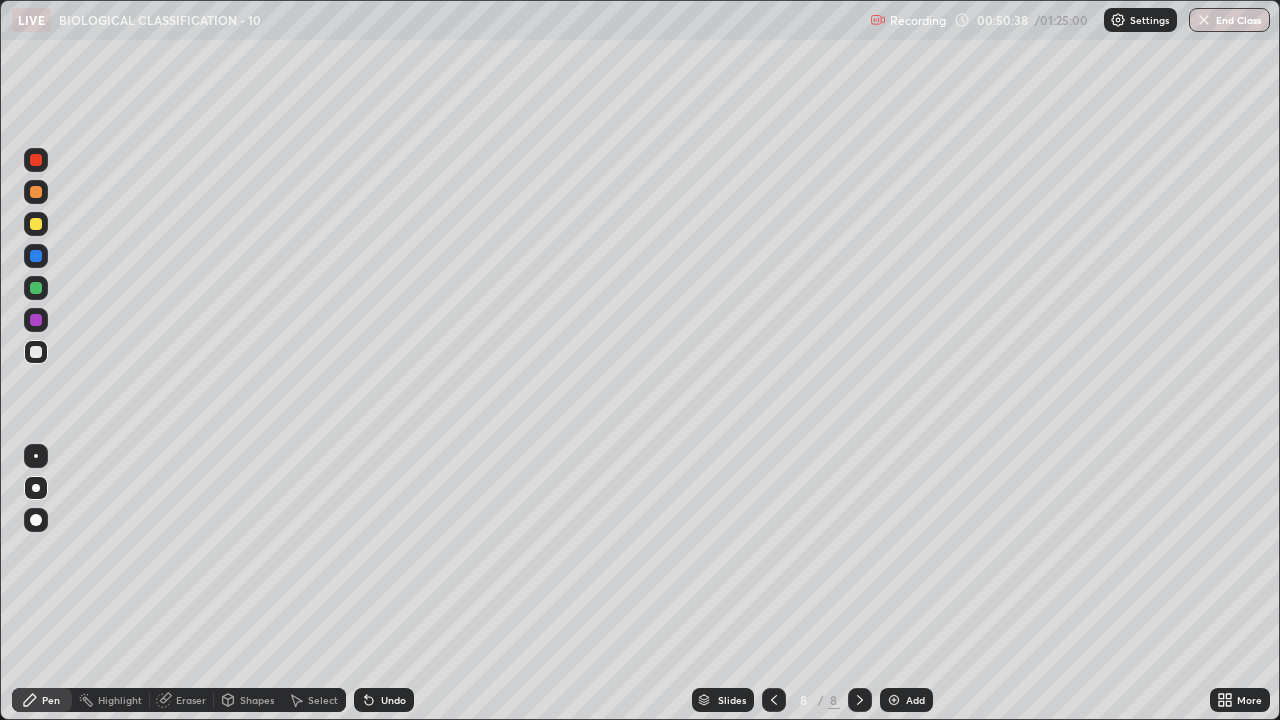 click at bounding box center (36, 288) 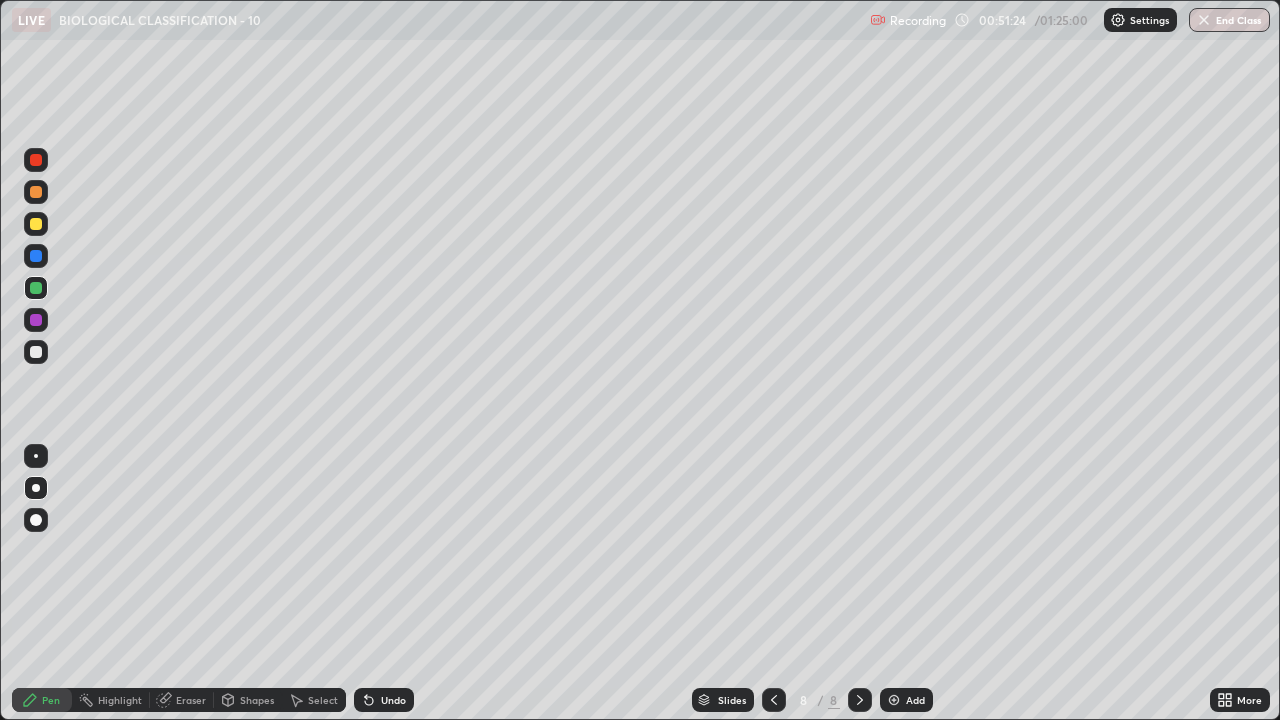 click at bounding box center [36, 256] 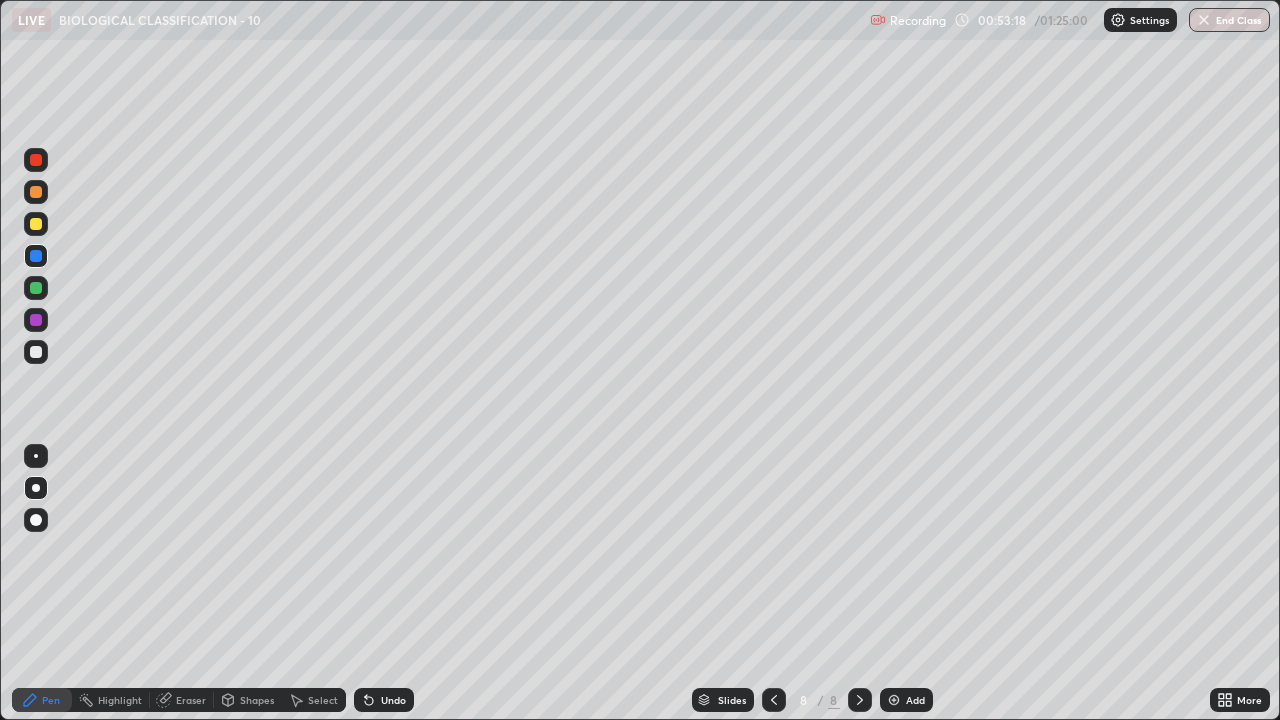 click on "More" at bounding box center (1240, 700) 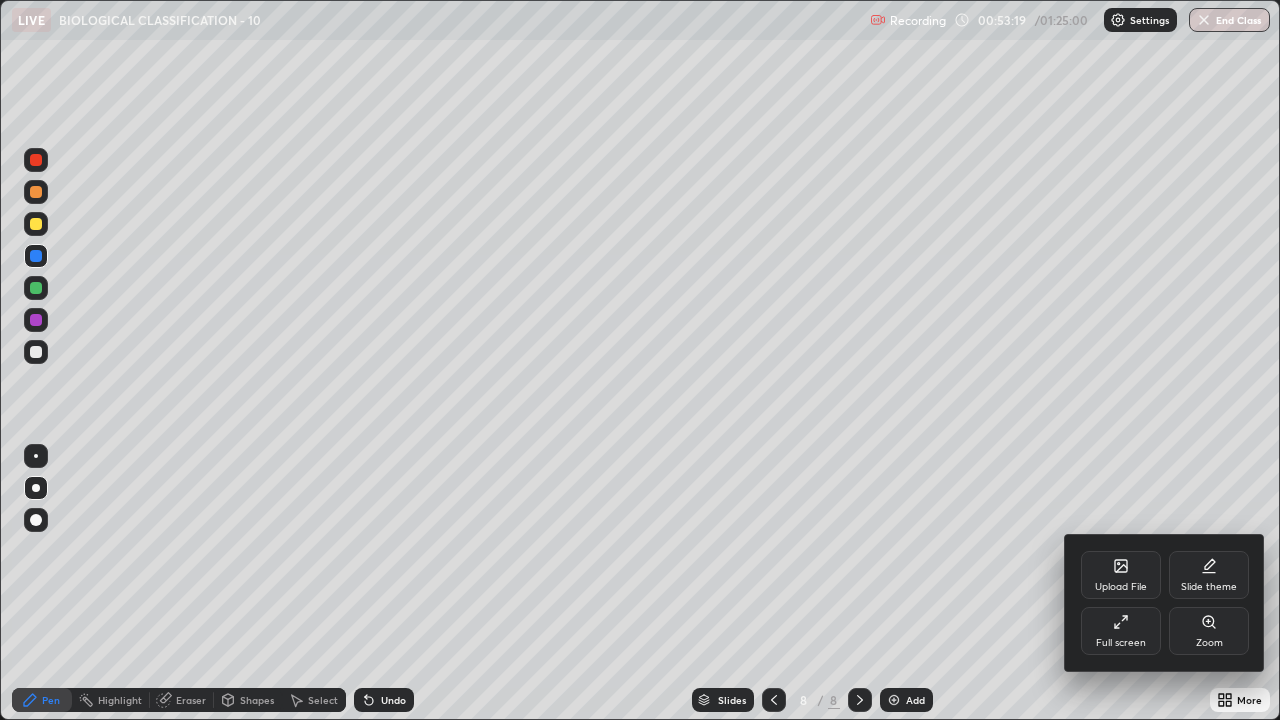 click on "Full screen" at bounding box center (1121, 631) 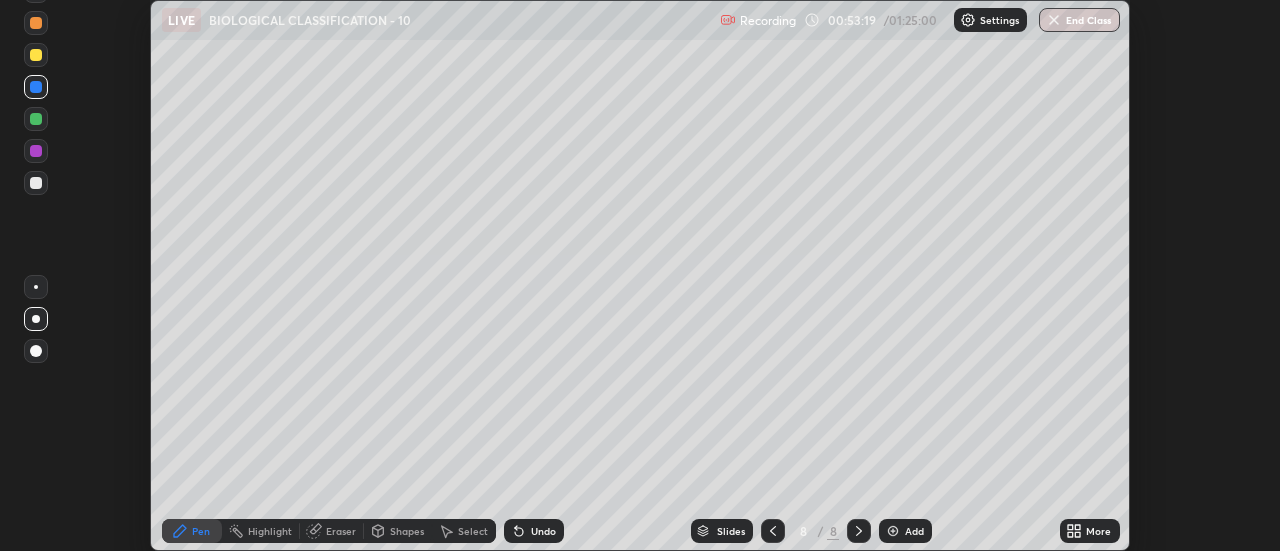 scroll, scrollTop: 551, scrollLeft: 1280, axis: both 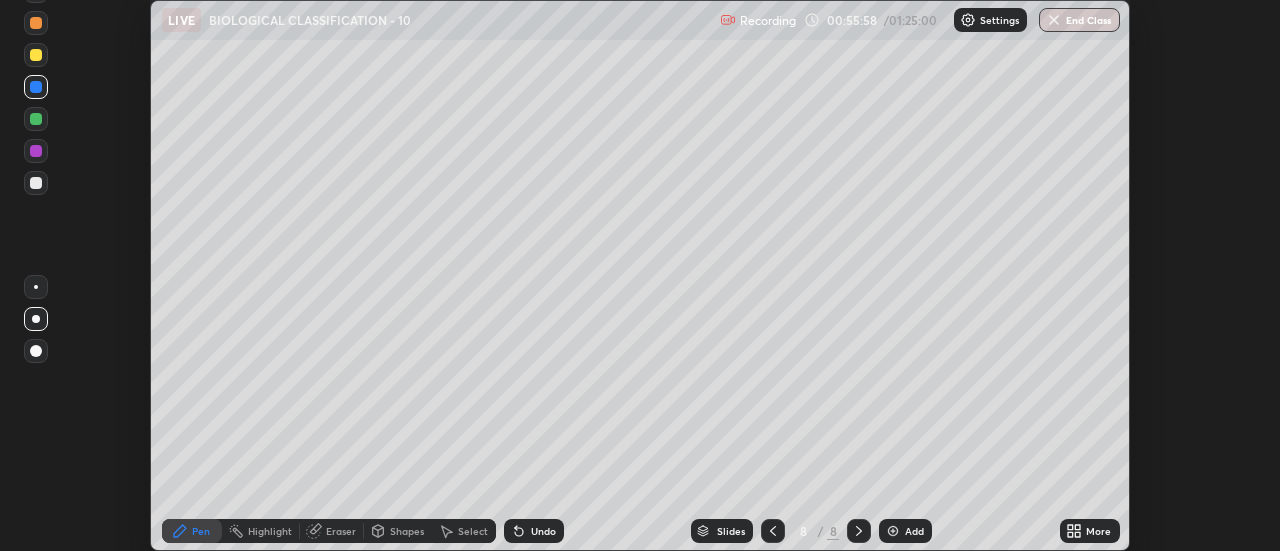 click 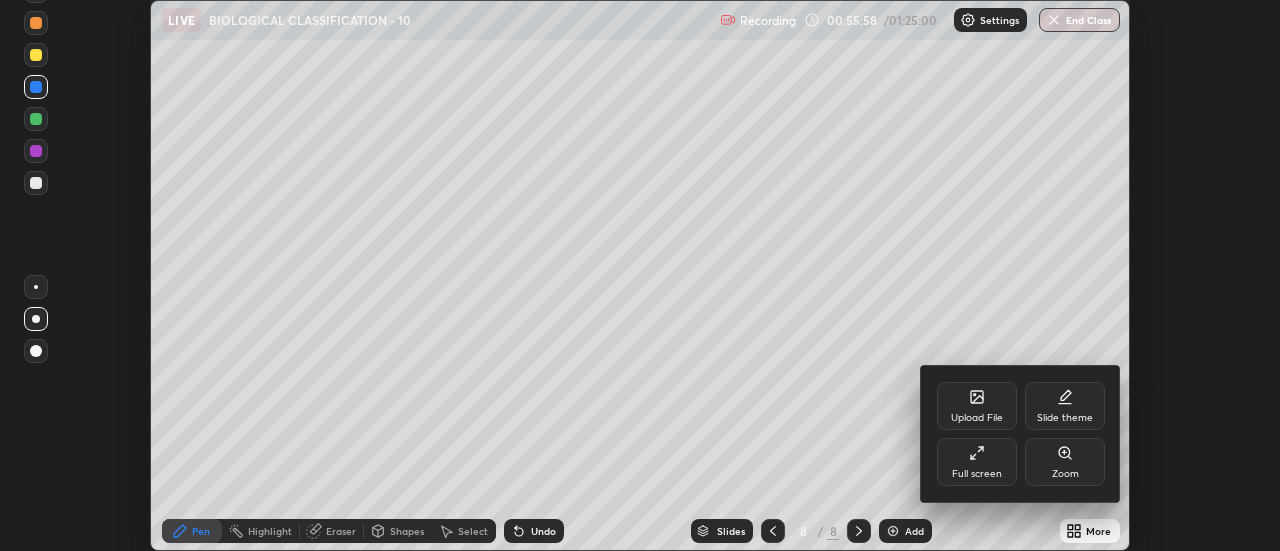 click 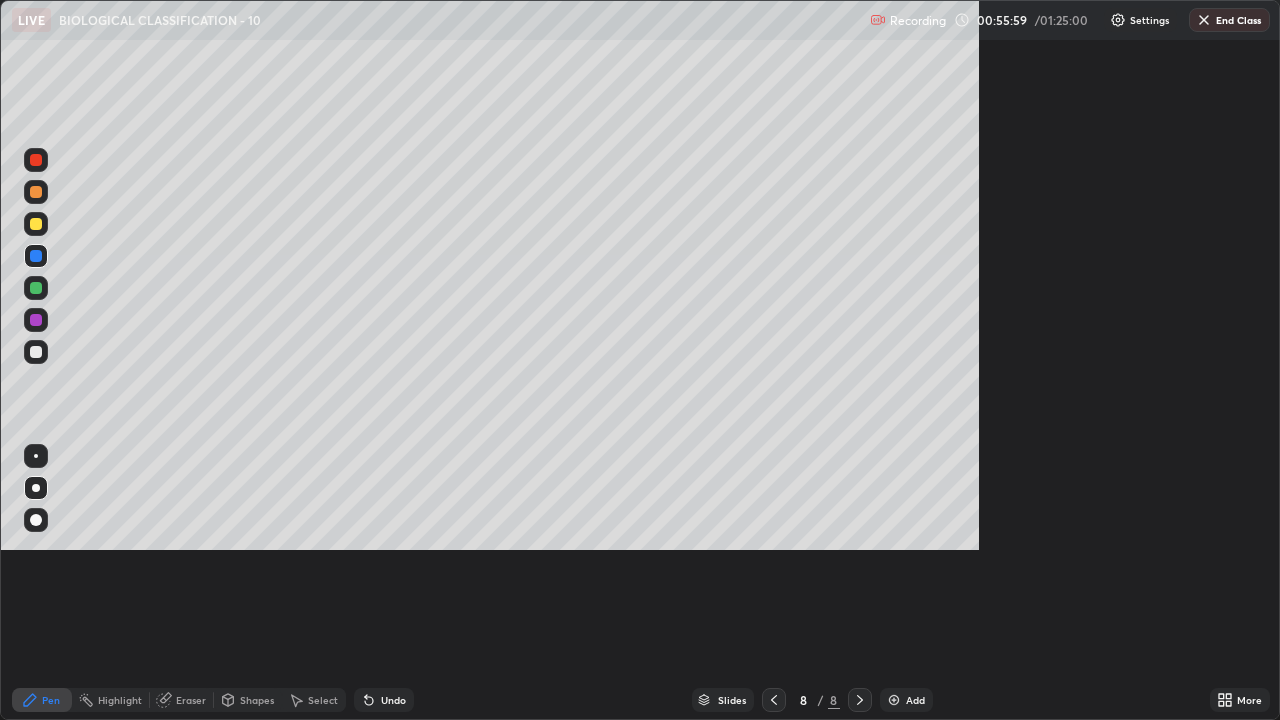 scroll, scrollTop: 99280, scrollLeft: 98720, axis: both 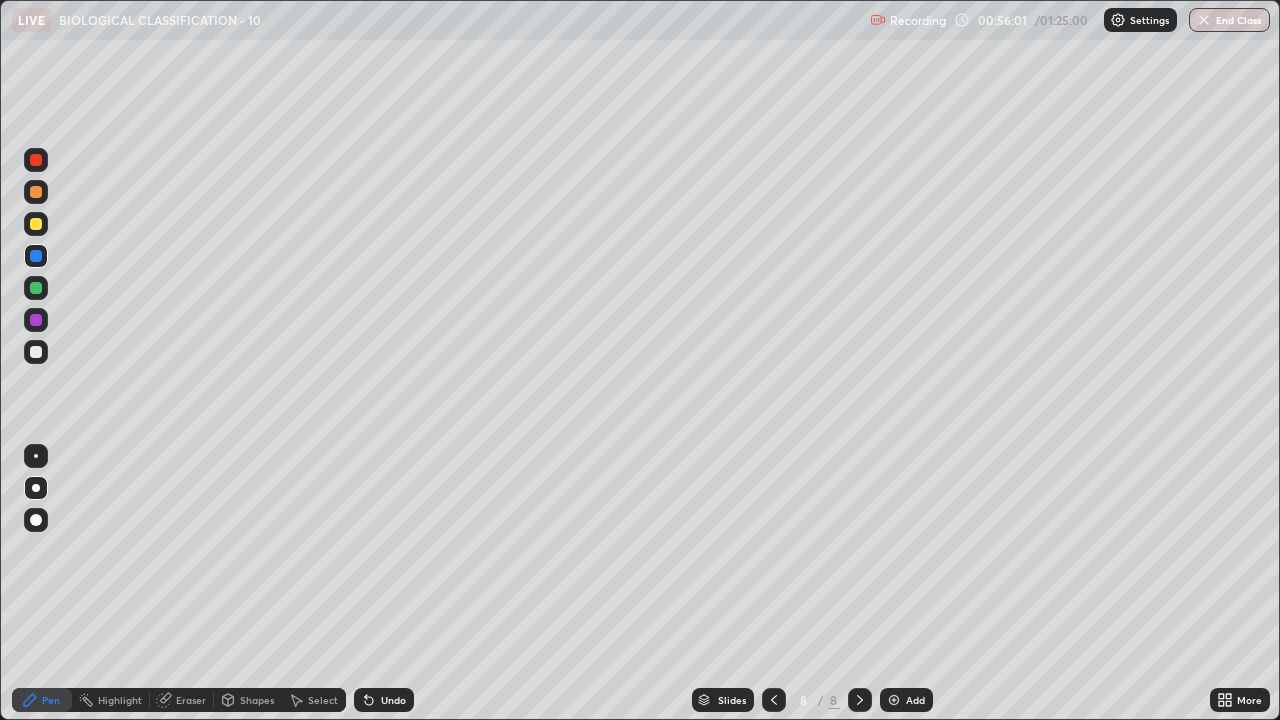 click on "Add" at bounding box center [915, 700] 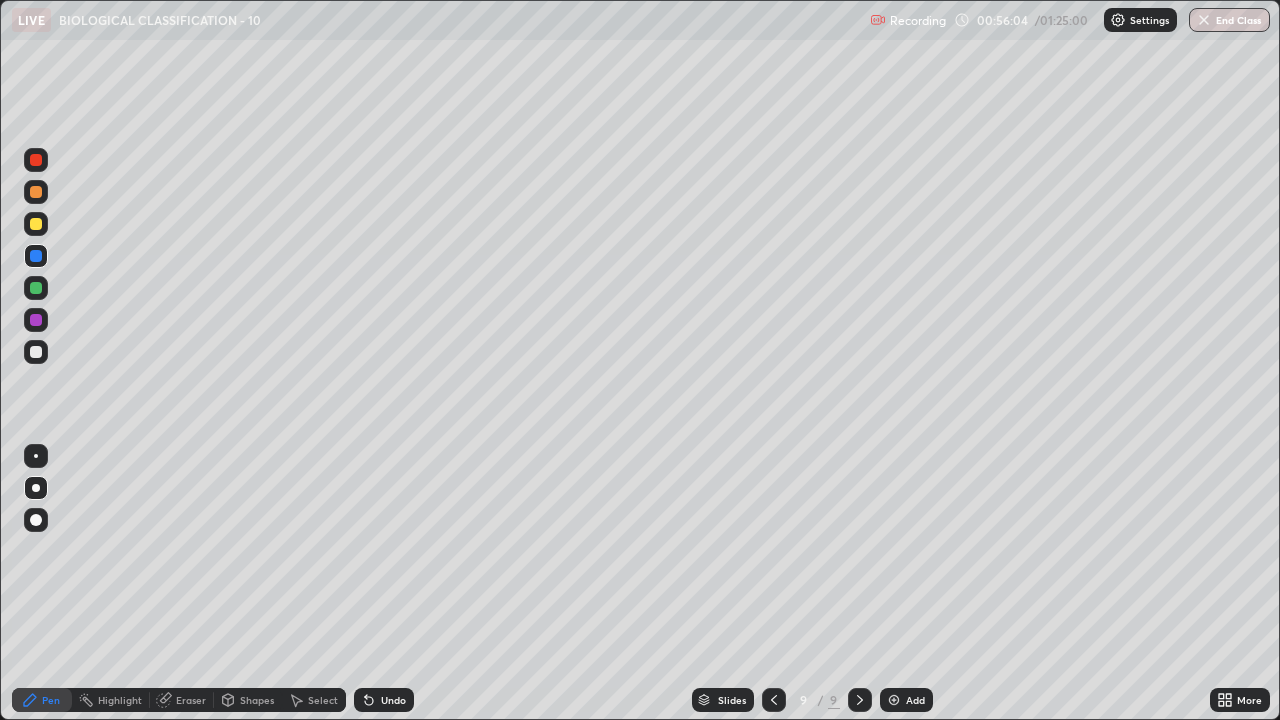click at bounding box center (36, 192) 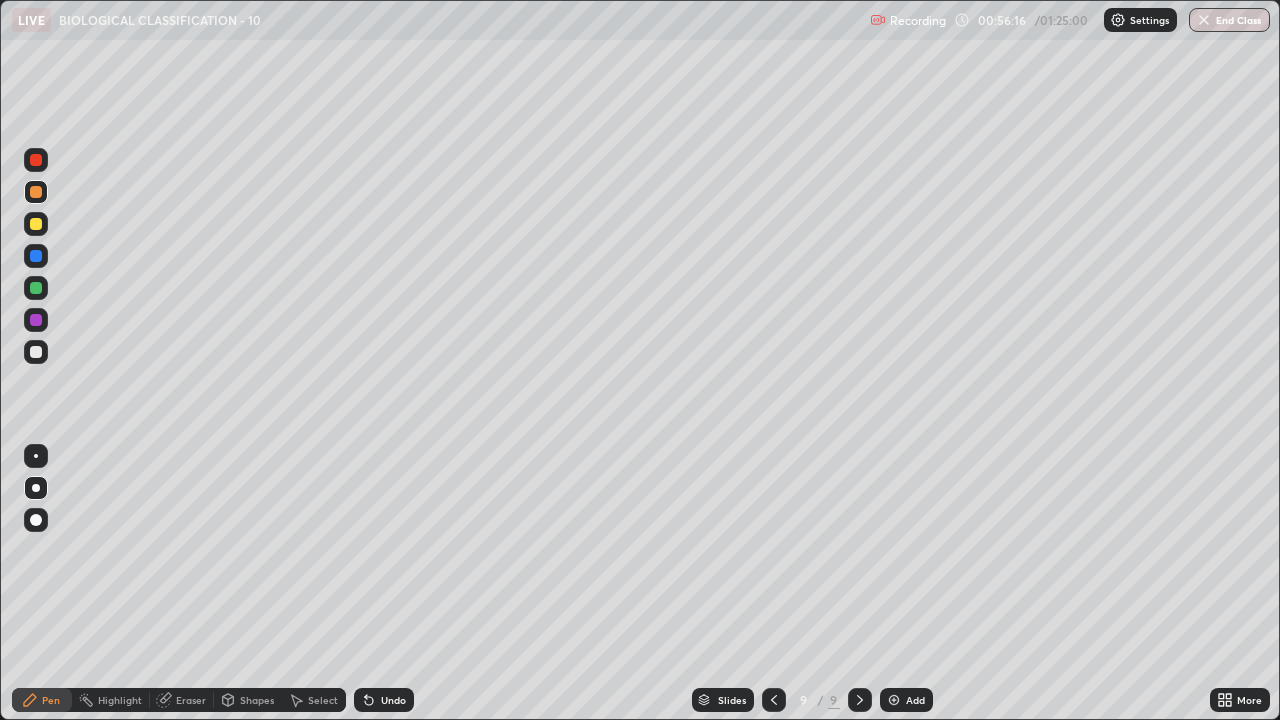 click on "Undo" at bounding box center [393, 700] 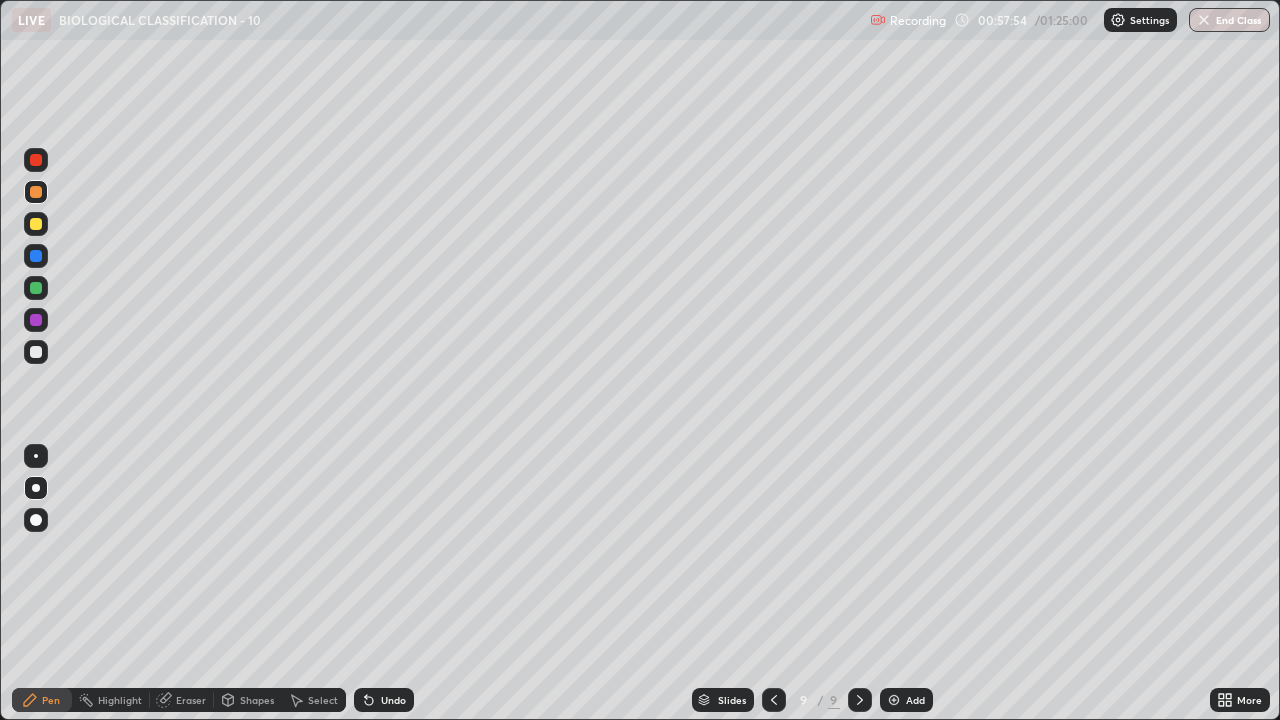click at bounding box center [36, 352] 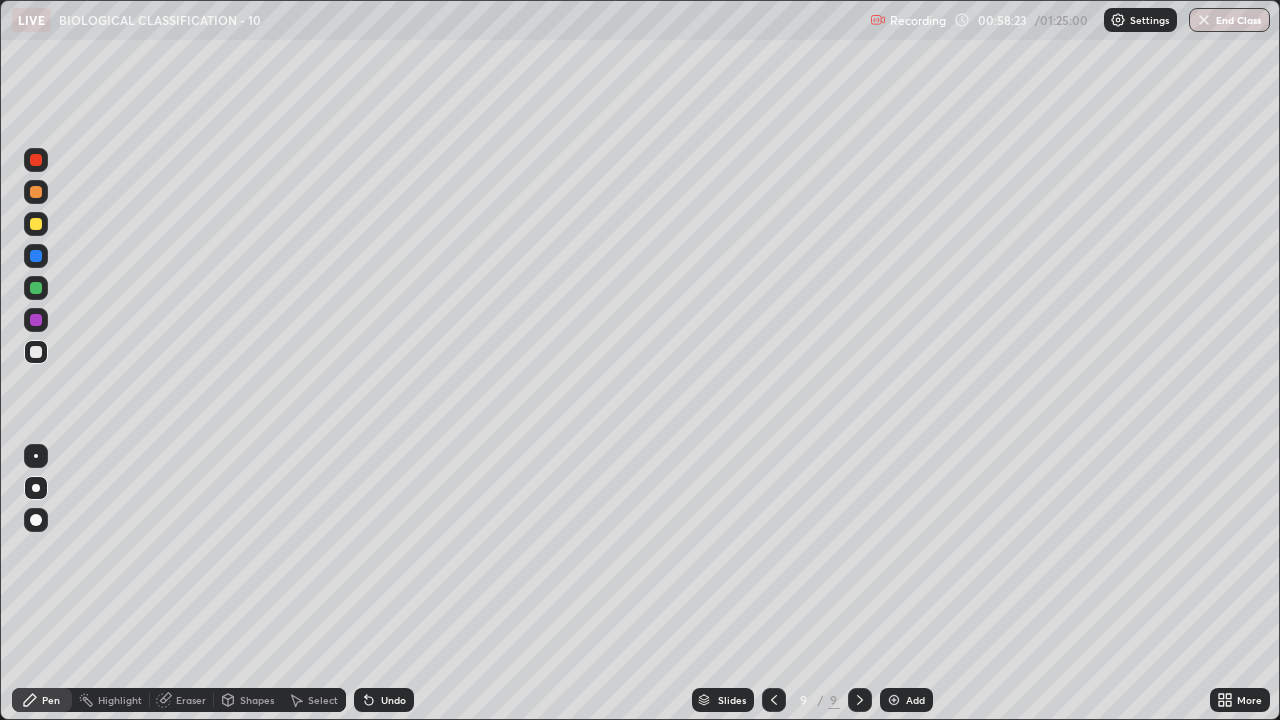 click at bounding box center [36, 224] 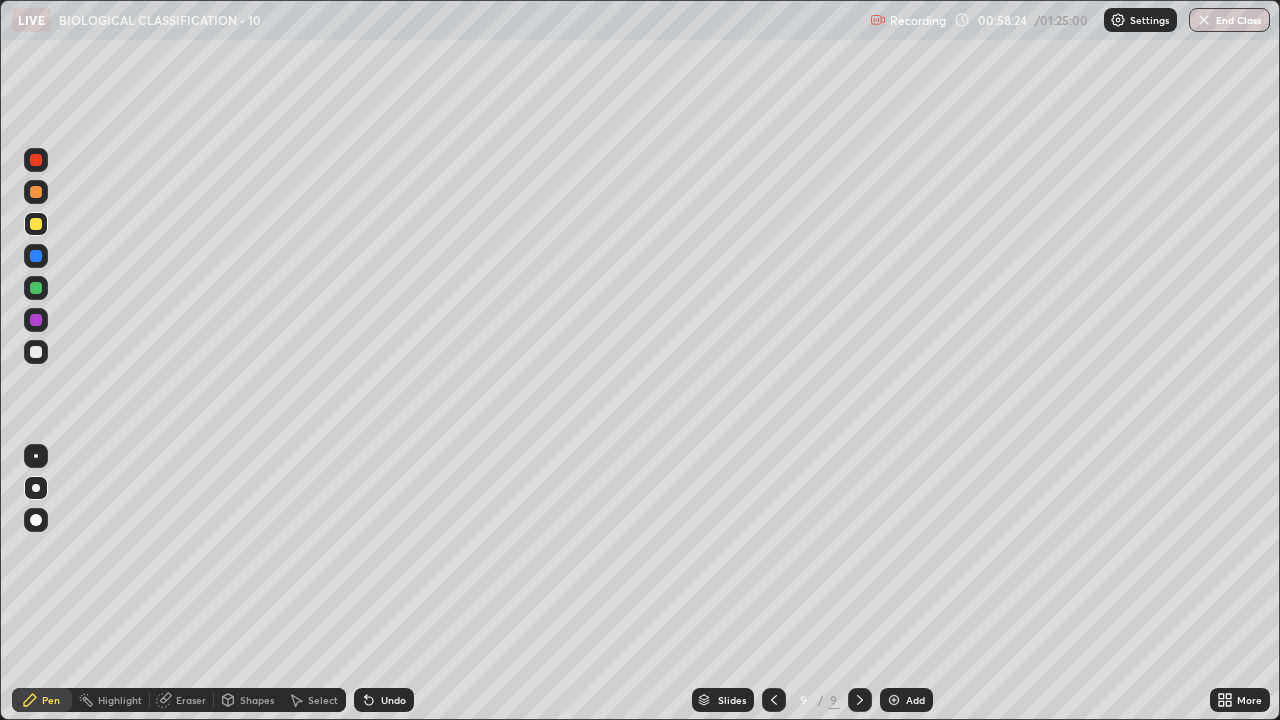 click at bounding box center [36, 192] 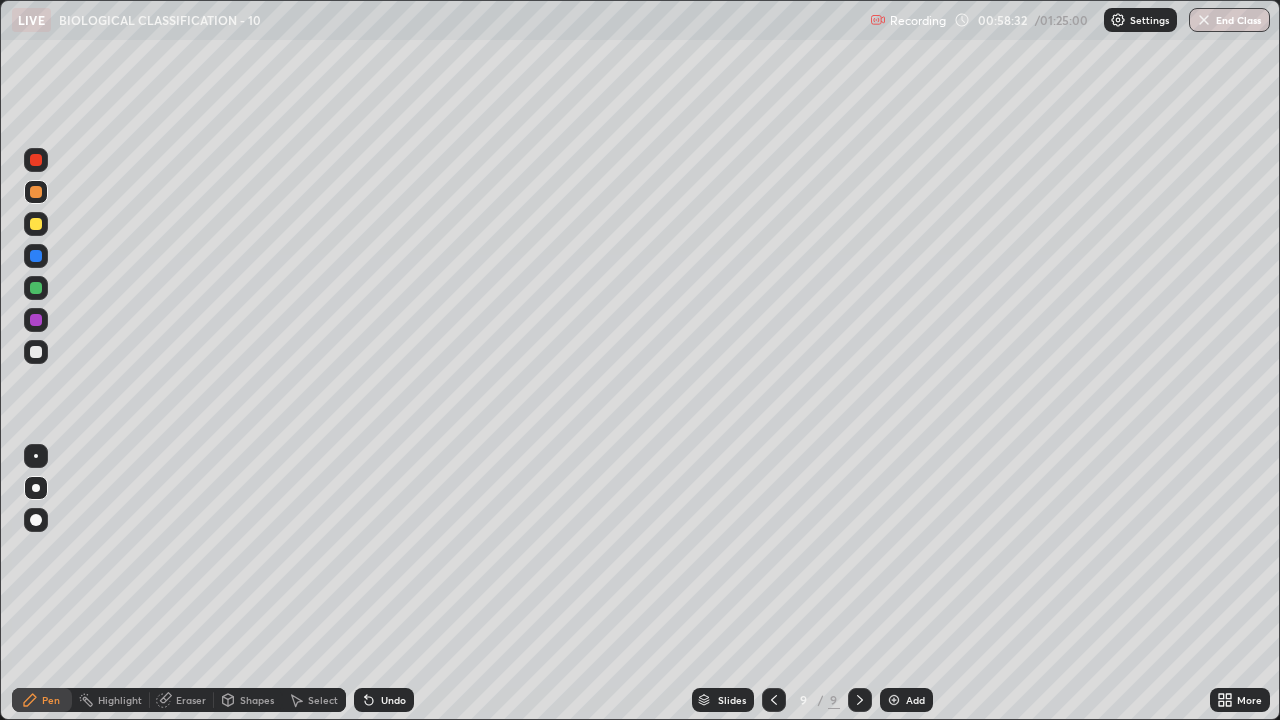 click at bounding box center (36, 352) 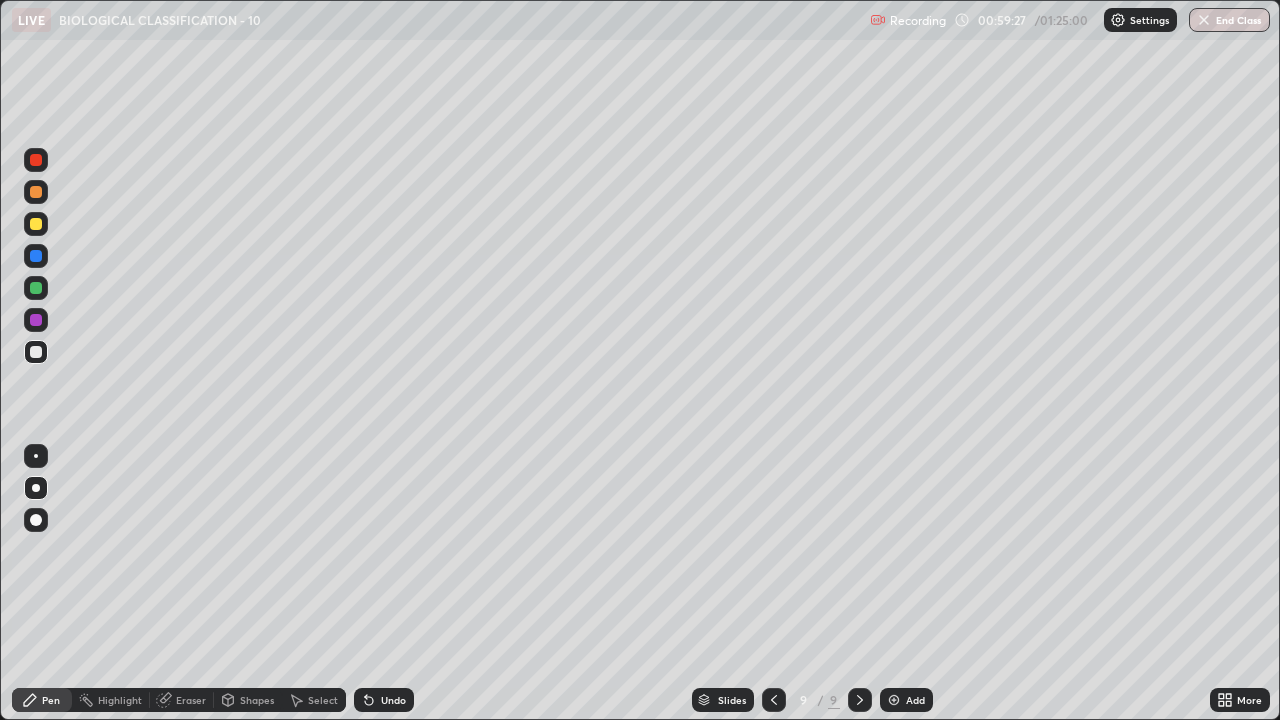 click at bounding box center [36, 288] 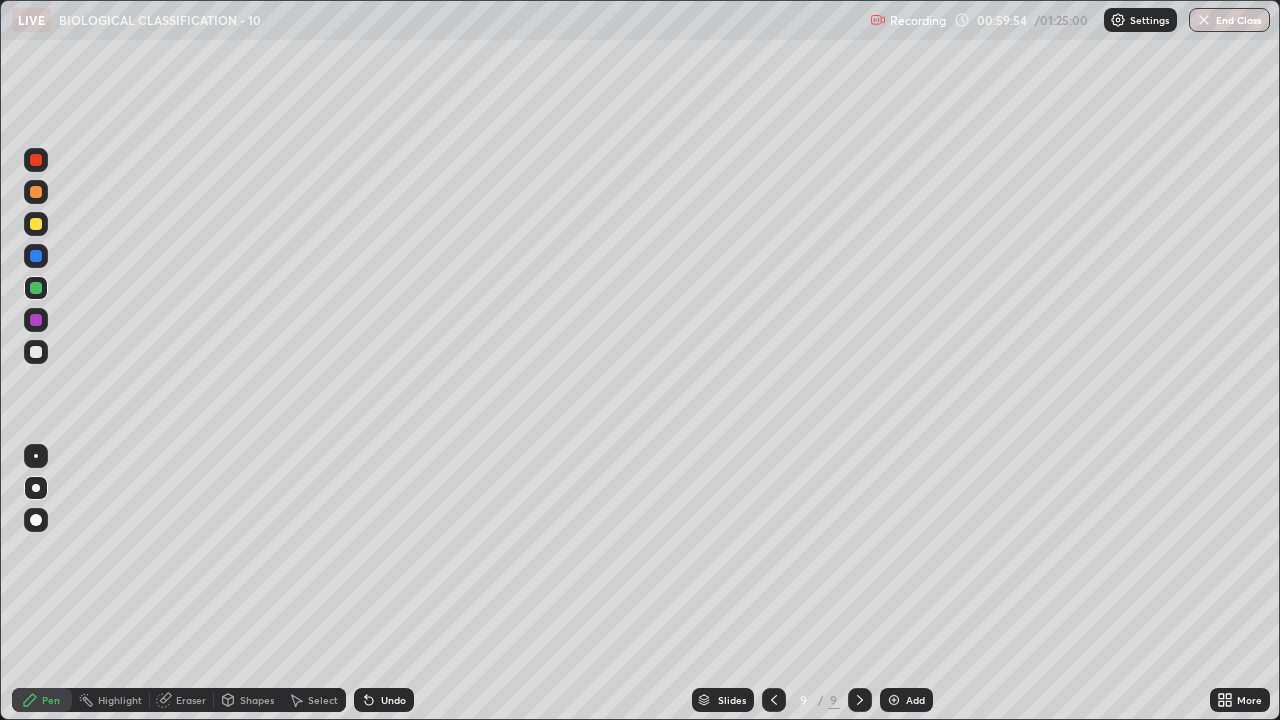 click at bounding box center [36, 256] 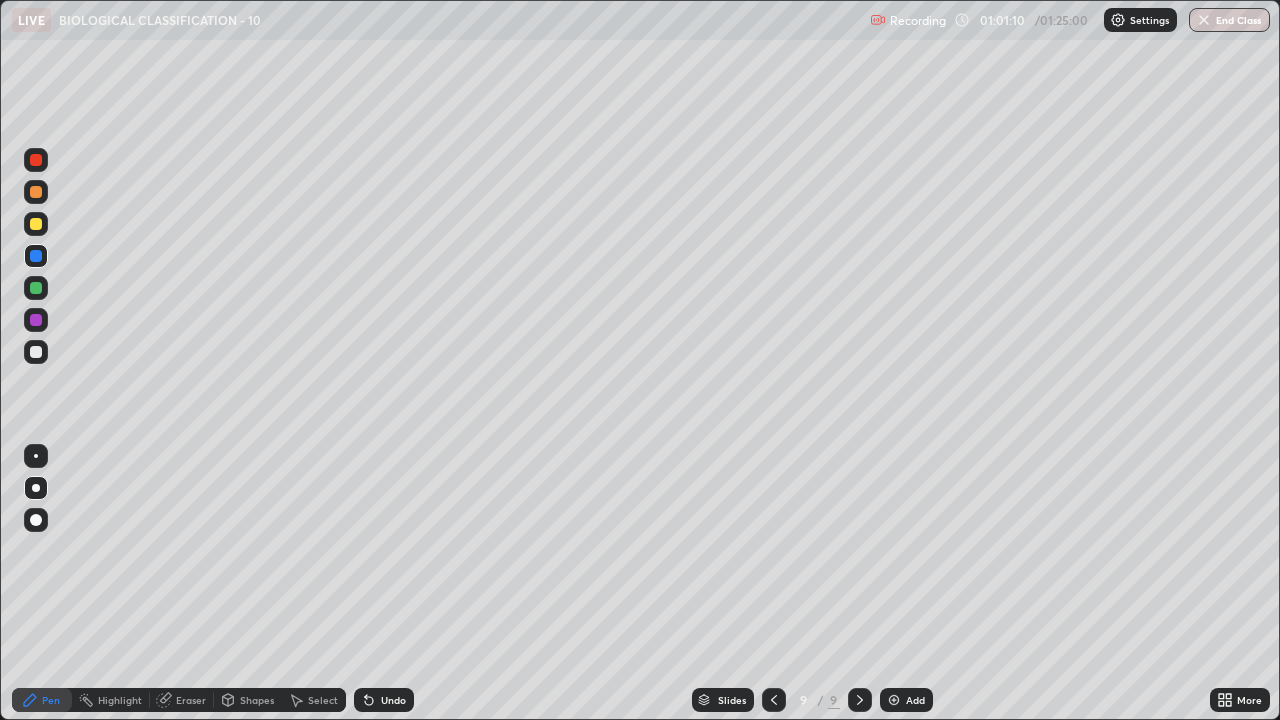 click at bounding box center [36, 224] 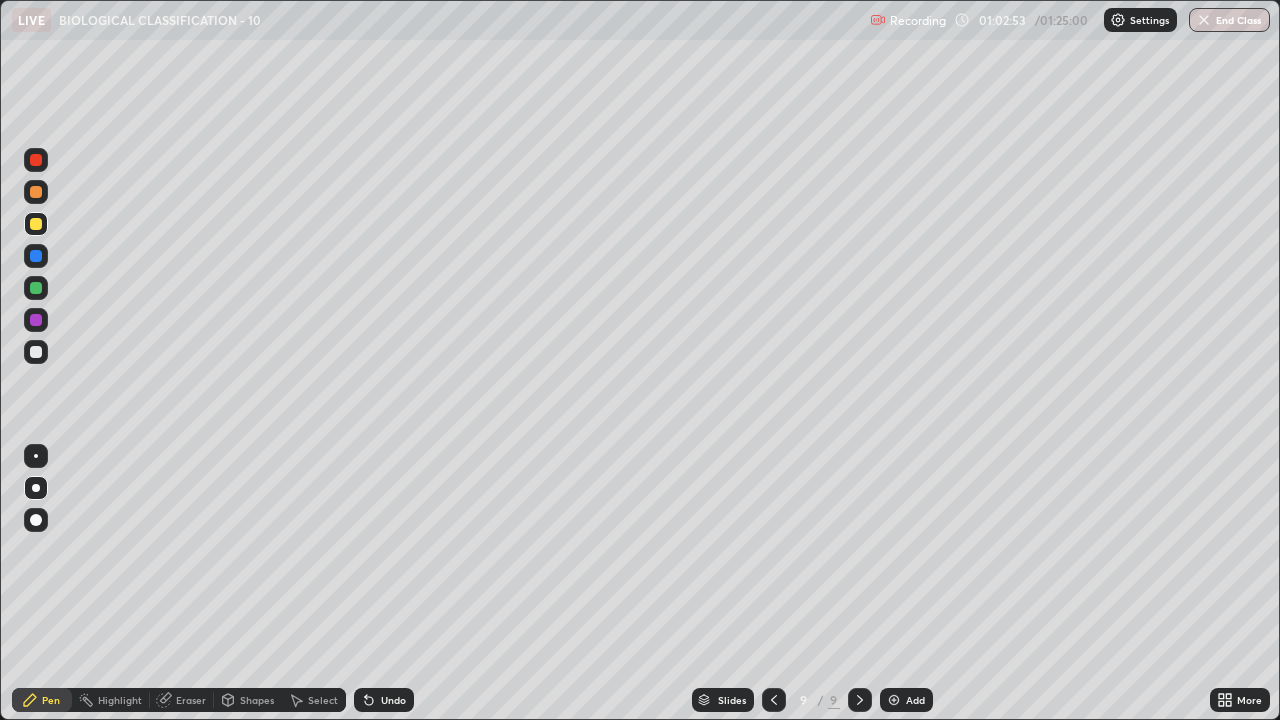 click at bounding box center [36, 520] 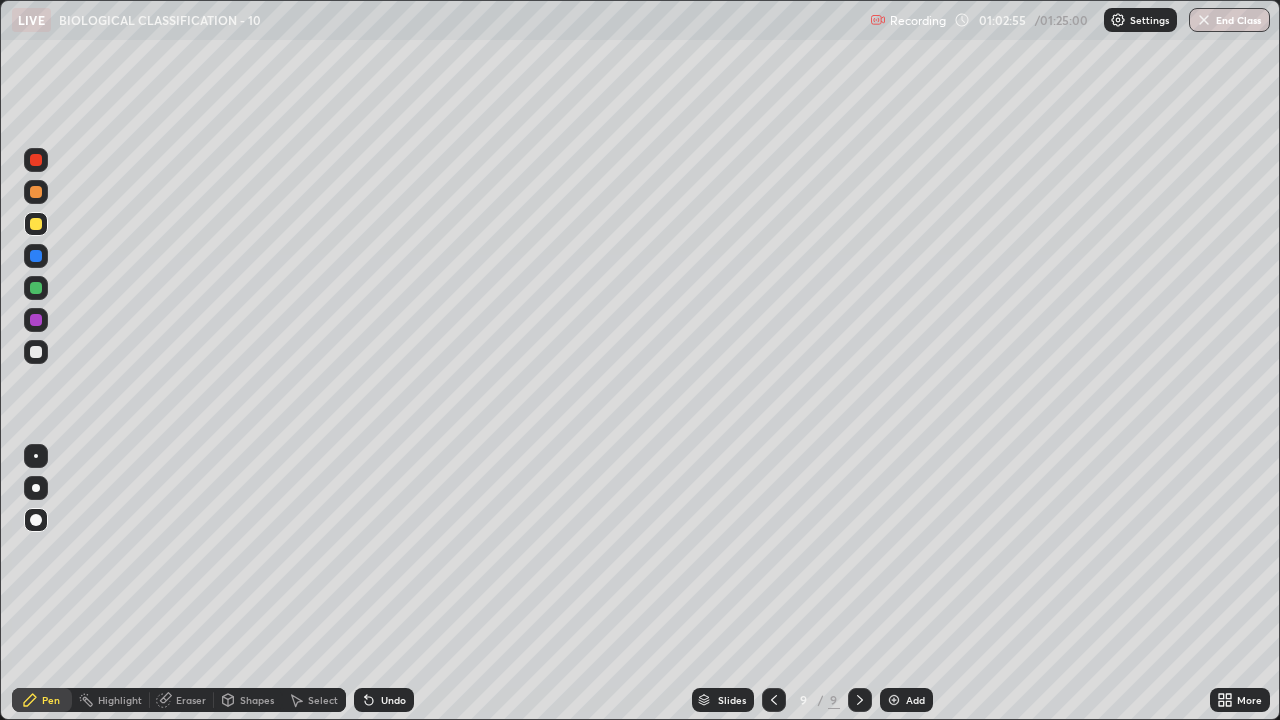 click at bounding box center [36, 488] 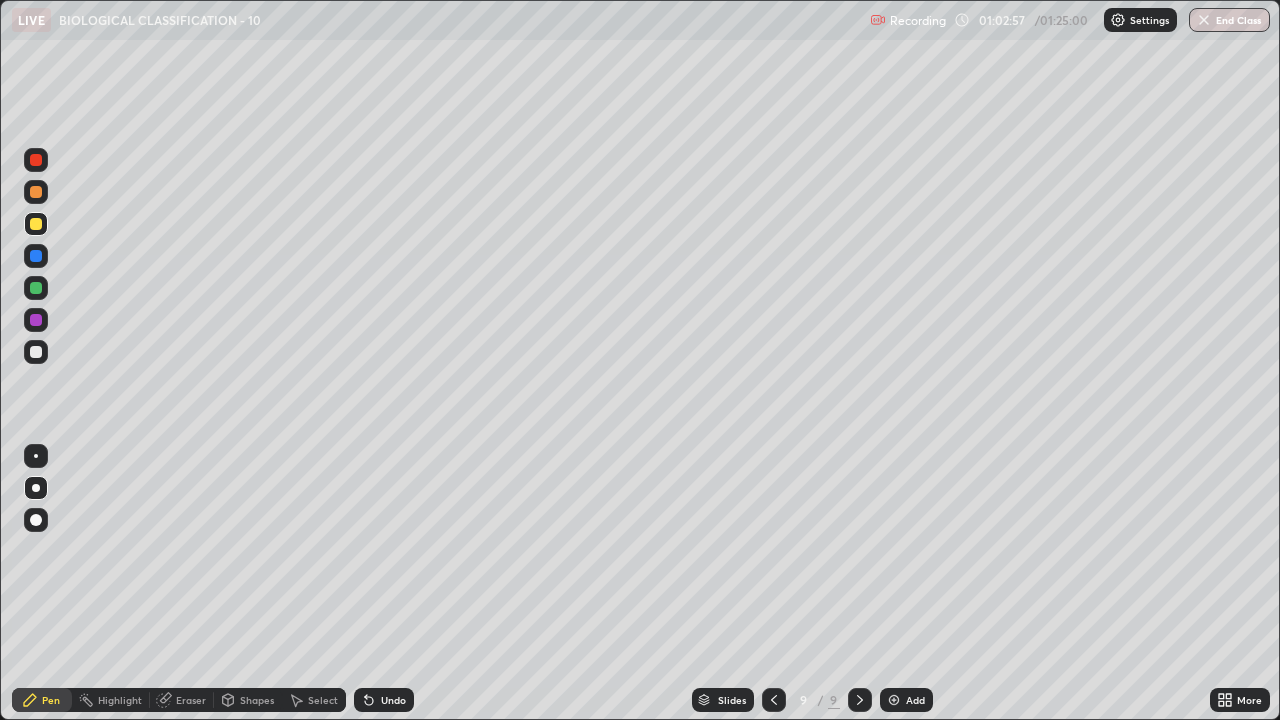 click at bounding box center [36, 352] 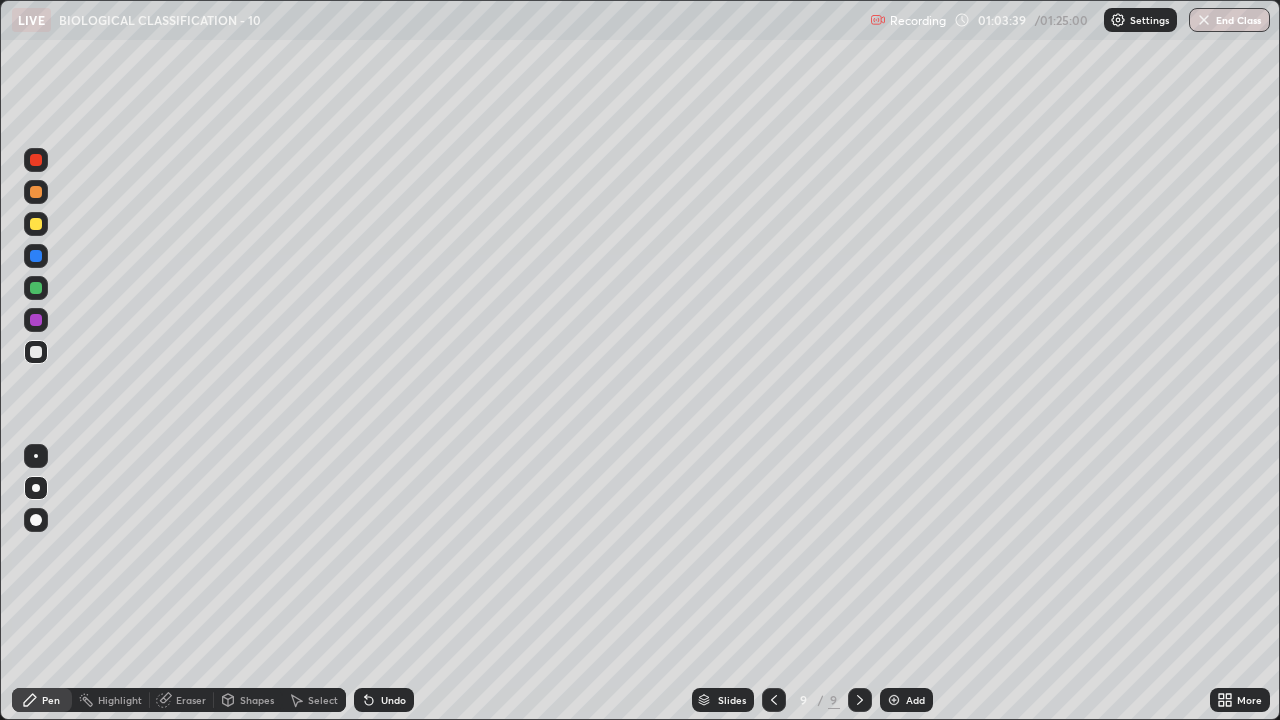 click at bounding box center [36, 352] 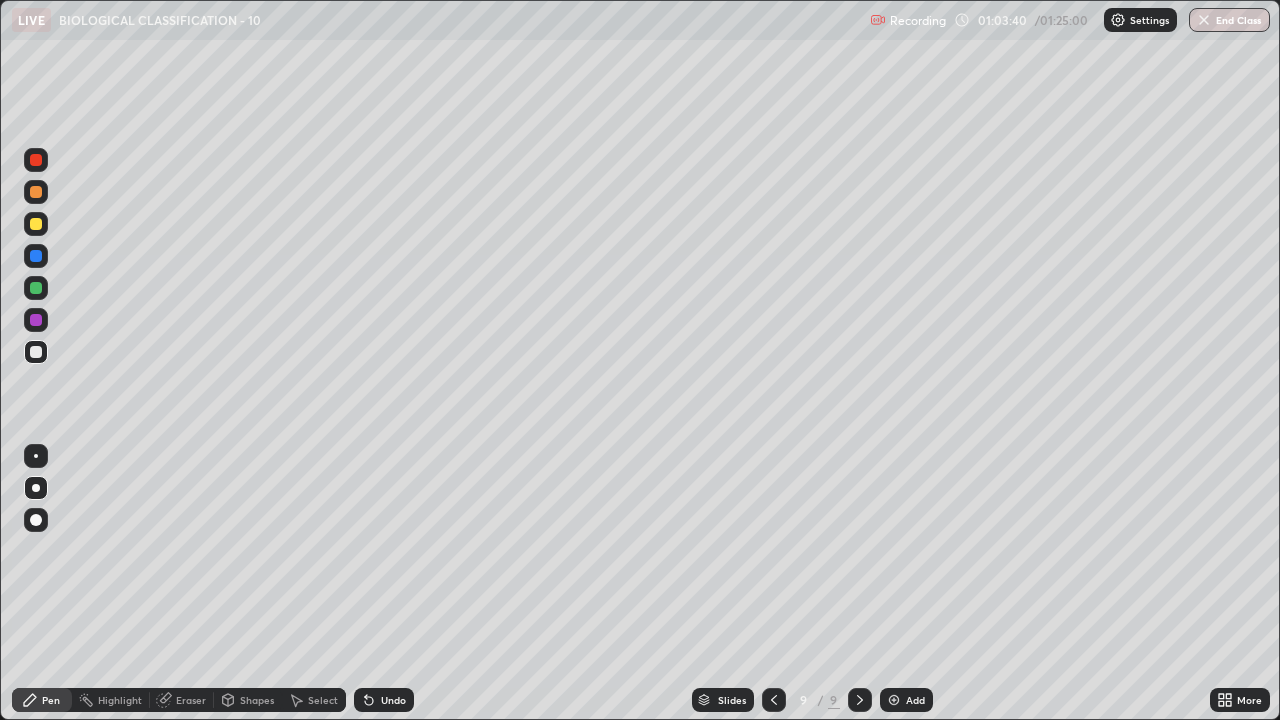 click at bounding box center (36, 320) 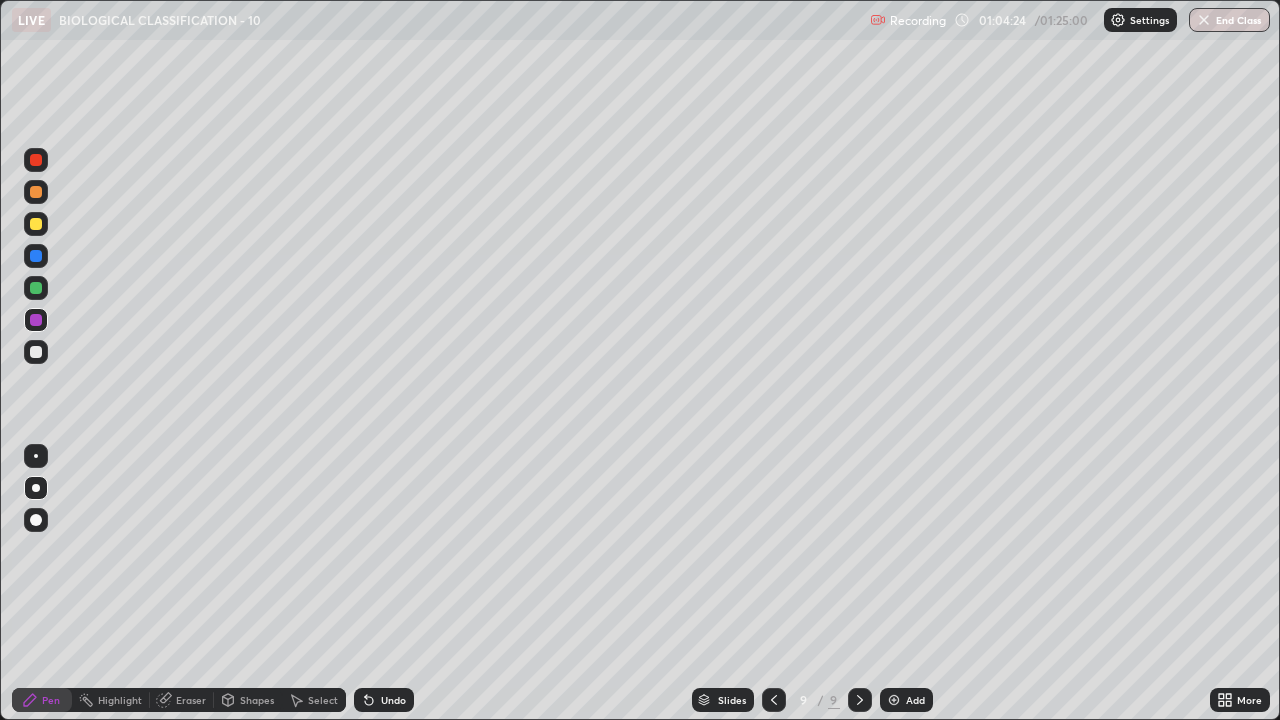 click on "Add" at bounding box center [915, 700] 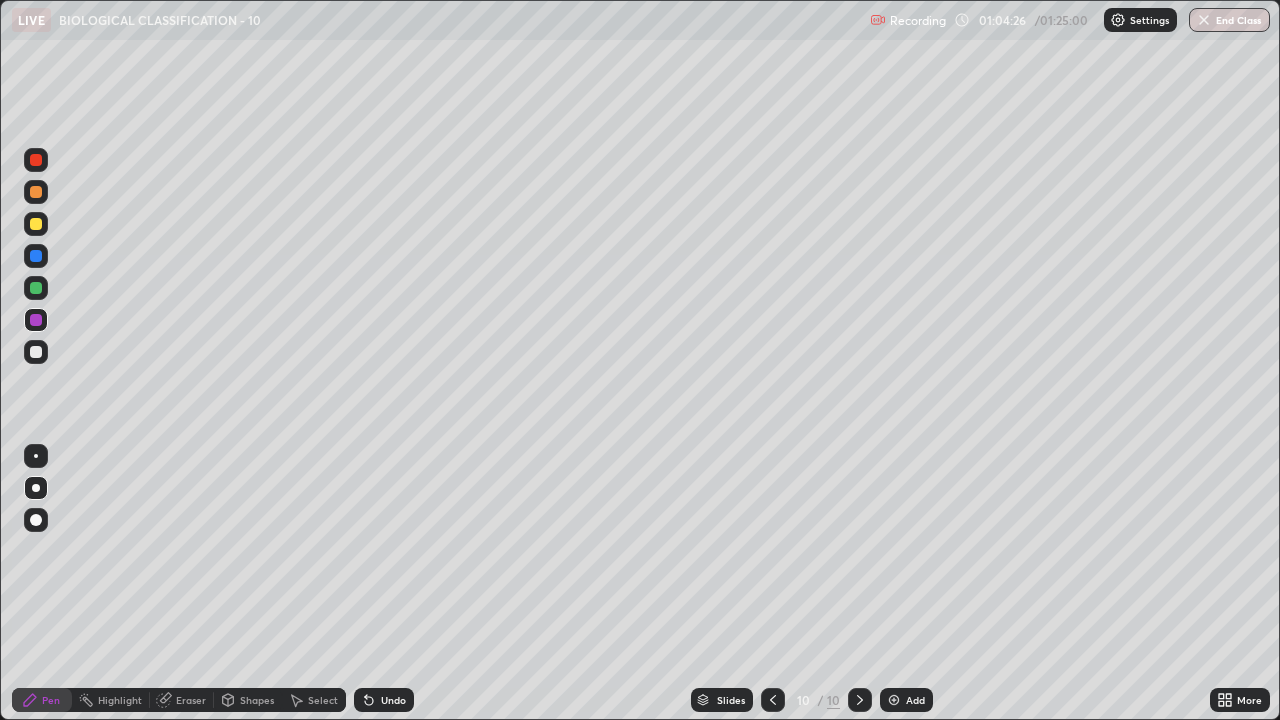 click at bounding box center [36, 192] 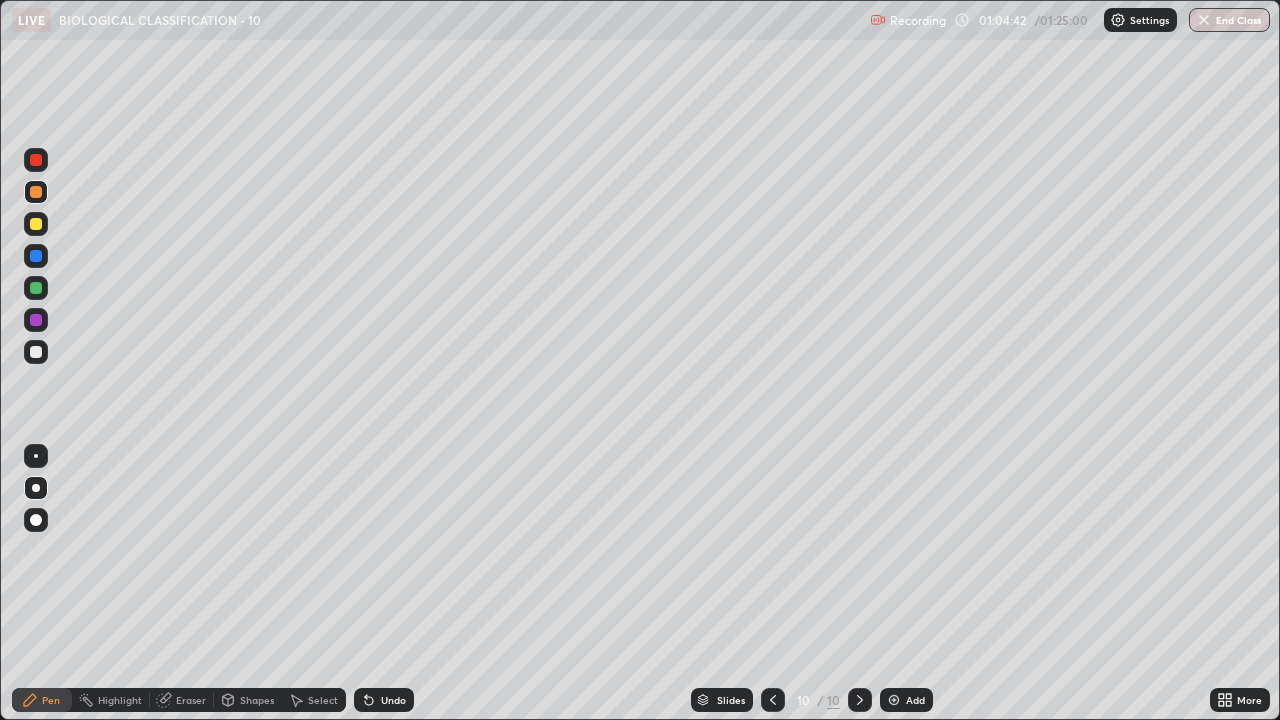click at bounding box center (36, 288) 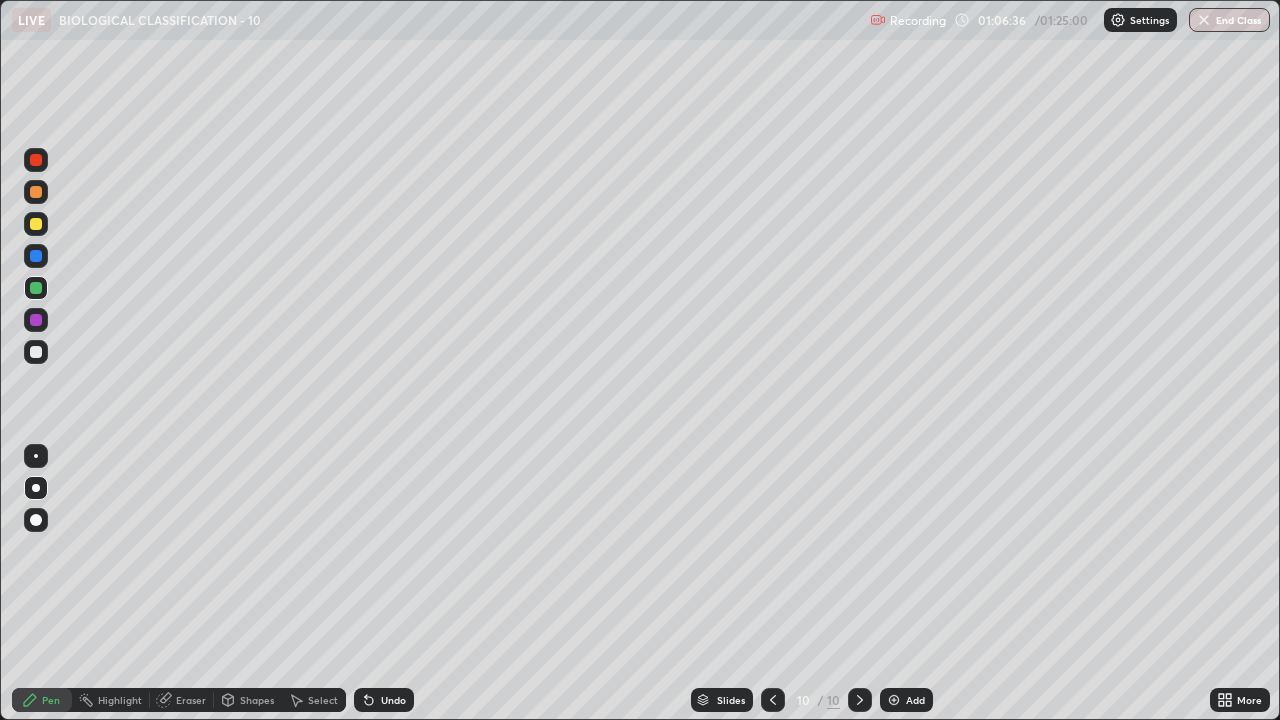 click 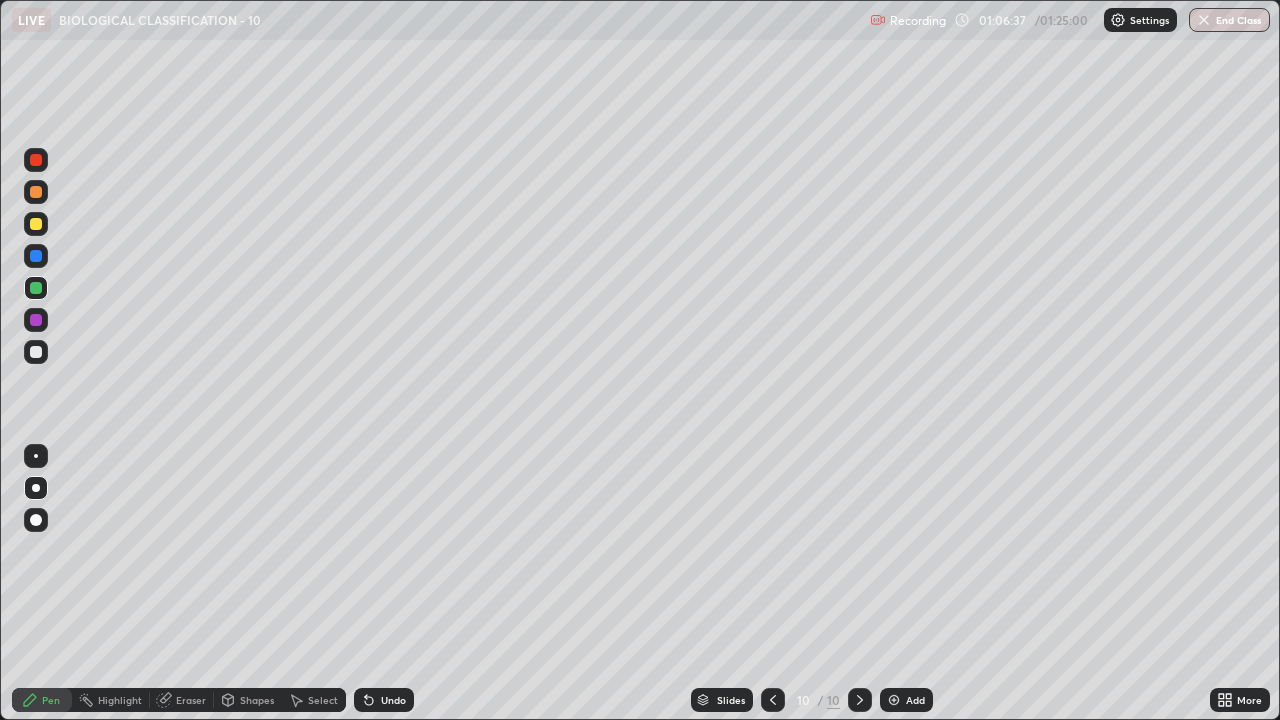 click on "Undo" at bounding box center (384, 700) 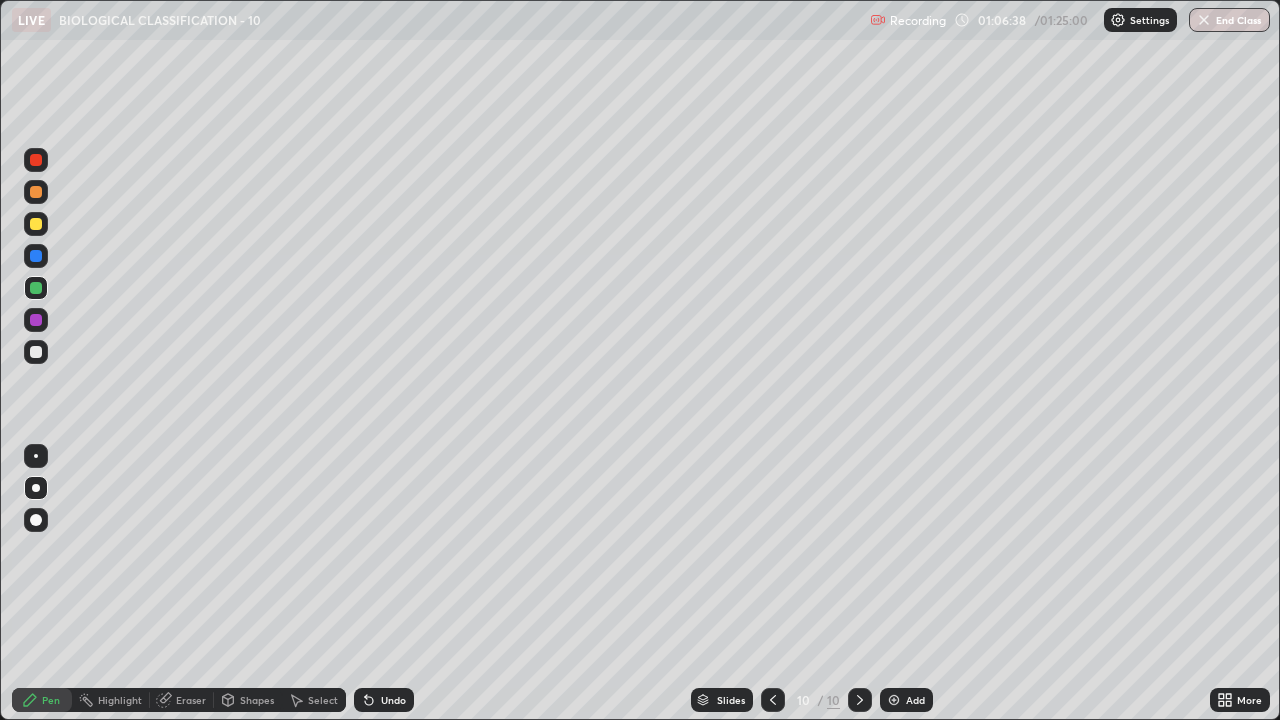 click 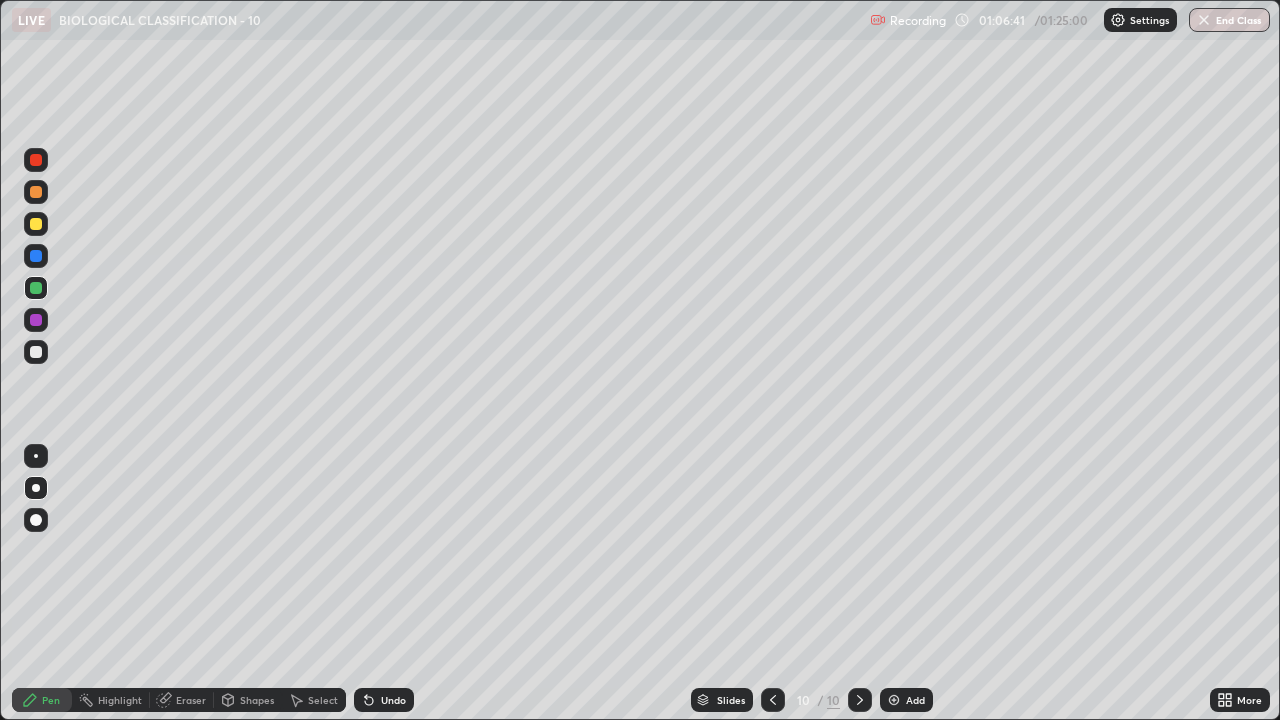 click at bounding box center [36, 352] 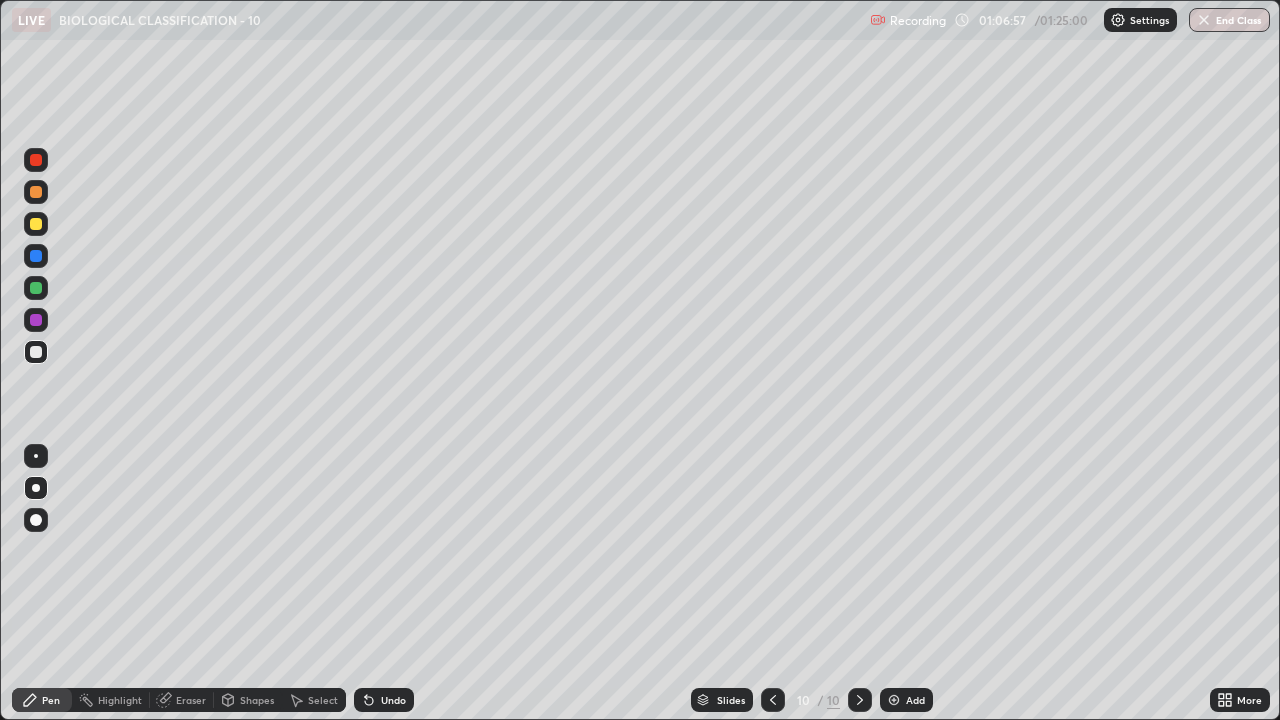 click on "Highlight" at bounding box center [120, 700] 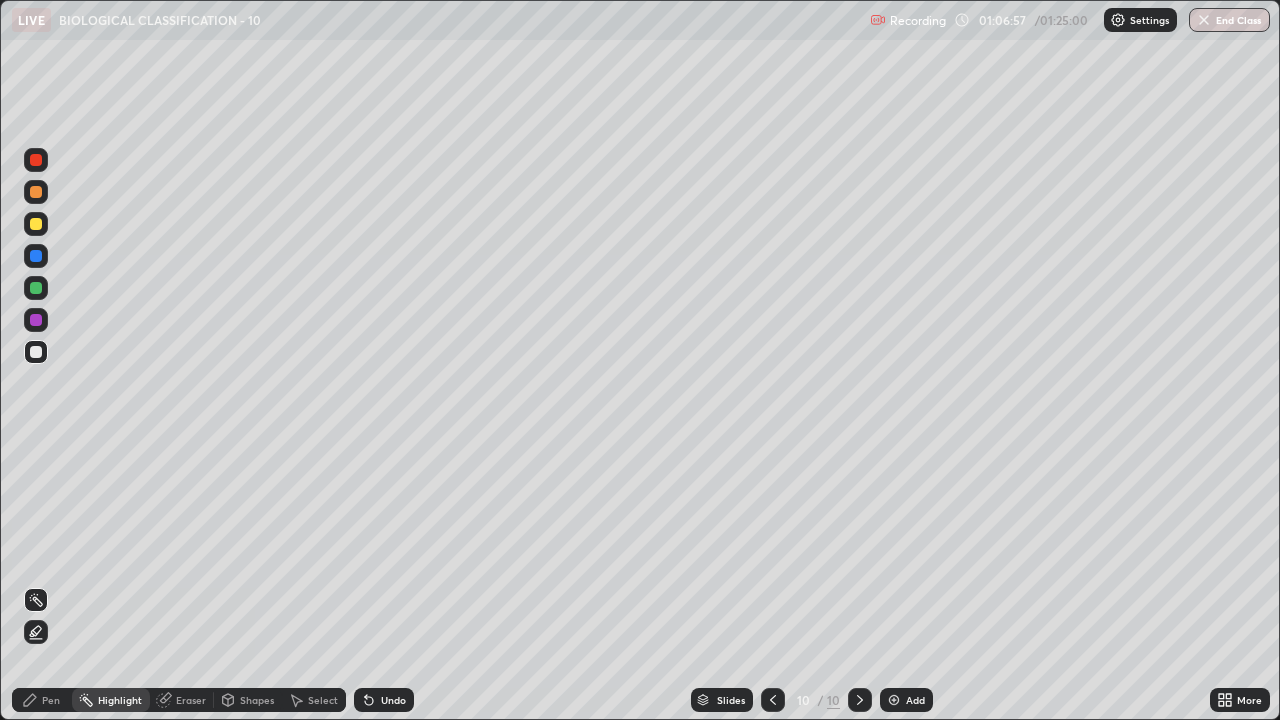 click 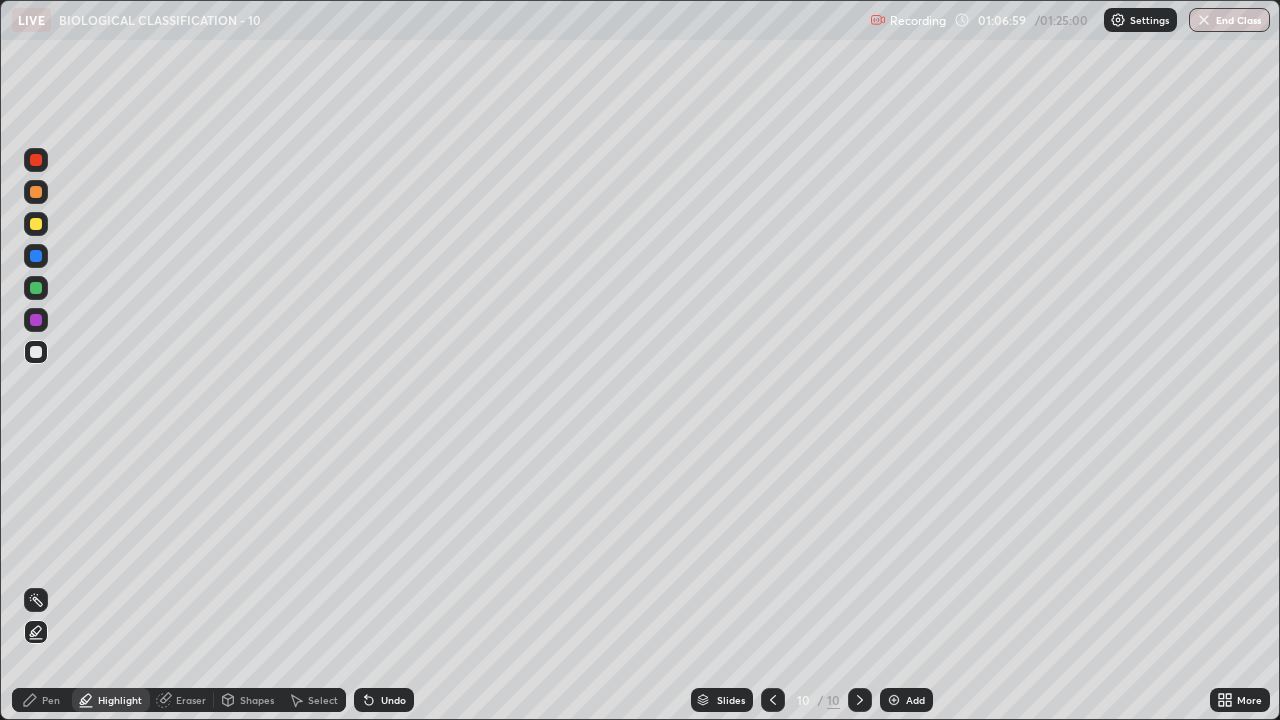click at bounding box center (36, 192) 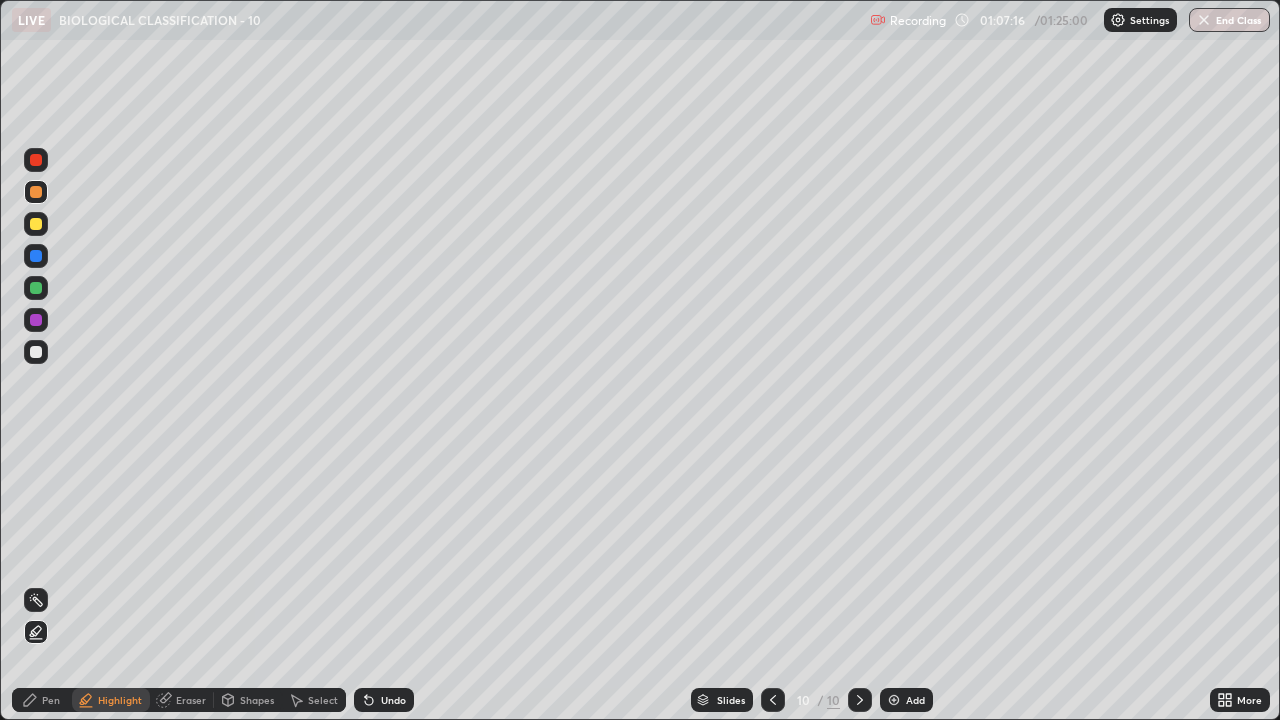 click 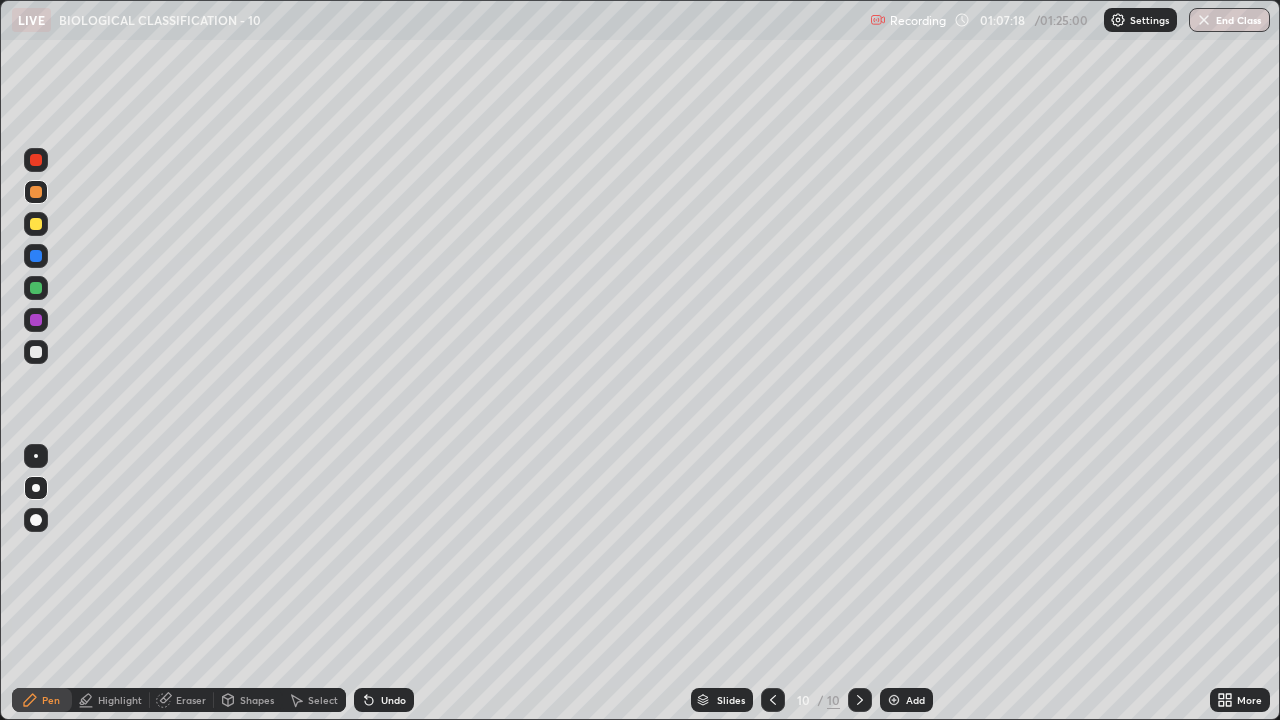 click at bounding box center (36, 256) 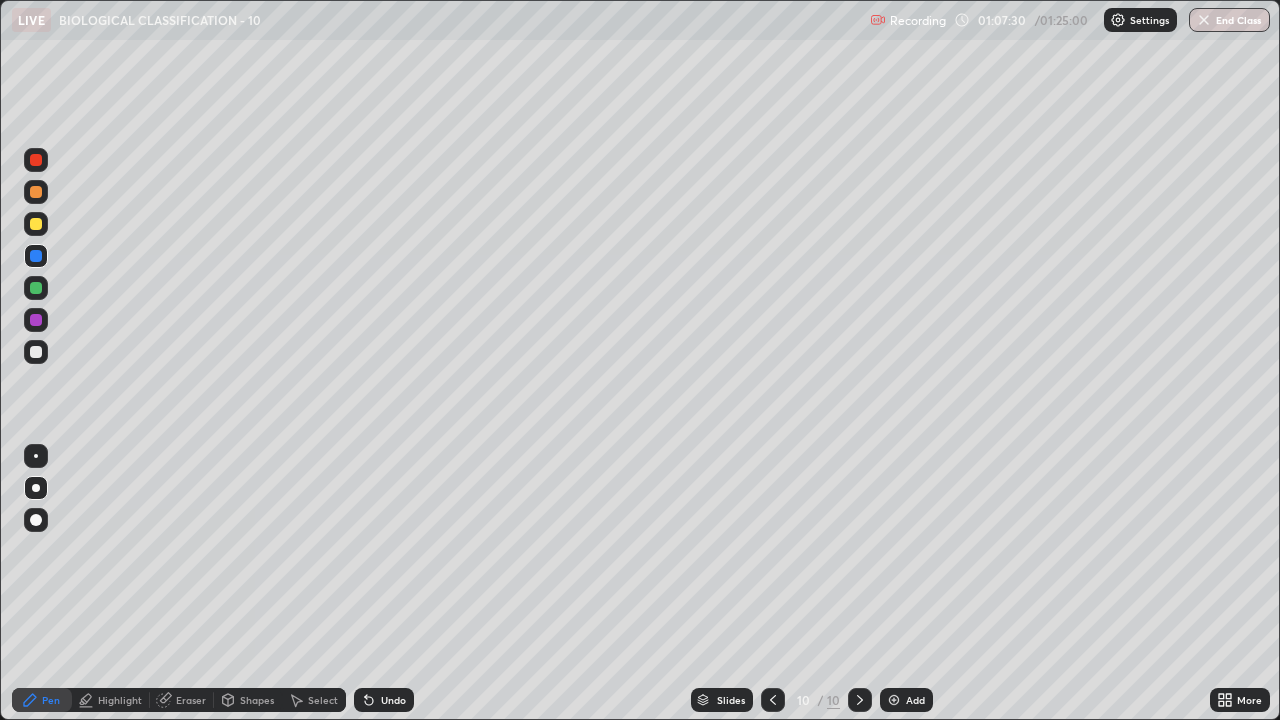 click 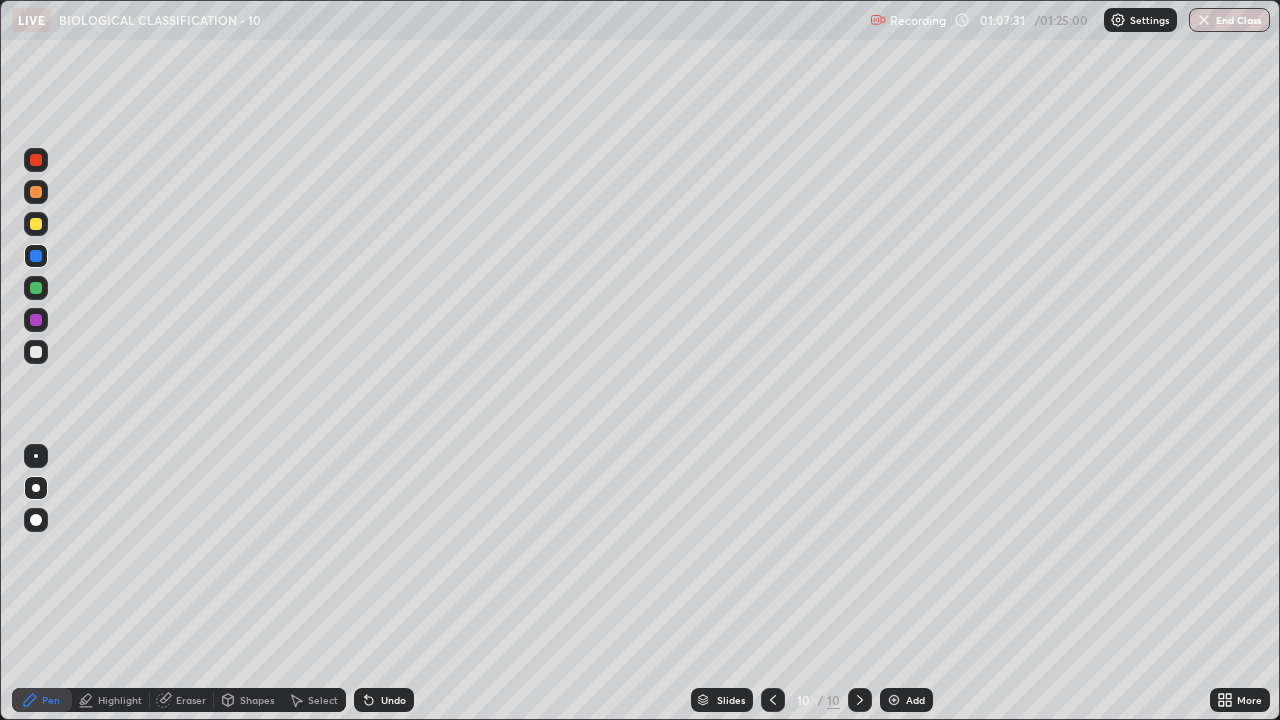 click at bounding box center (36, 352) 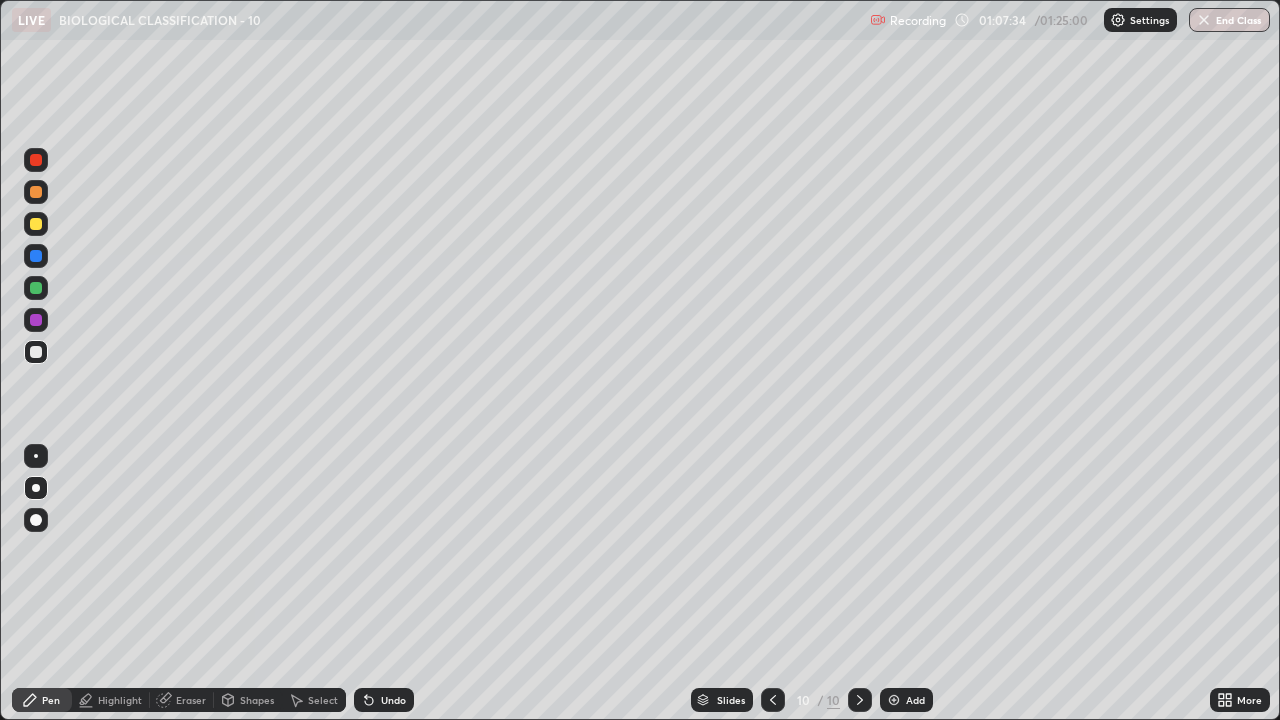 click on "Undo" at bounding box center (393, 700) 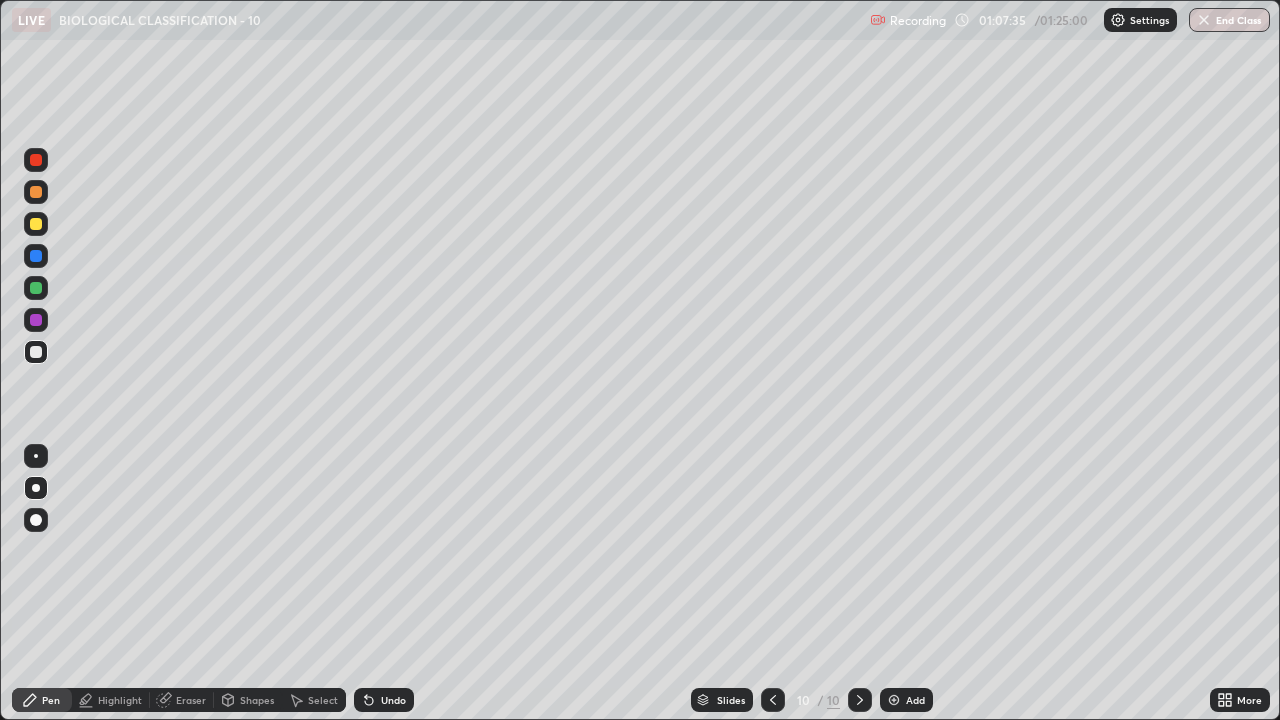 click on "Undo" at bounding box center [393, 700] 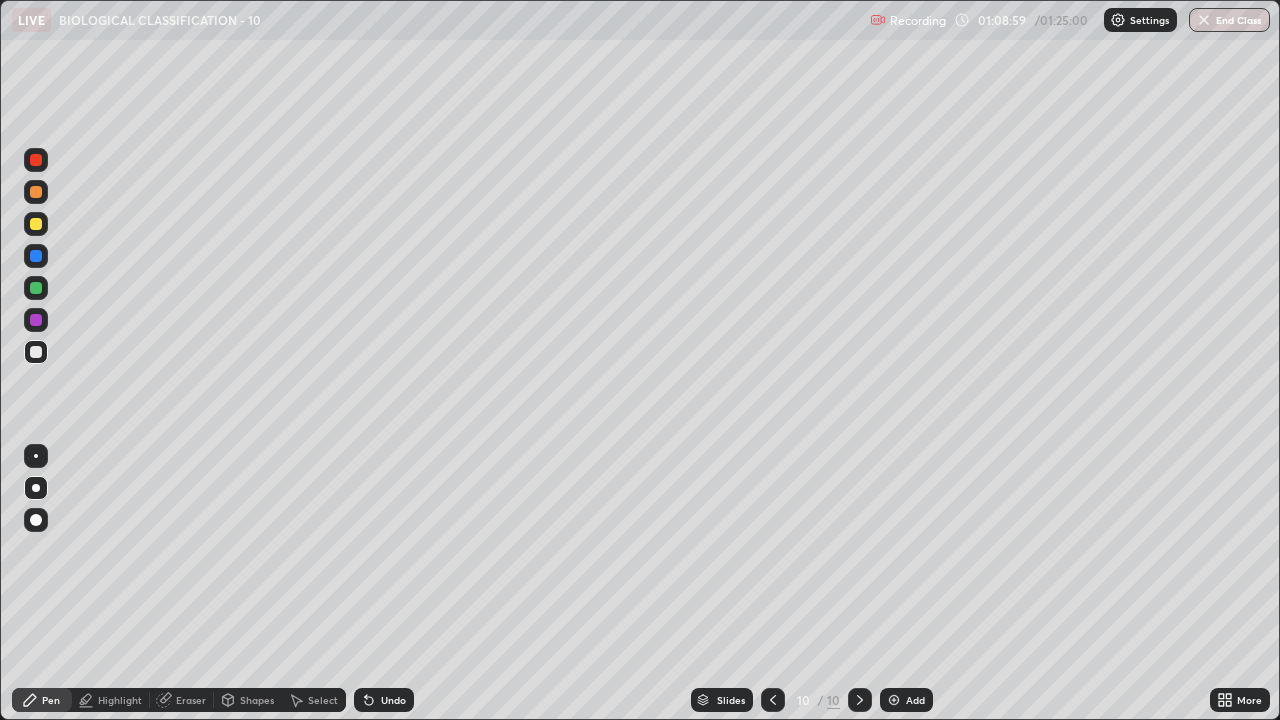 click at bounding box center (36, 288) 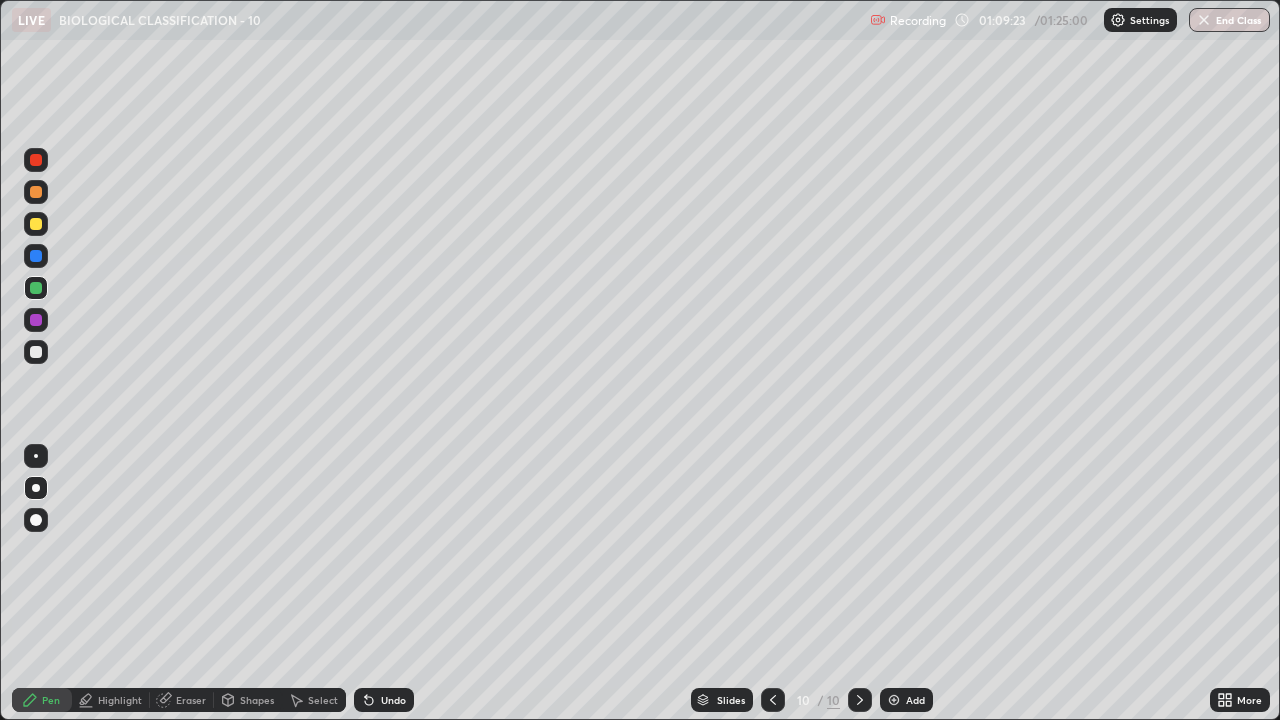 click at bounding box center (36, 352) 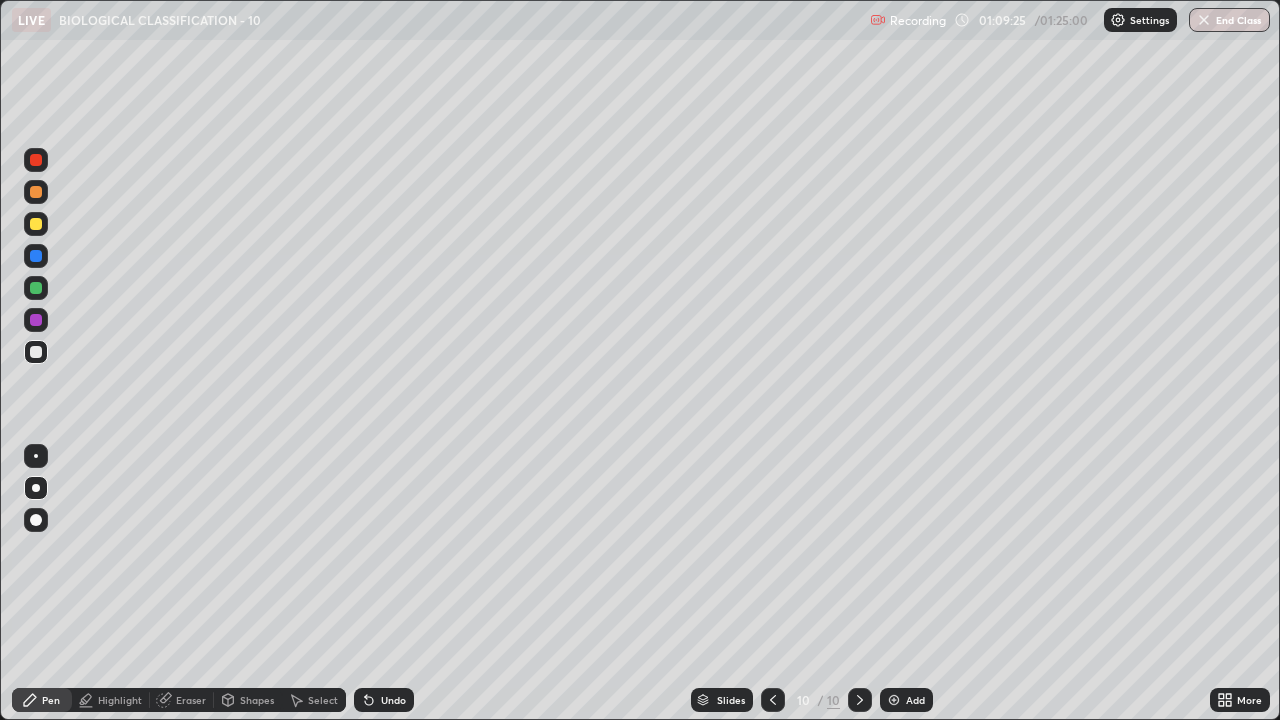 click on "Select" at bounding box center (323, 700) 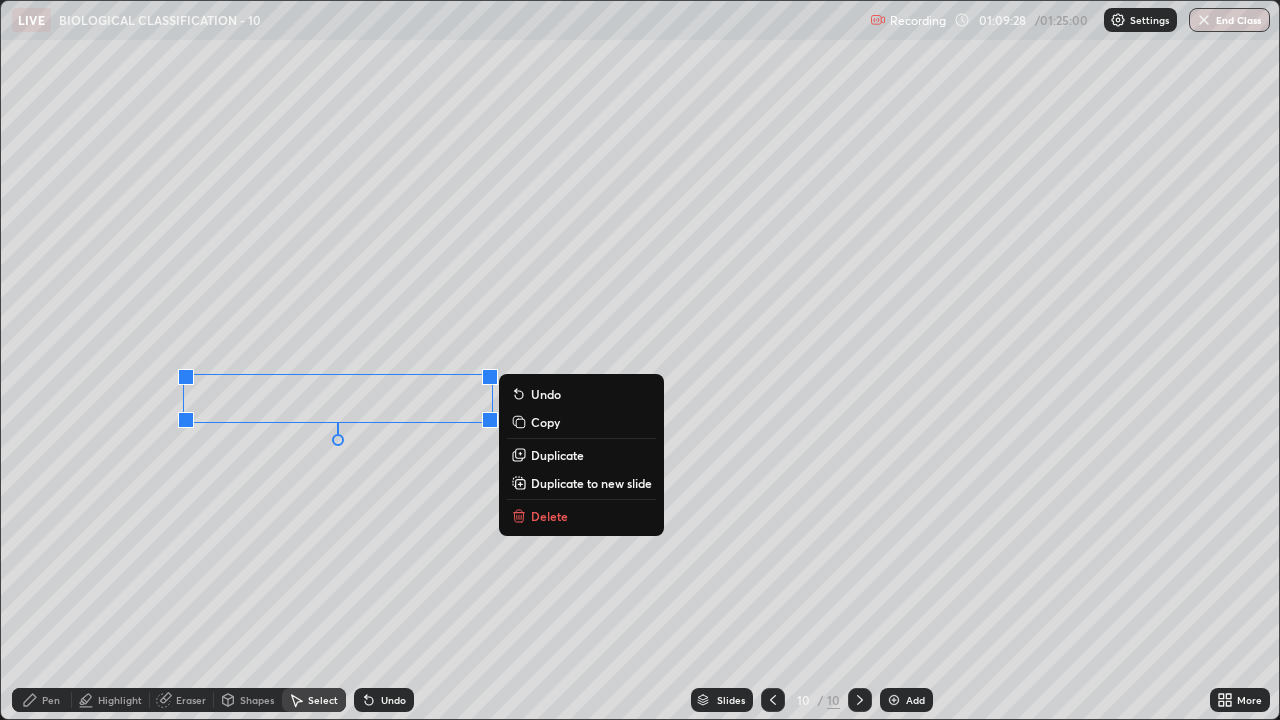 click on "Duplicate" at bounding box center [557, 455] 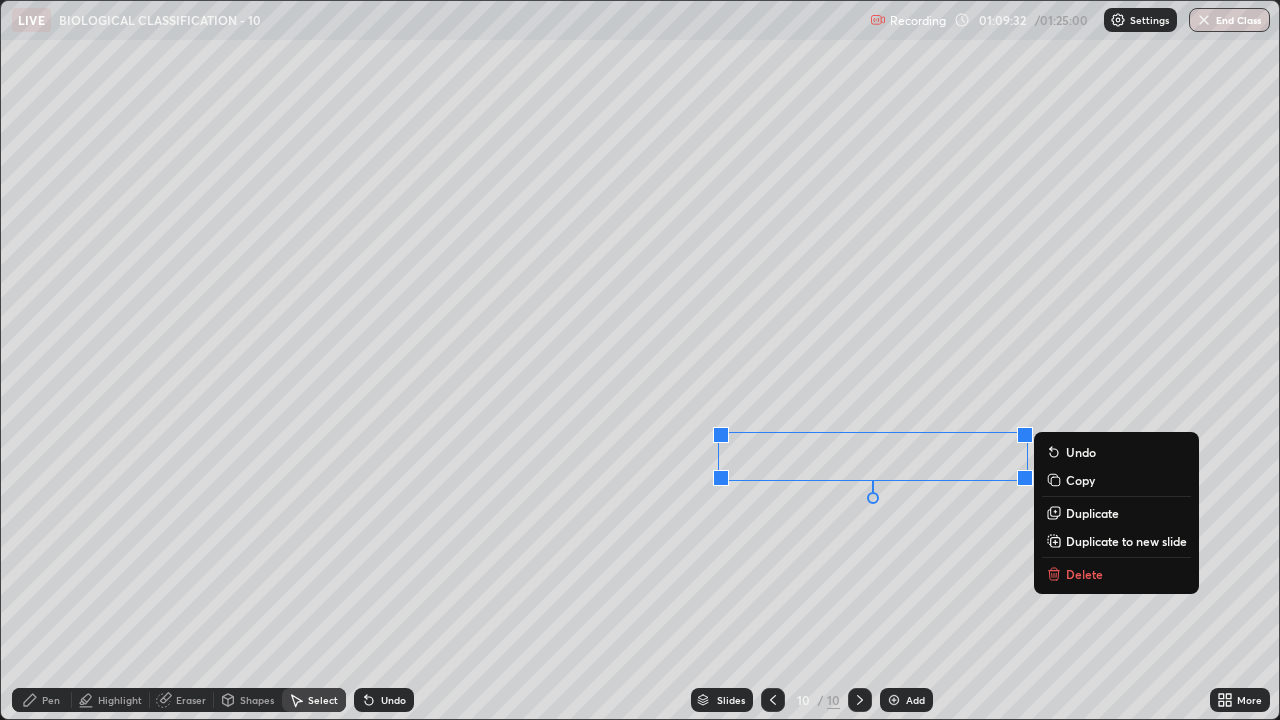 click on "0 ° Undo Copy Duplicate Duplicate to new slide Delete" at bounding box center [640, 360] 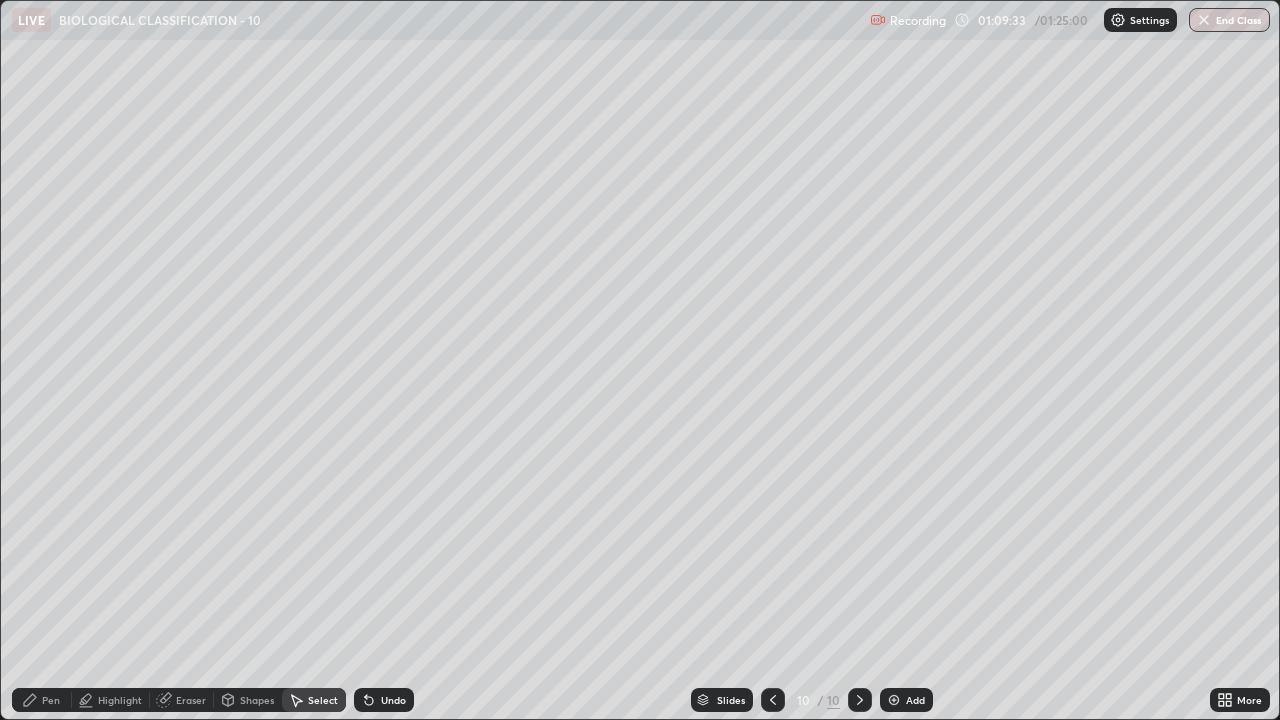 click on "Pen" at bounding box center [42, 700] 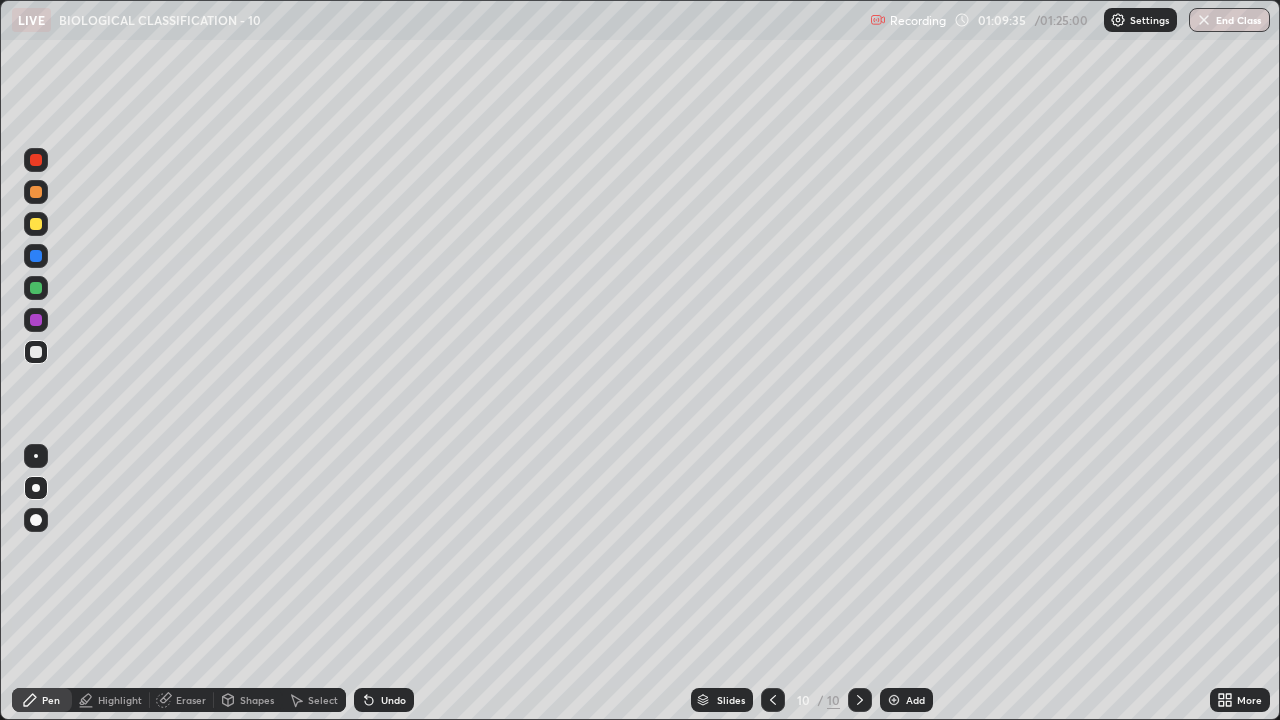 click on "Select" at bounding box center [323, 700] 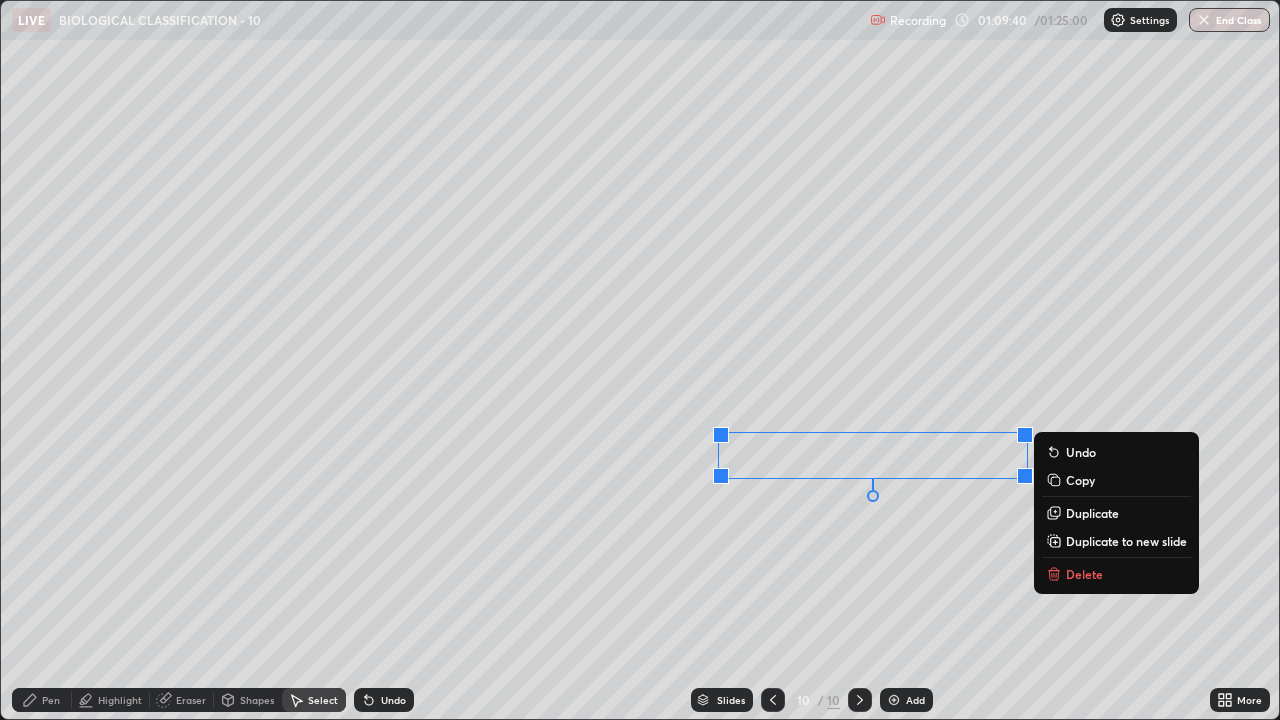 click on "Delete" at bounding box center [1084, 574] 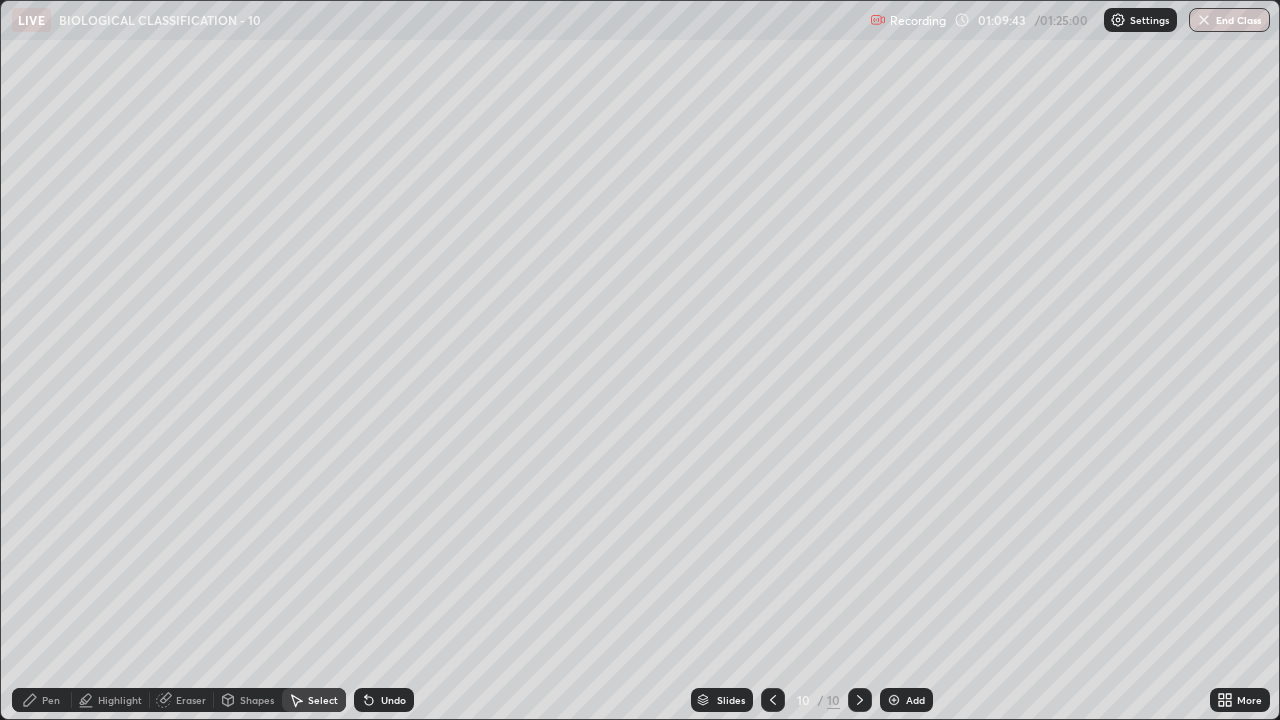 click on "Pen" at bounding box center (42, 700) 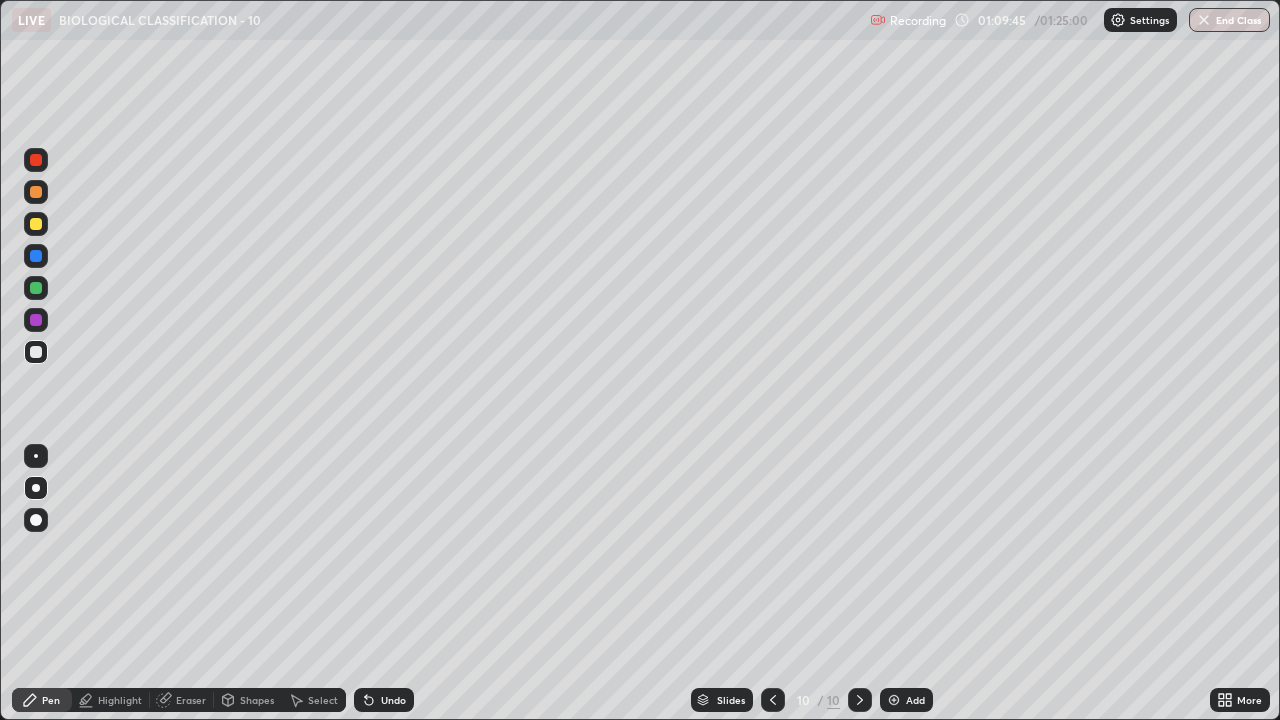 click at bounding box center (36, 192) 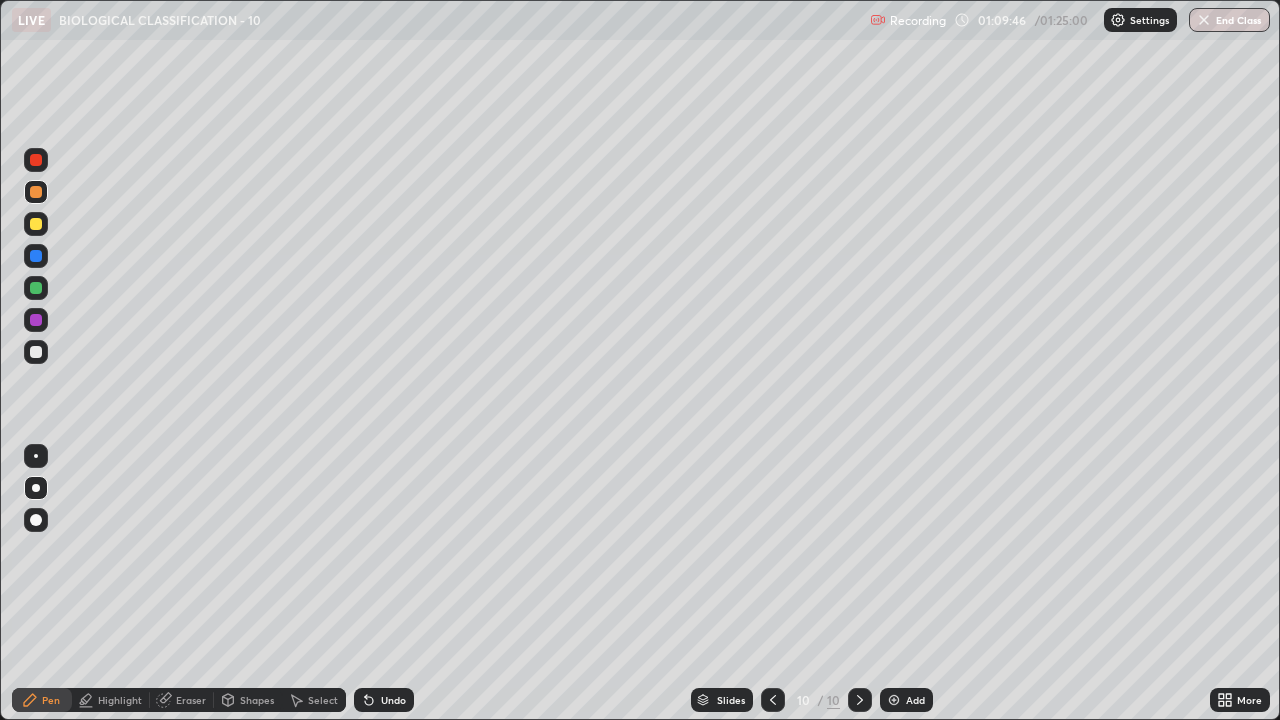 click at bounding box center [36, 520] 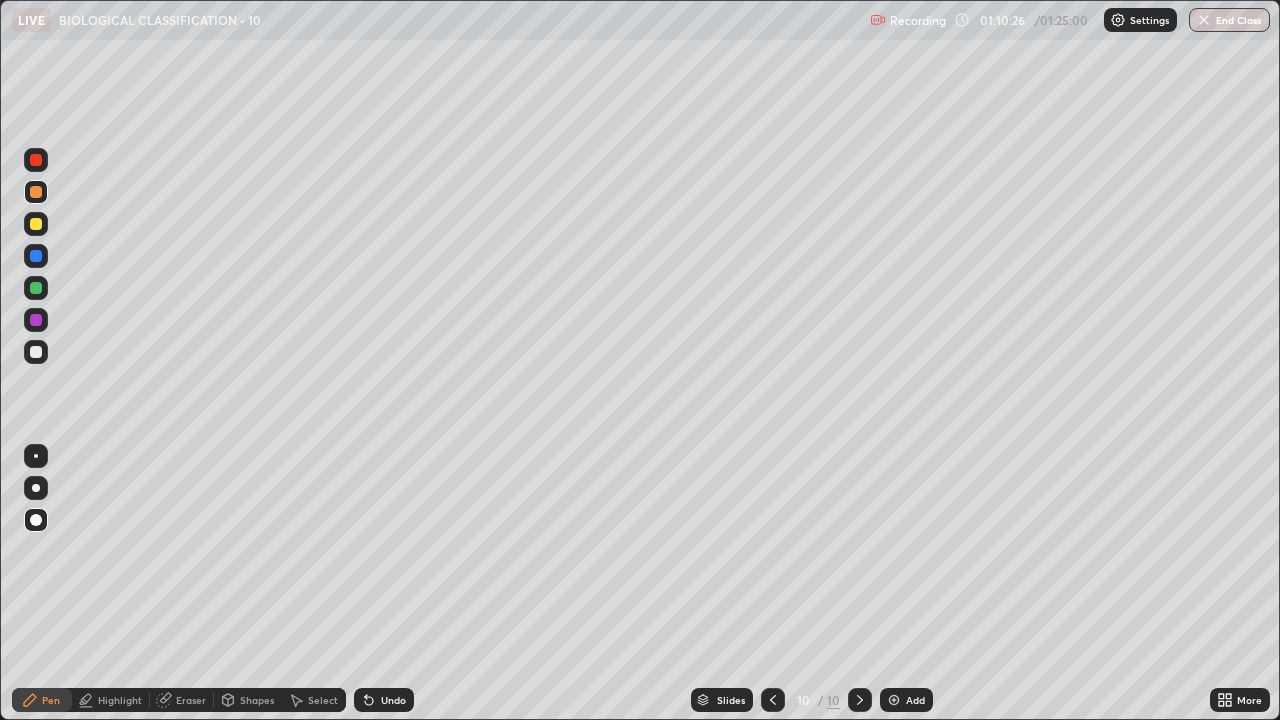 click on "Undo" at bounding box center (384, 700) 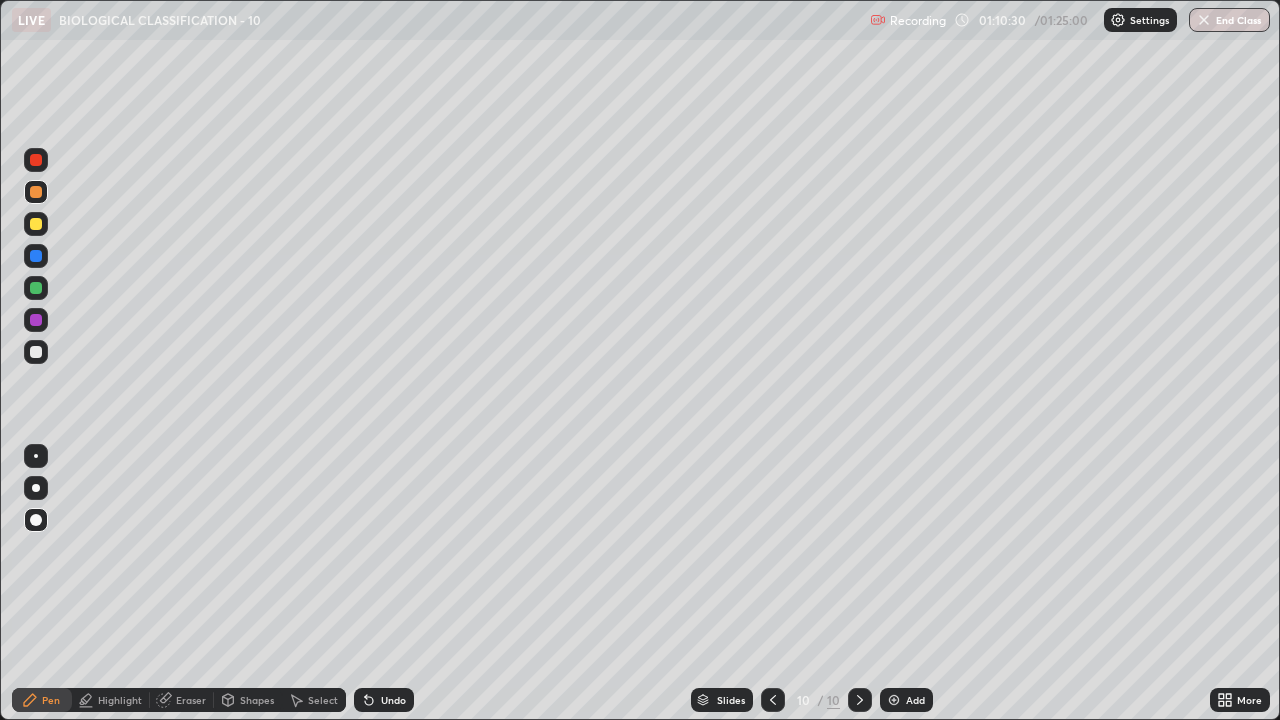 click on "Highlight" at bounding box center (120, 700) 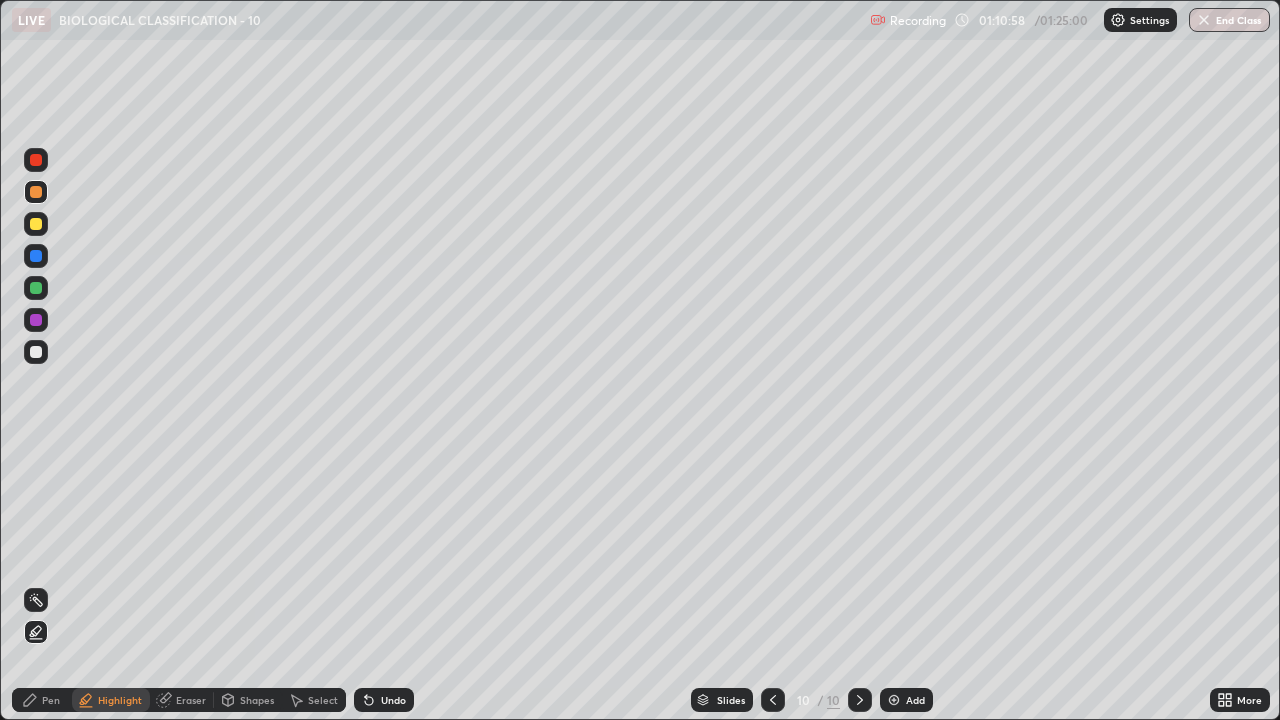 click on "Pen" at bounding box center [42, 700] 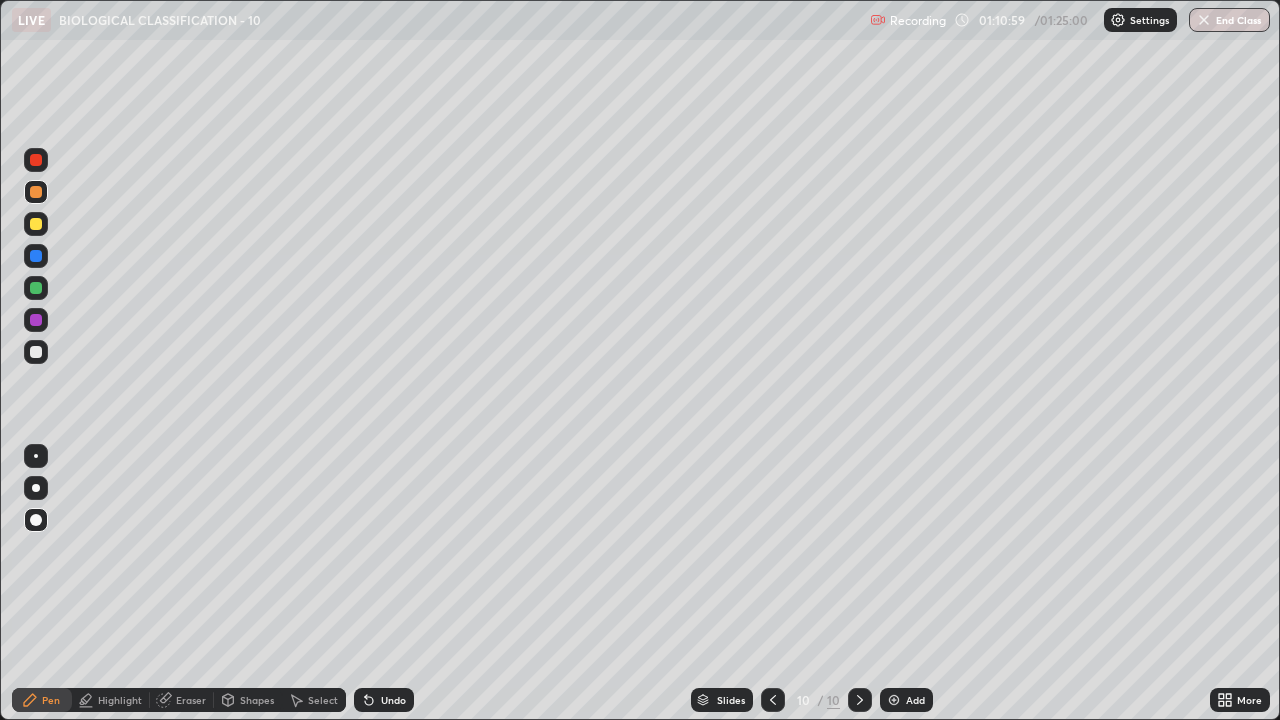 click at bounding box center (36, 192) 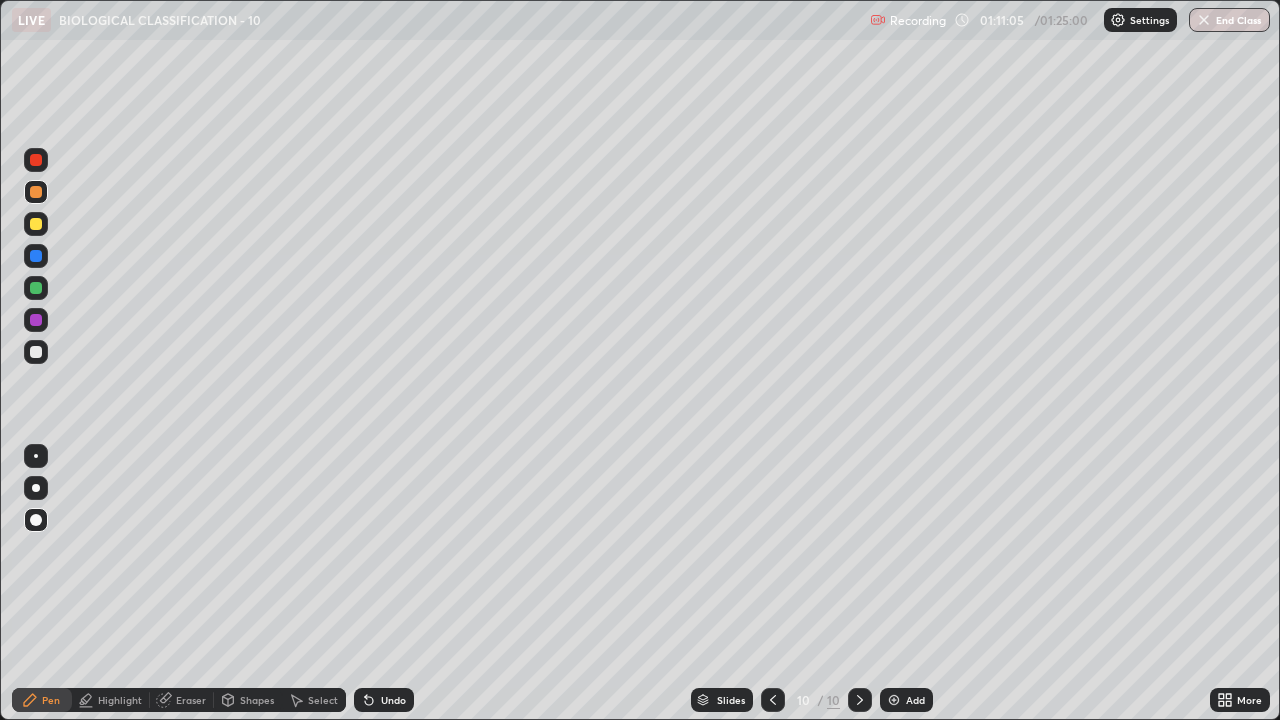 click on "Undo" at bounding box center [393, 700] 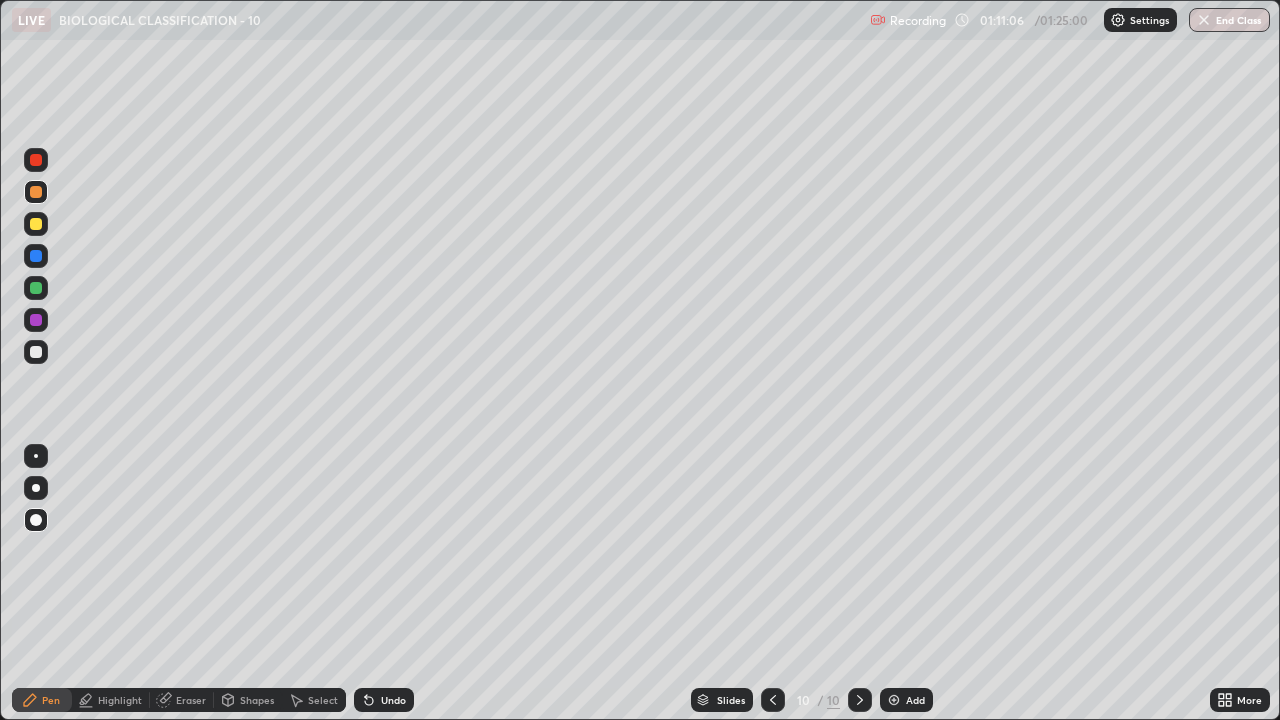 click on "Undo" at bounding box center (384, 700) 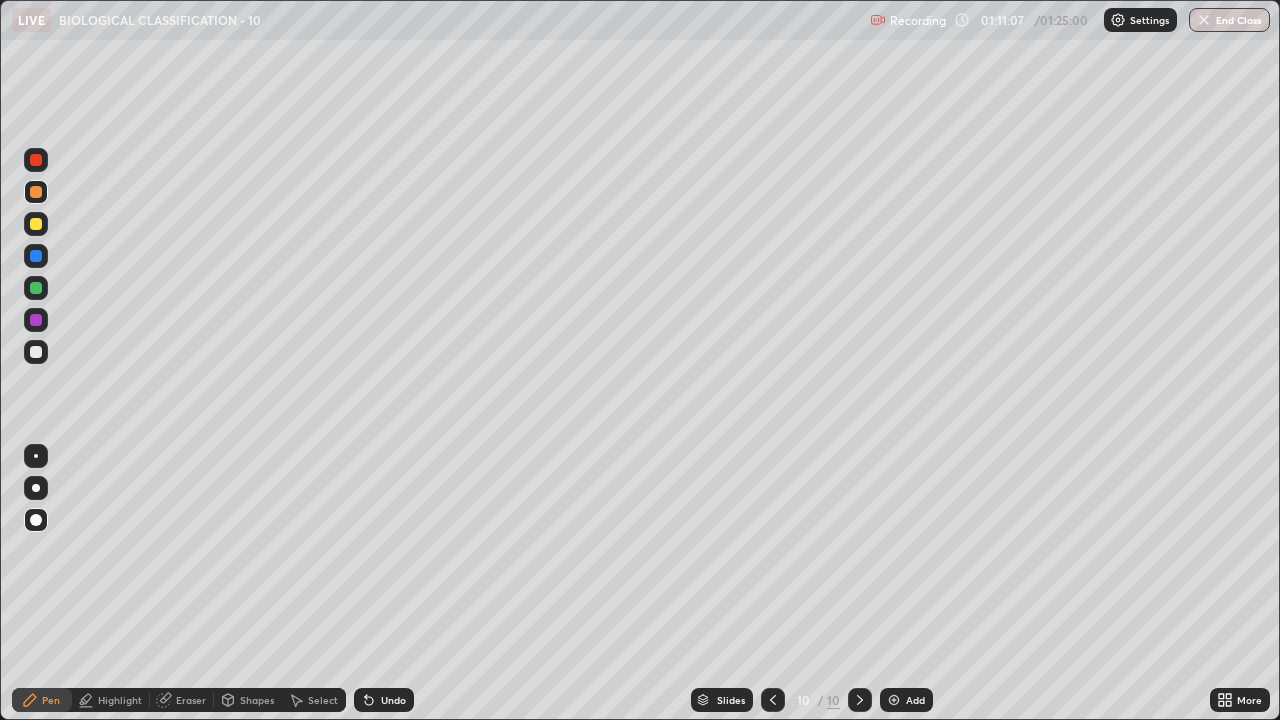 click at bounding box center [36, 488] 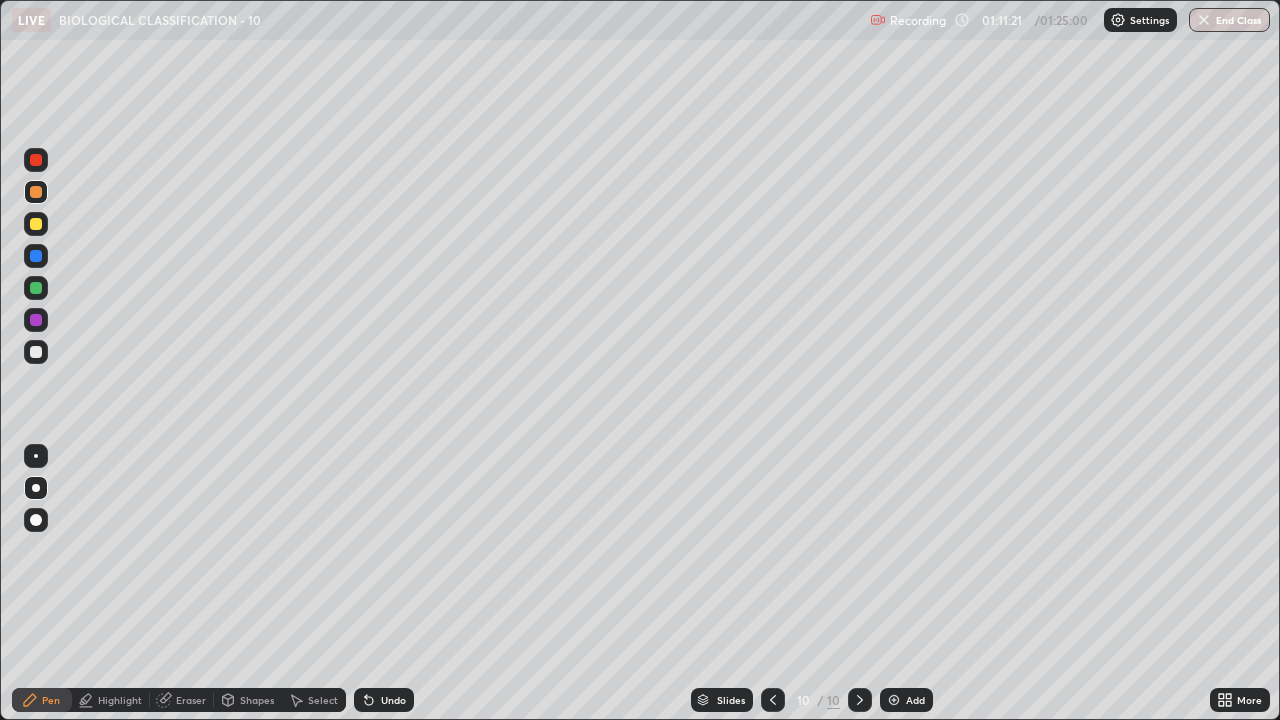click on "Pen" at bounding box center (51, 700) 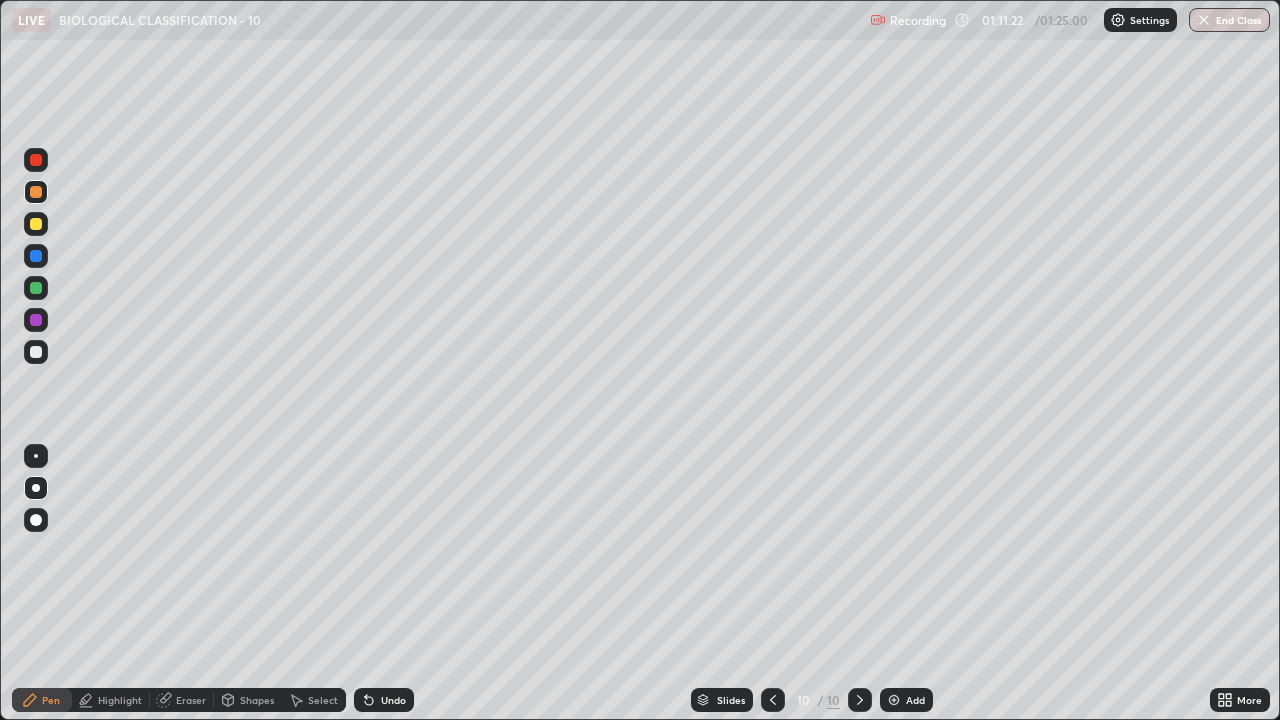 click at bounding box center [36, 256] 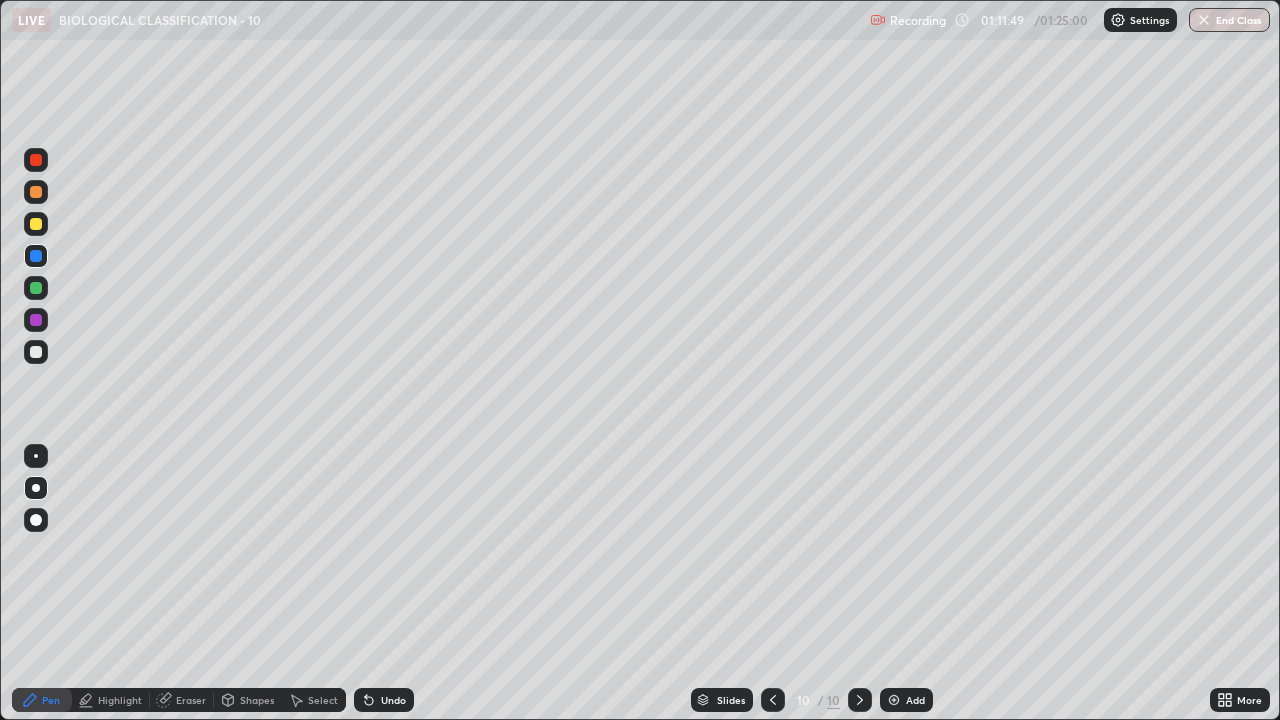 click at bounding box center (36, 256) 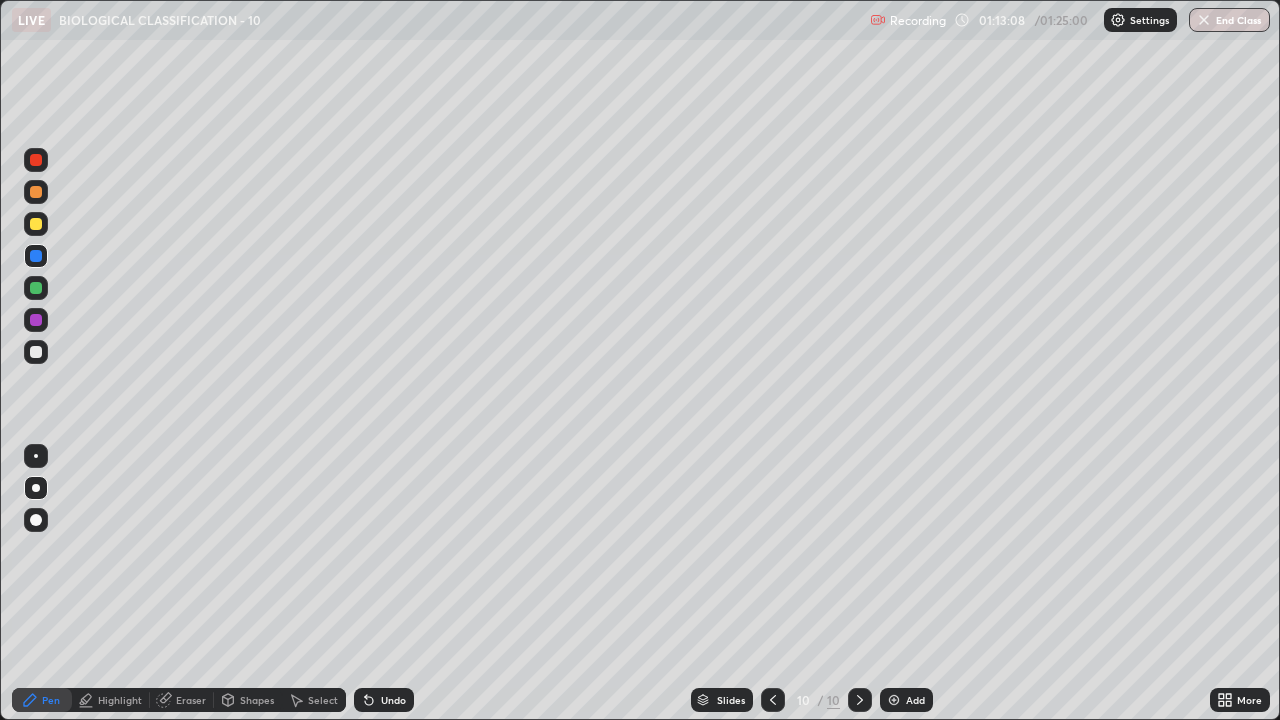 click at bounding box center (36, 256) 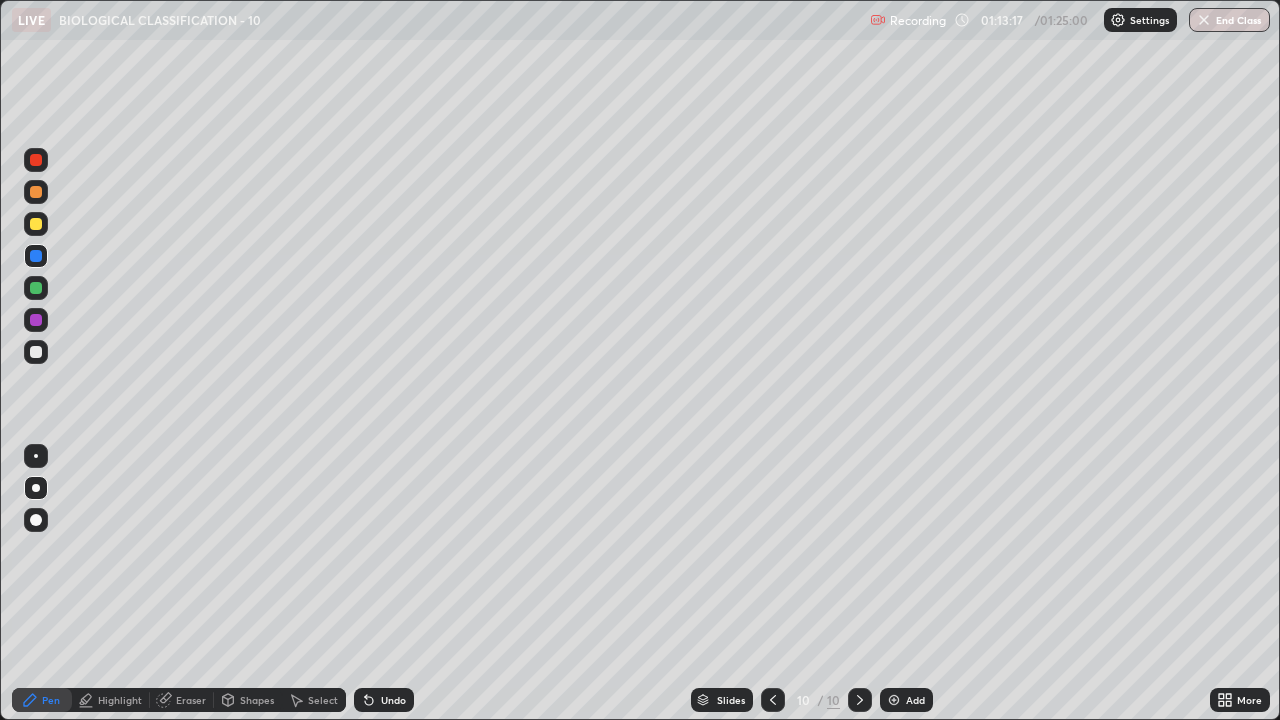 click at bounding box center [36, 256] 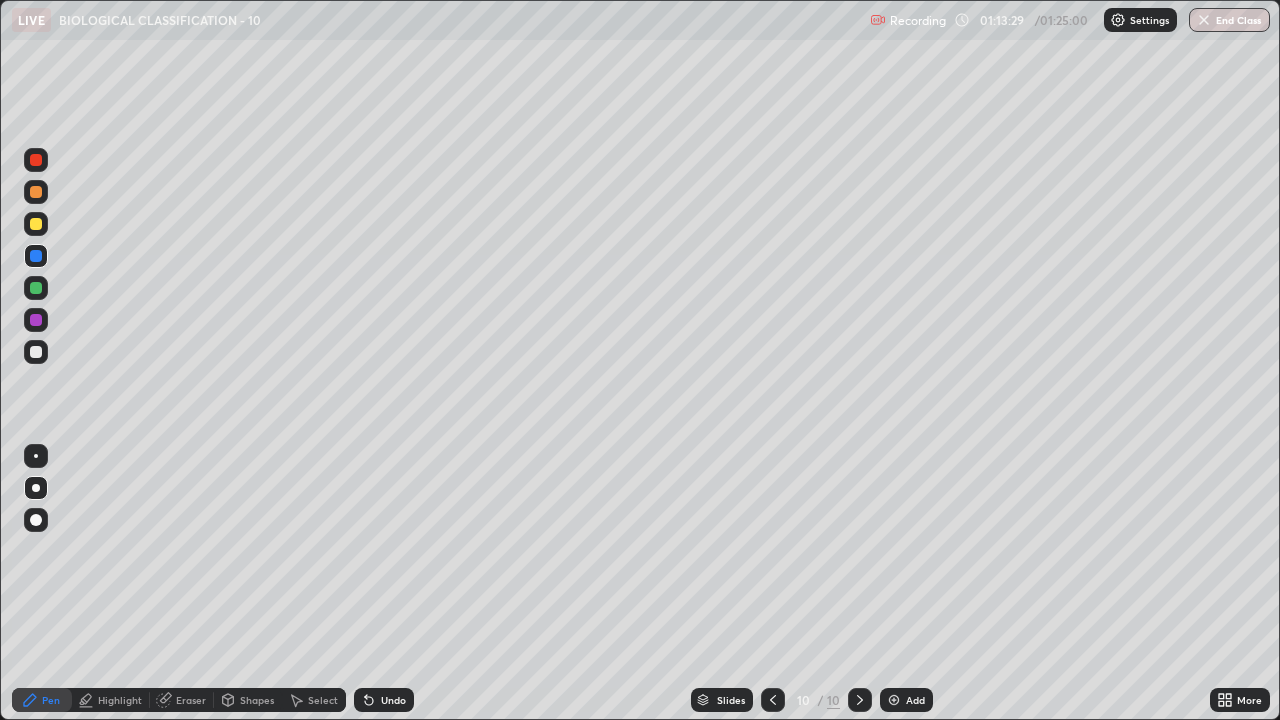 click on "Undo" at bounding box center [384, 700] 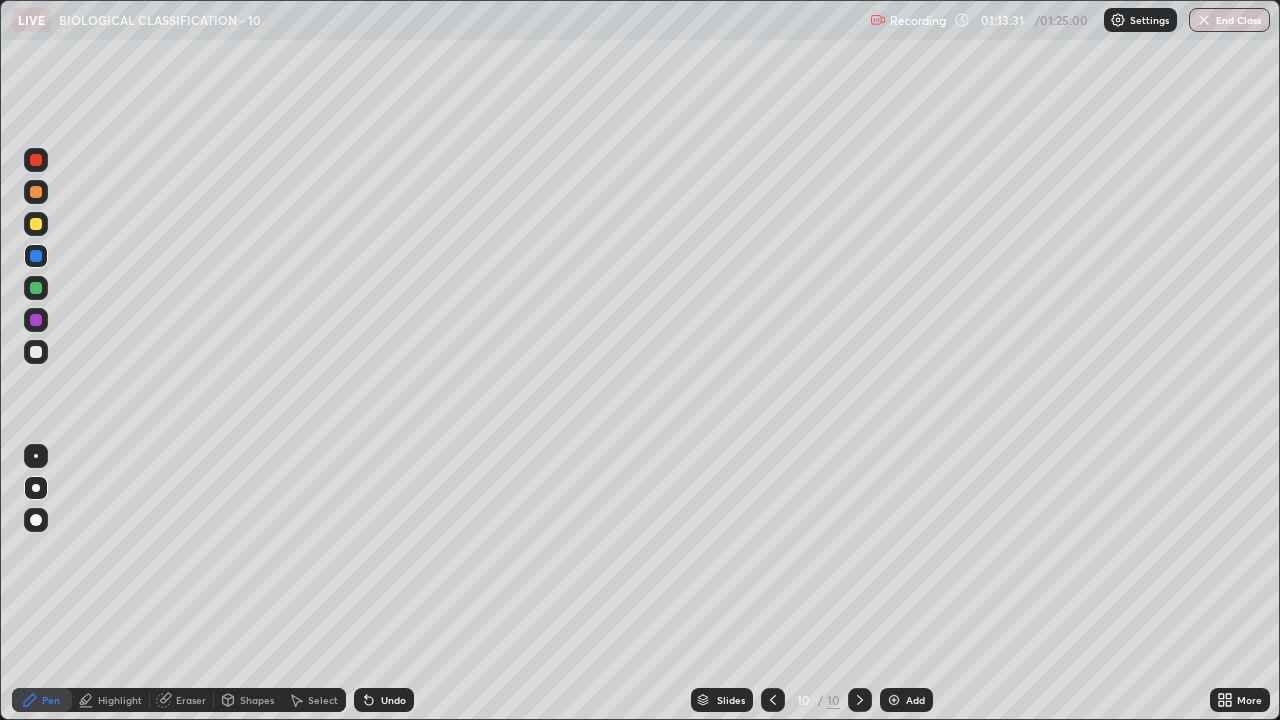 click at bounding box center [36, 352] 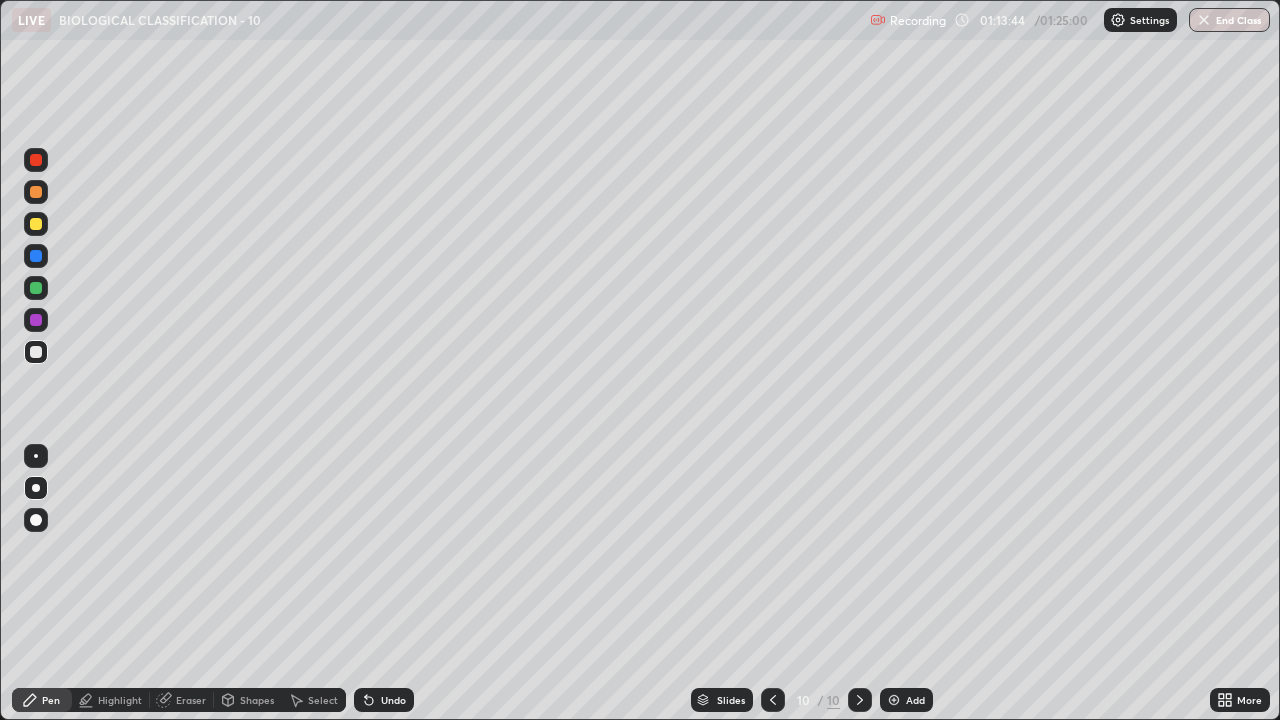 click at bounding box center [36, 488] 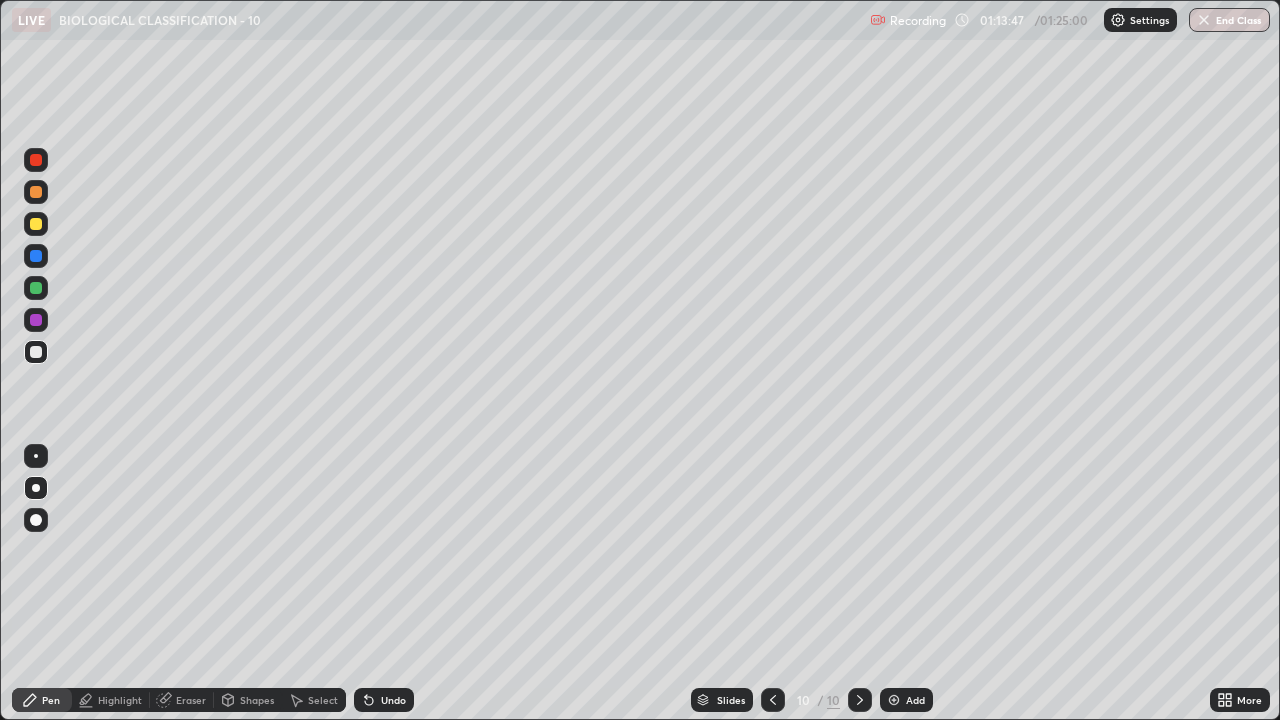 click at bounding box center (36, 256) 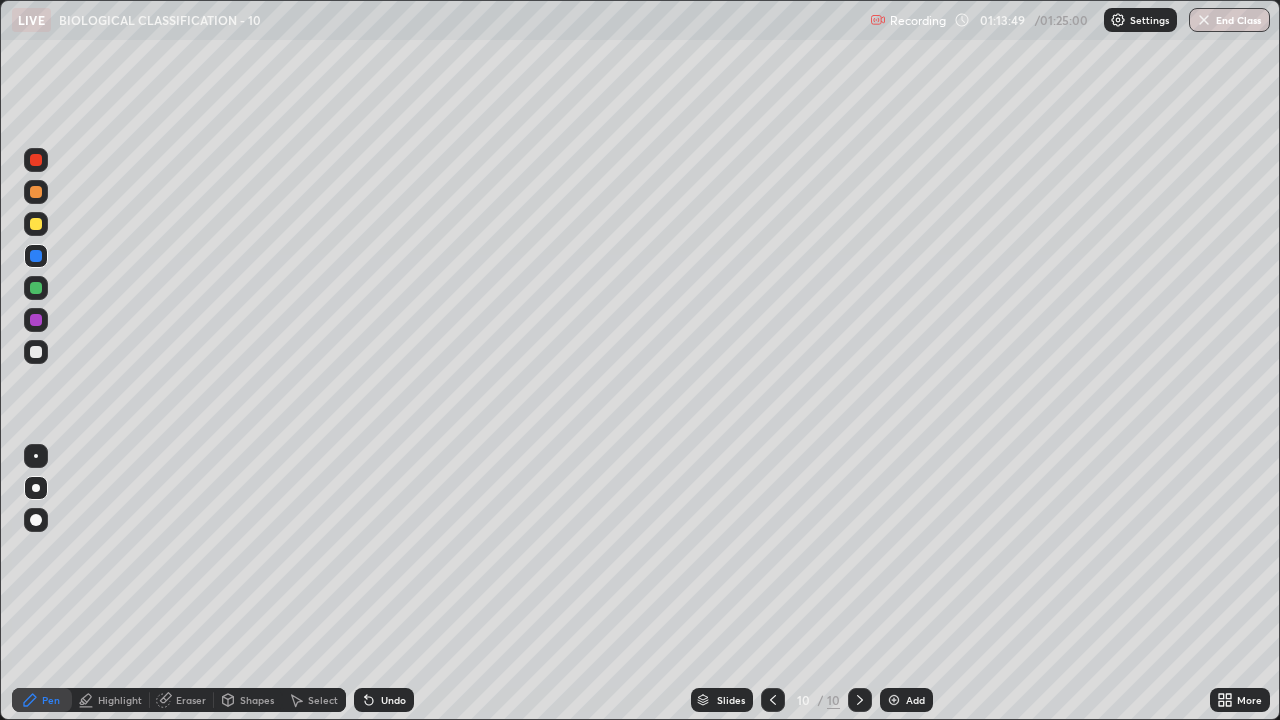 click at bounding box center (36, 352) 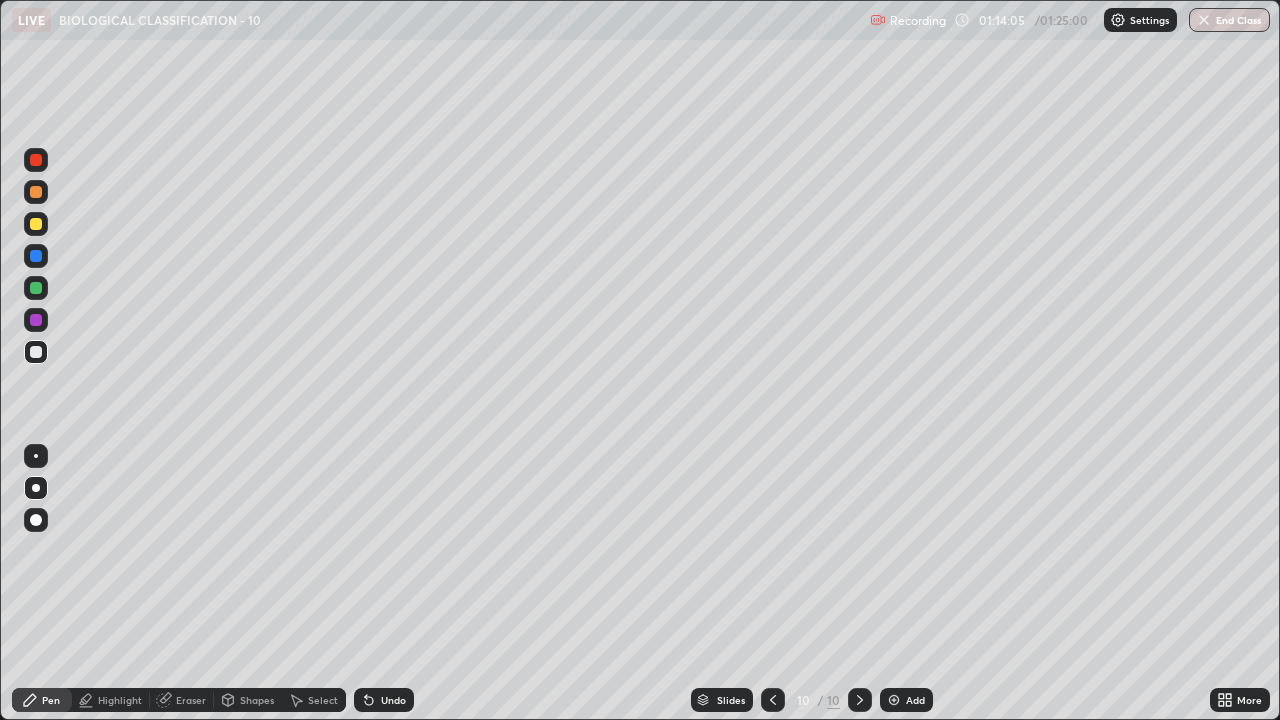 click on "Undo" at bounding box center (393, 700) 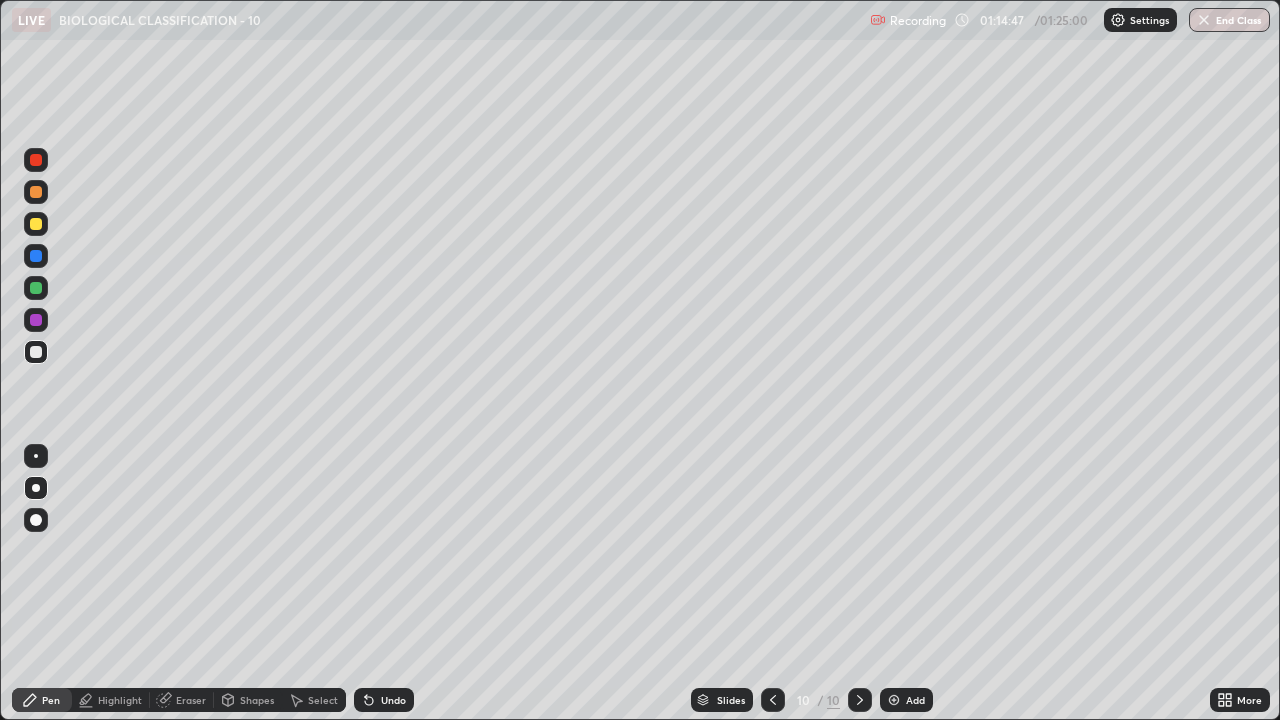 click 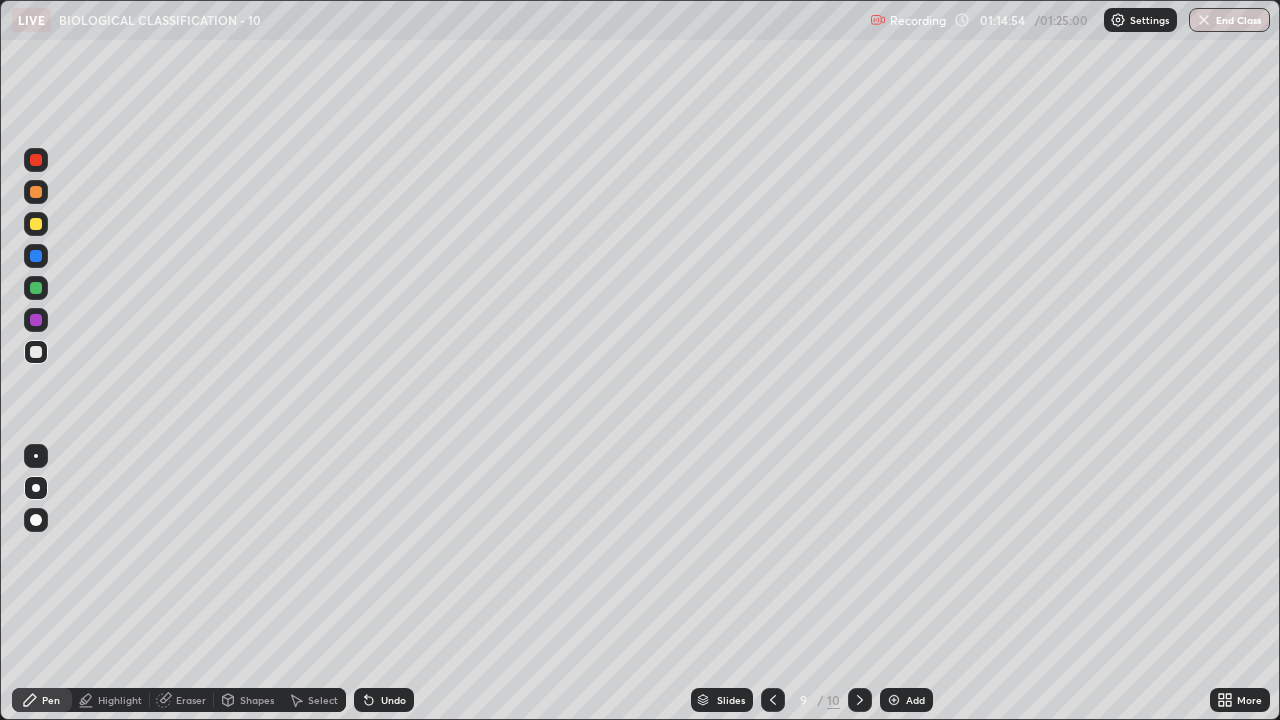 click 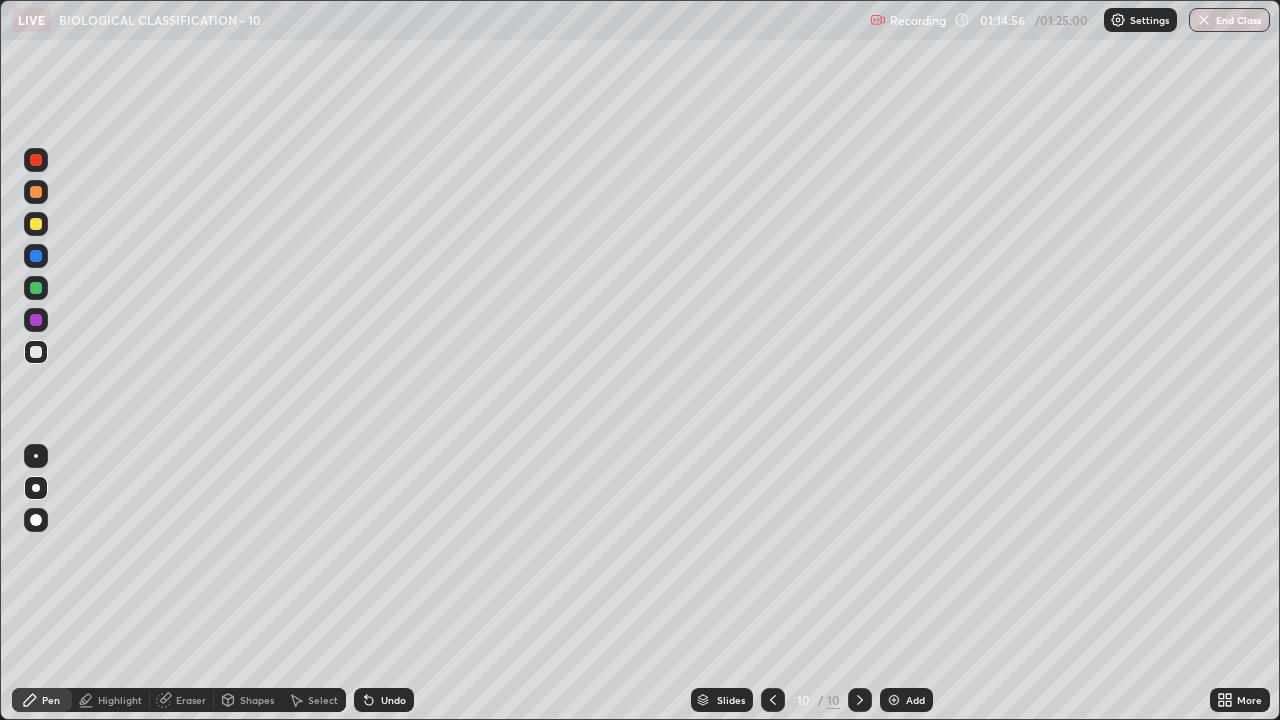 click at bounding box center [773, 700] 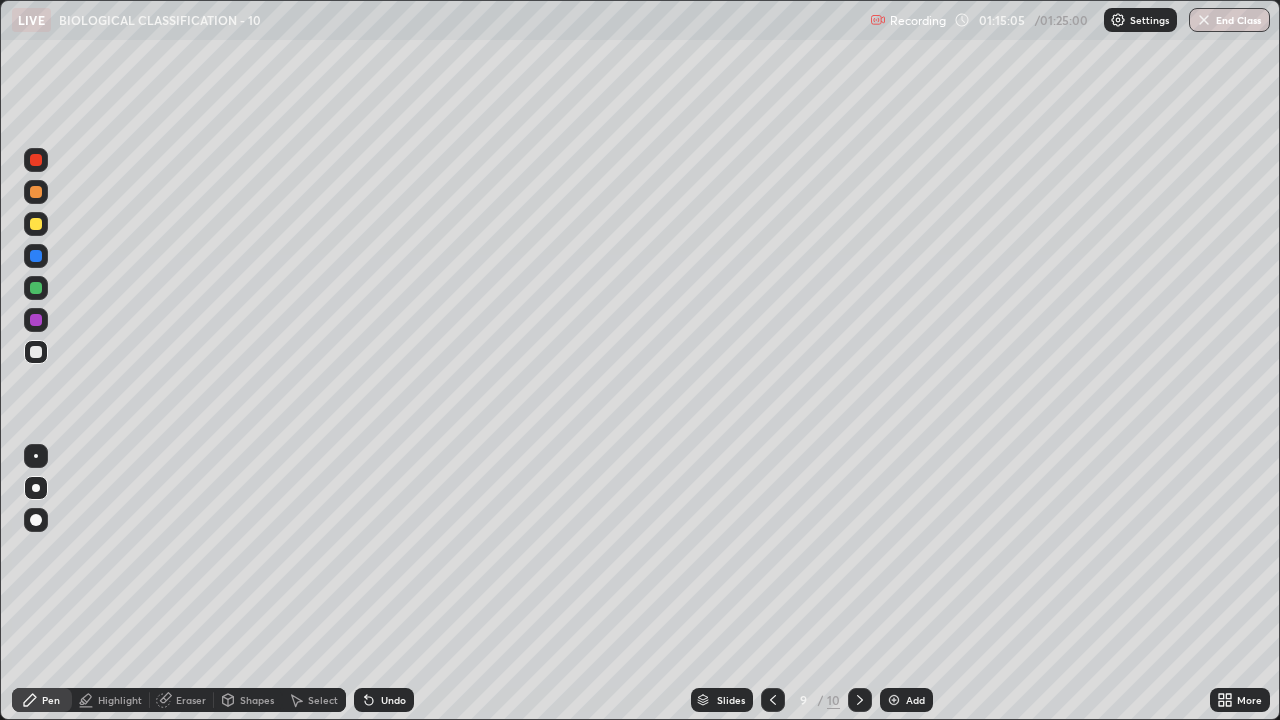 click 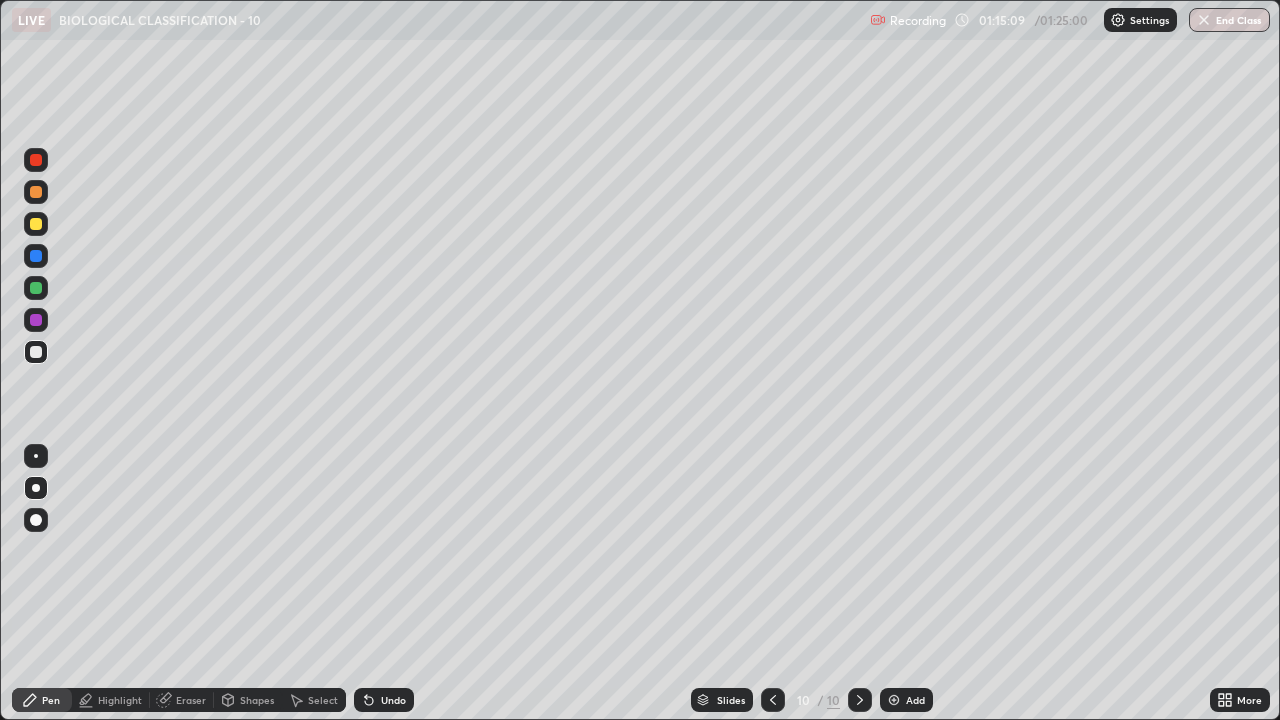 click on "More" at bounding box center [1249, 700] 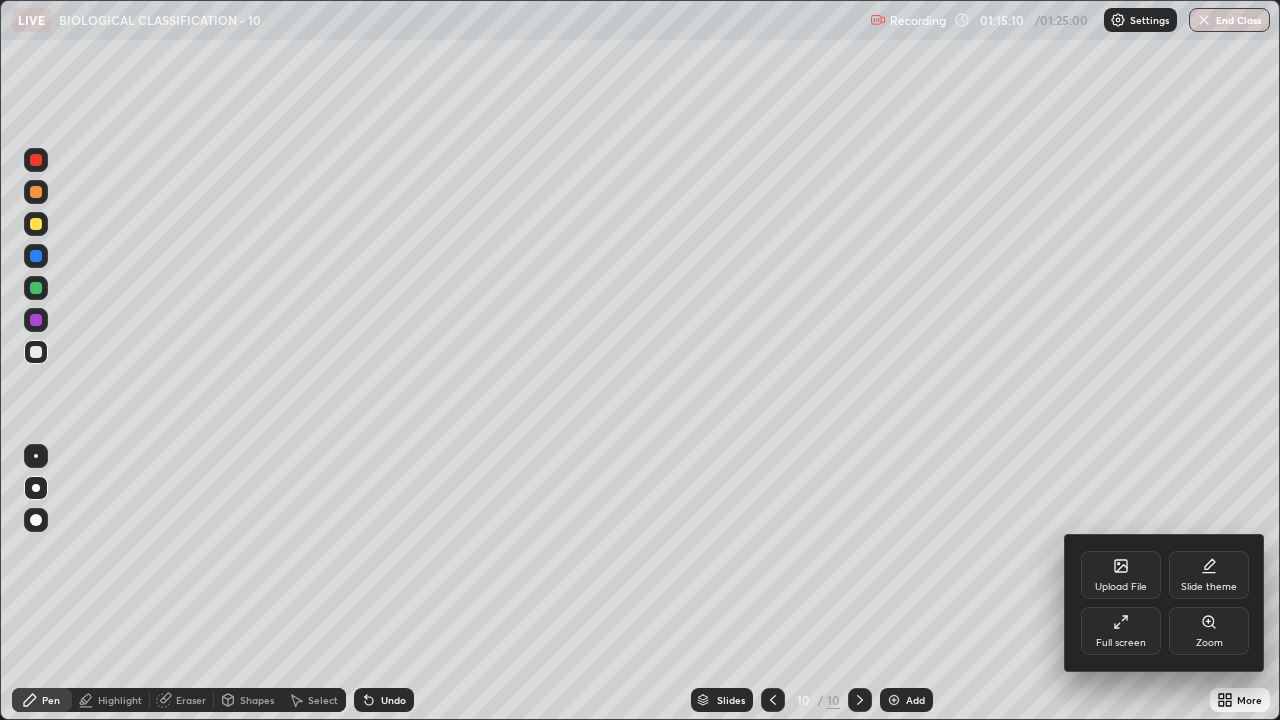 click on "Full screen" at bounding box center (1121, 631) 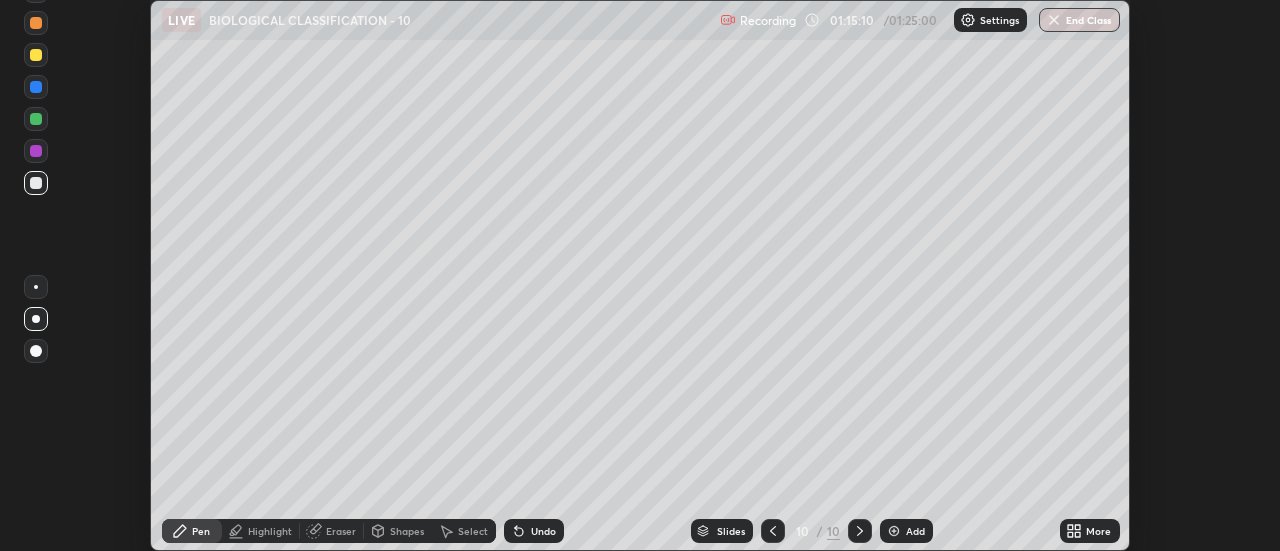 scroll, scrollTop: 551, scrollLeft: 1280, axis: both 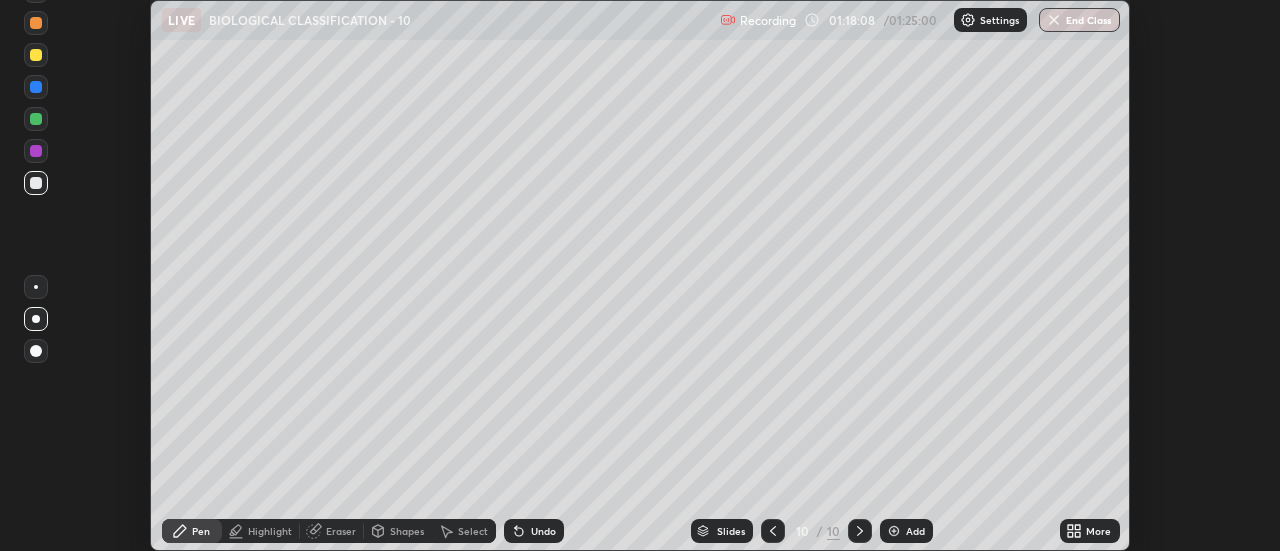 click 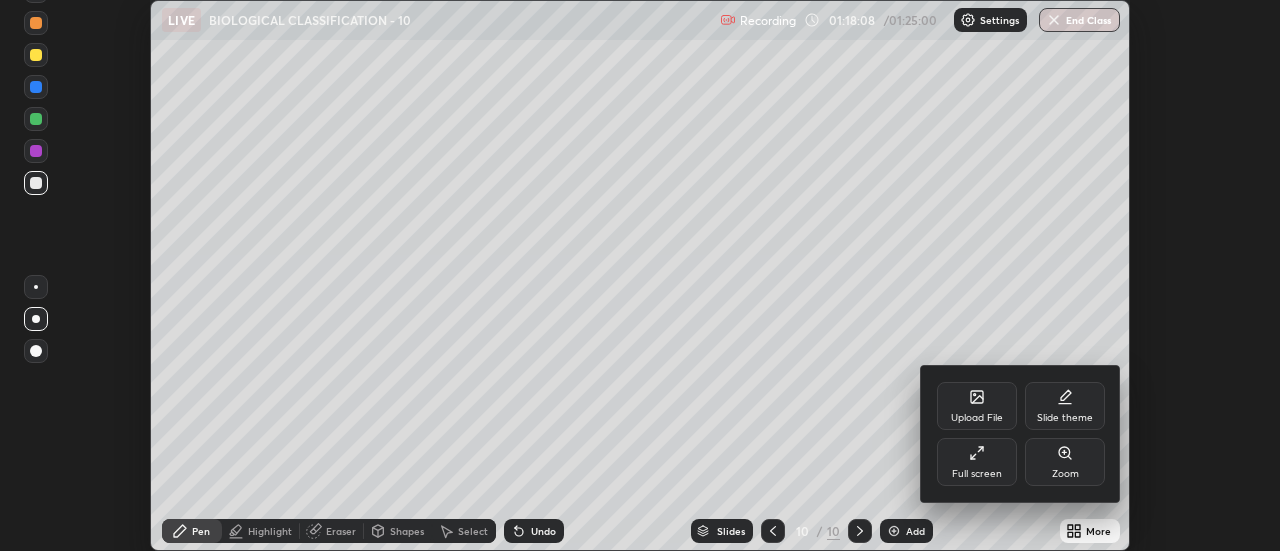 click on "Full screen" at bounding box center (977, 474) 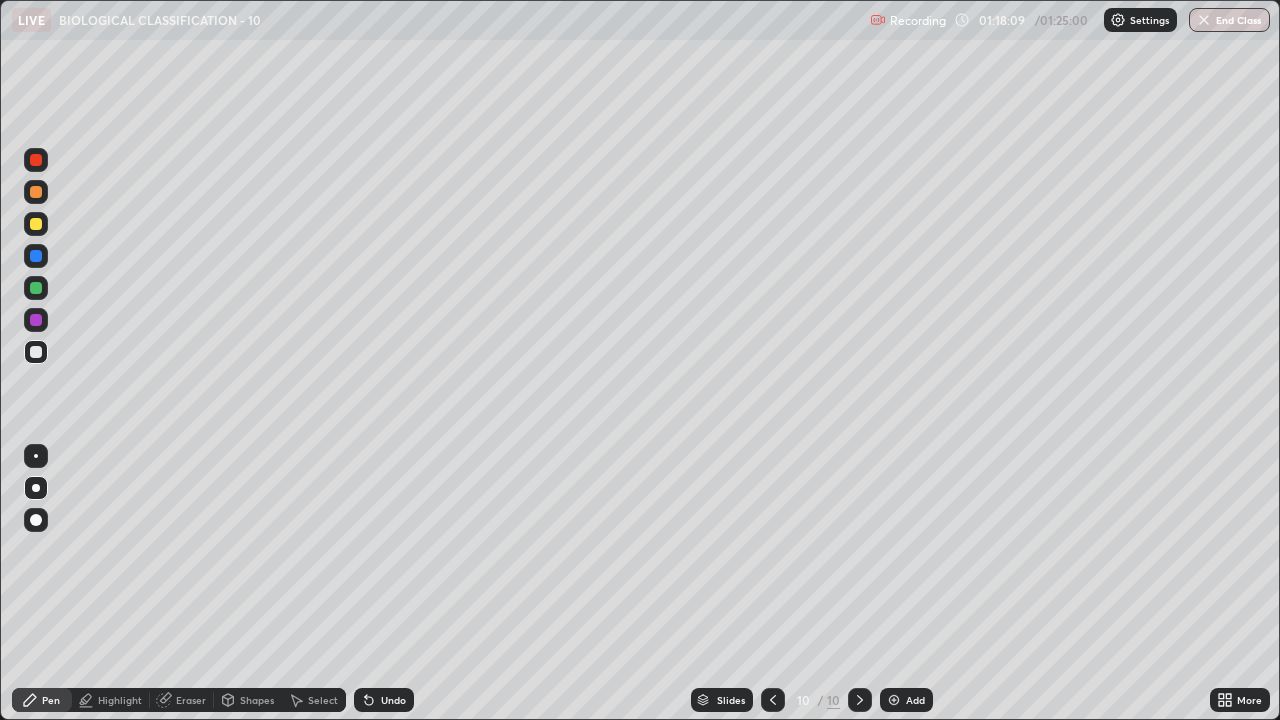 scroll, scrollTop: 99280, scrollLeft: 98720, axis: both 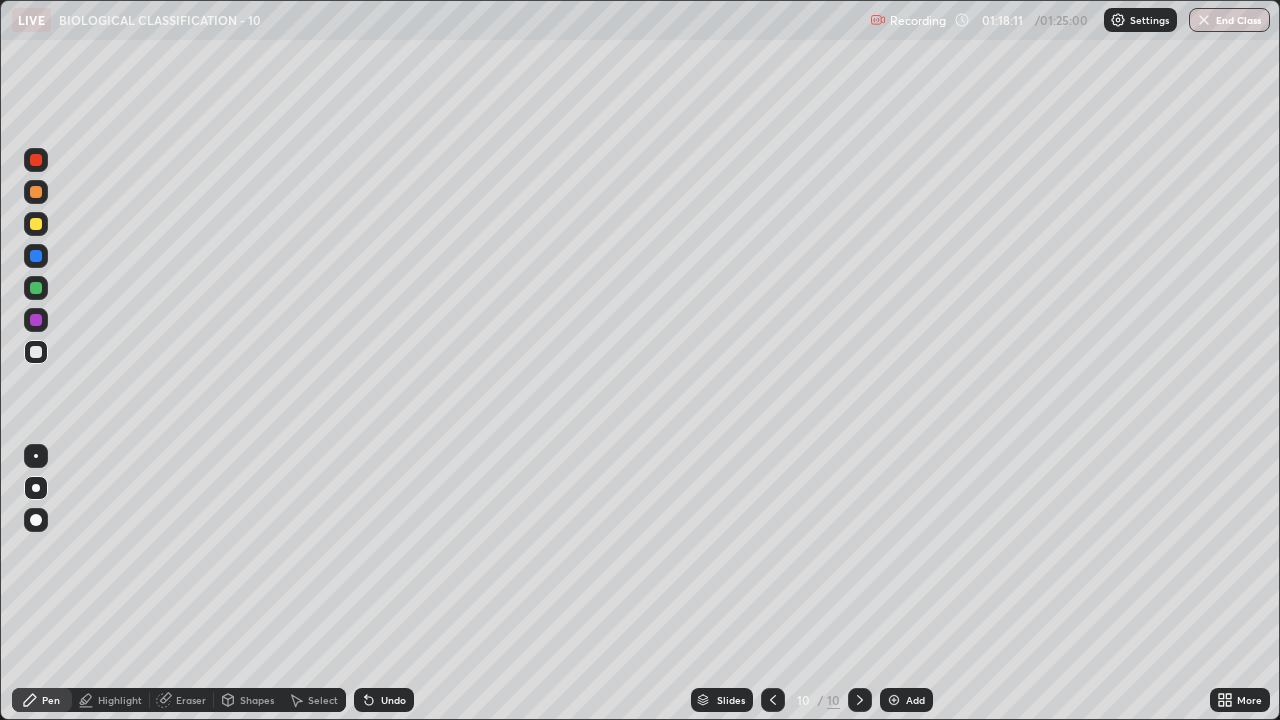 click at bounding box center (36, 192) 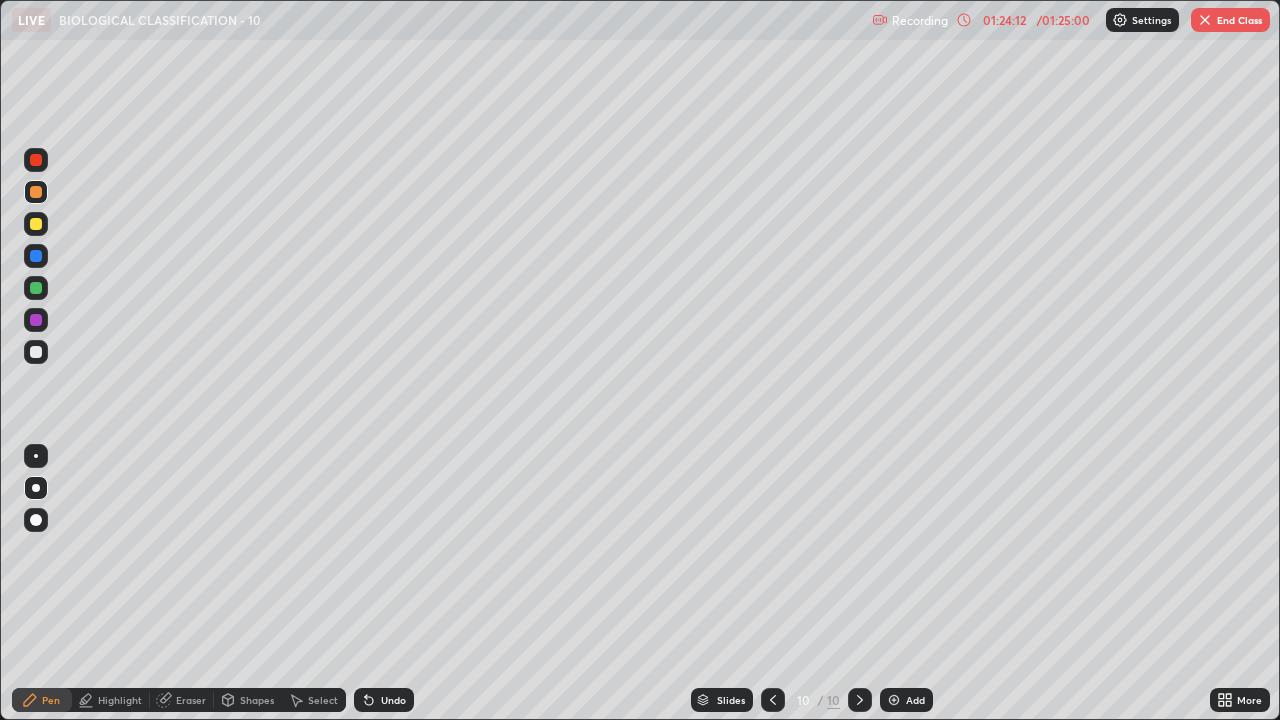 click on "End Class" at bounding box center [1230, 20] 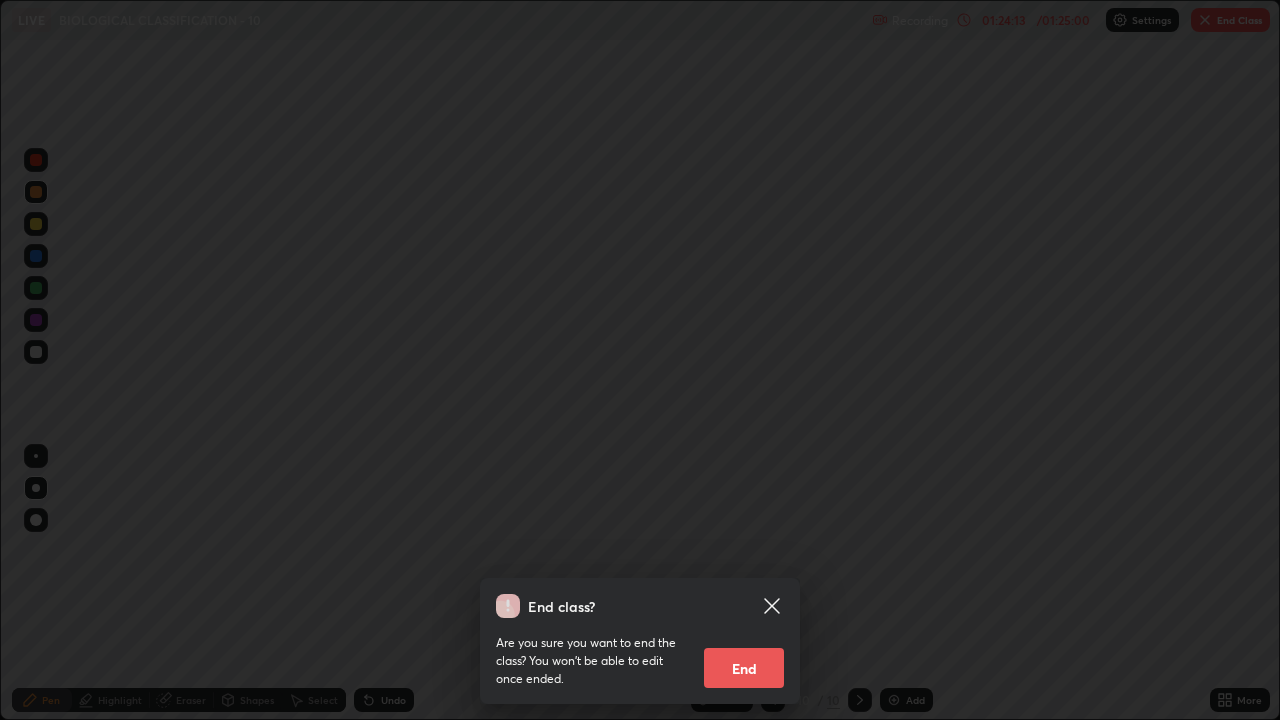 click on "End" at bounding box center [744, 668] 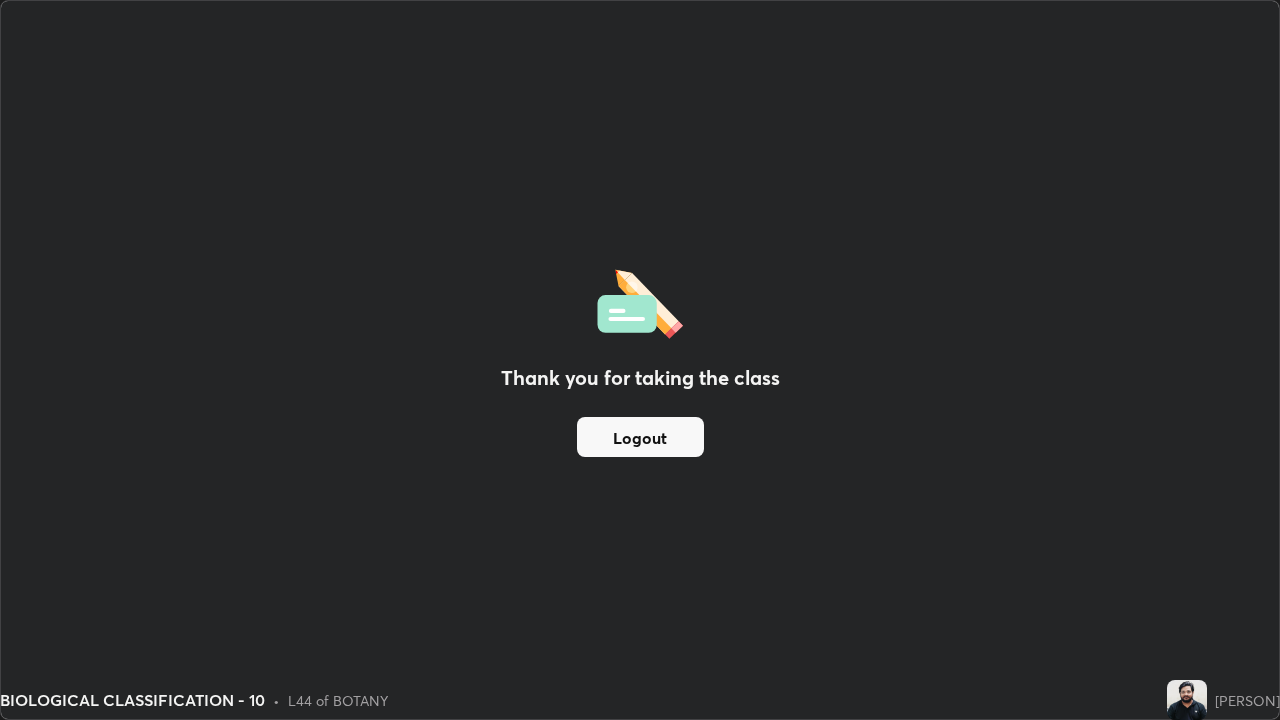 click on "Logout" at bounding box center (640, 437) 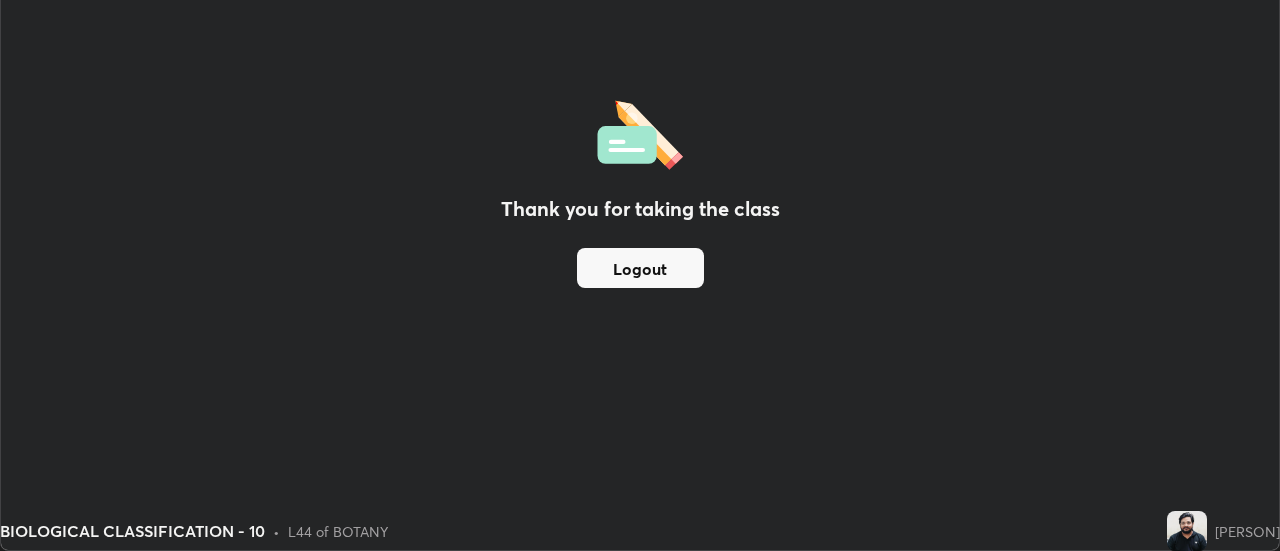 scroll, scrollTop: 551, scrollLeft: 1280, axis: both 